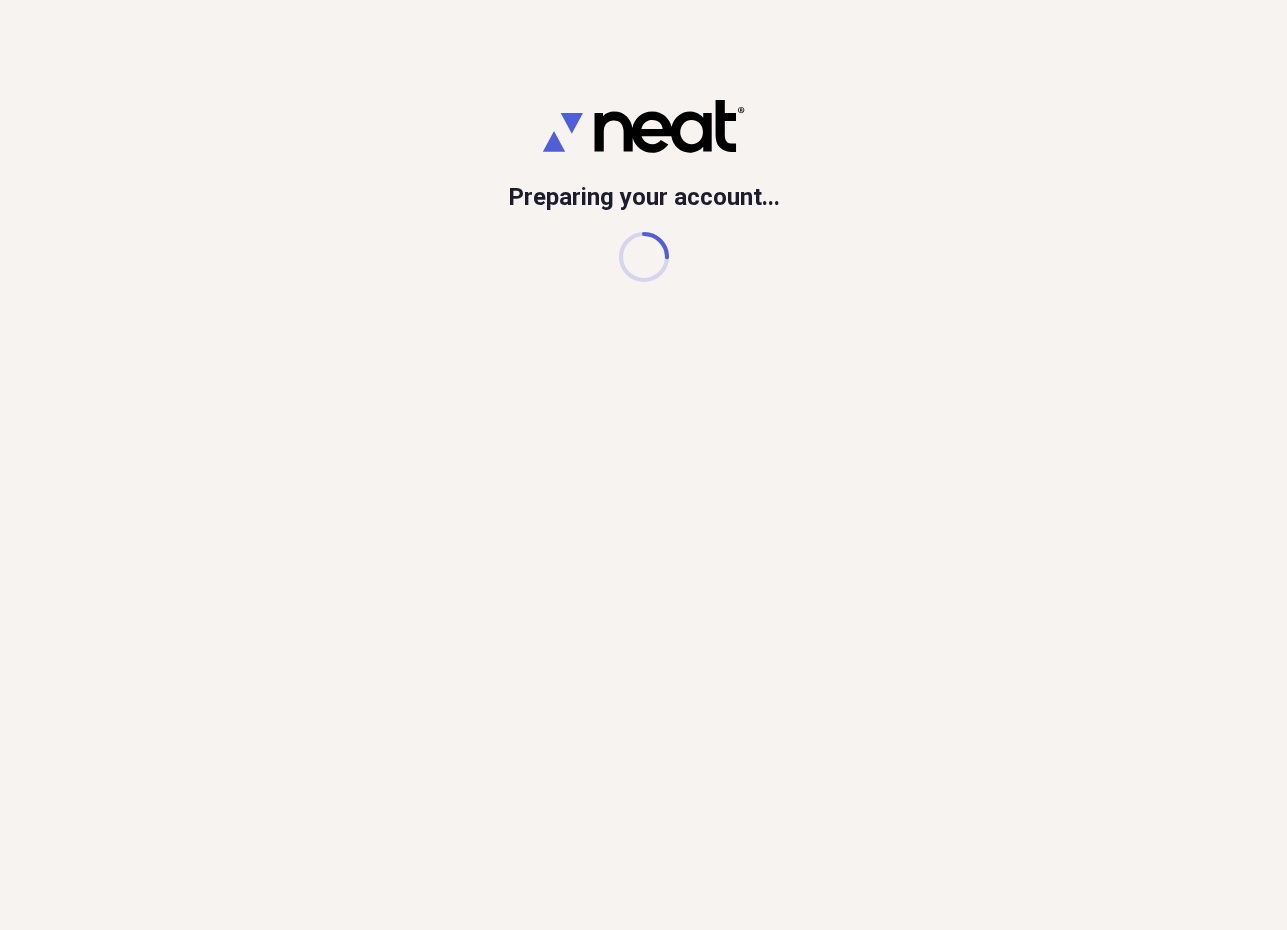 scroll, scrollTop: 0, scrollLeft: 0, axis: both 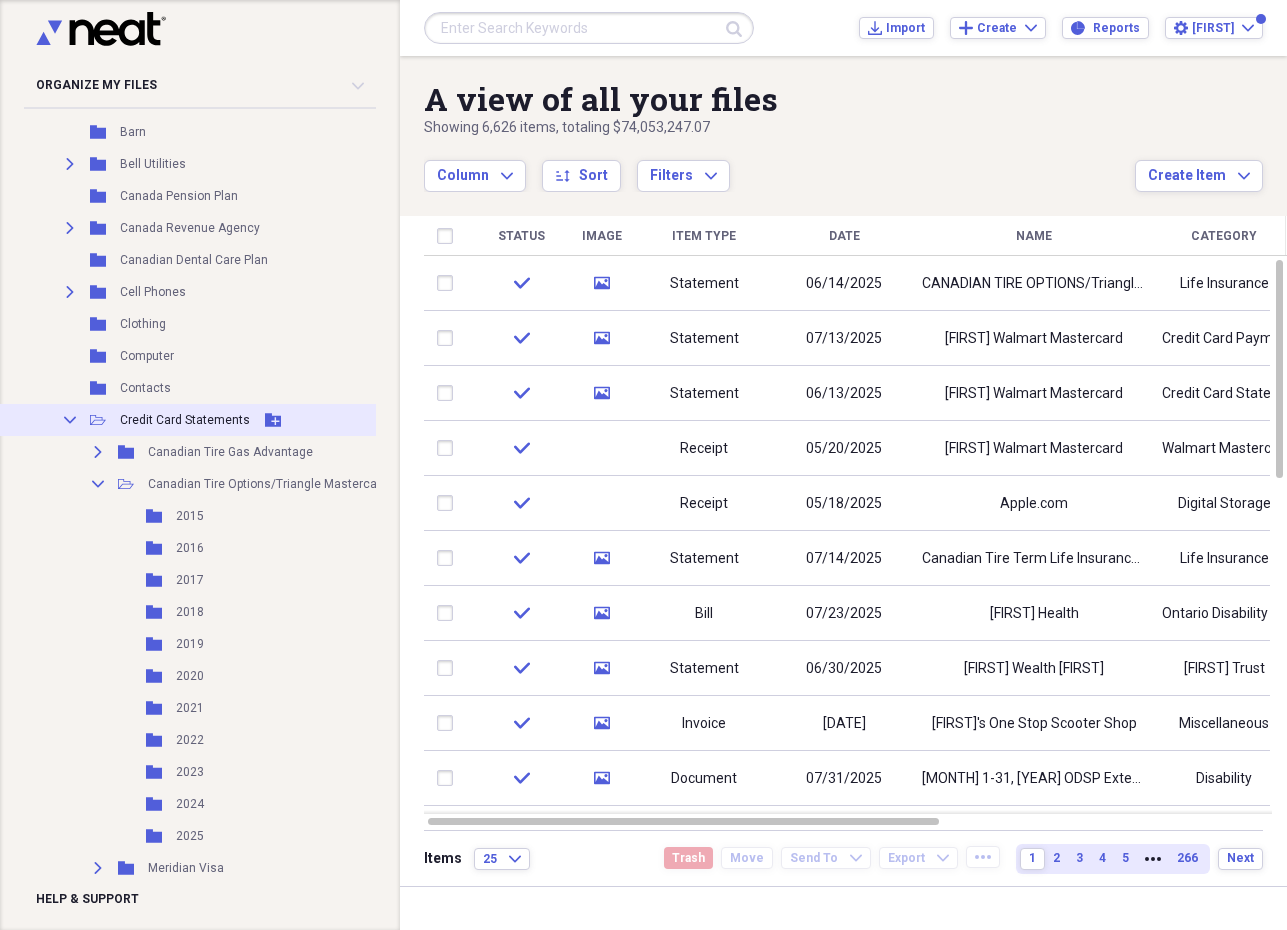 click 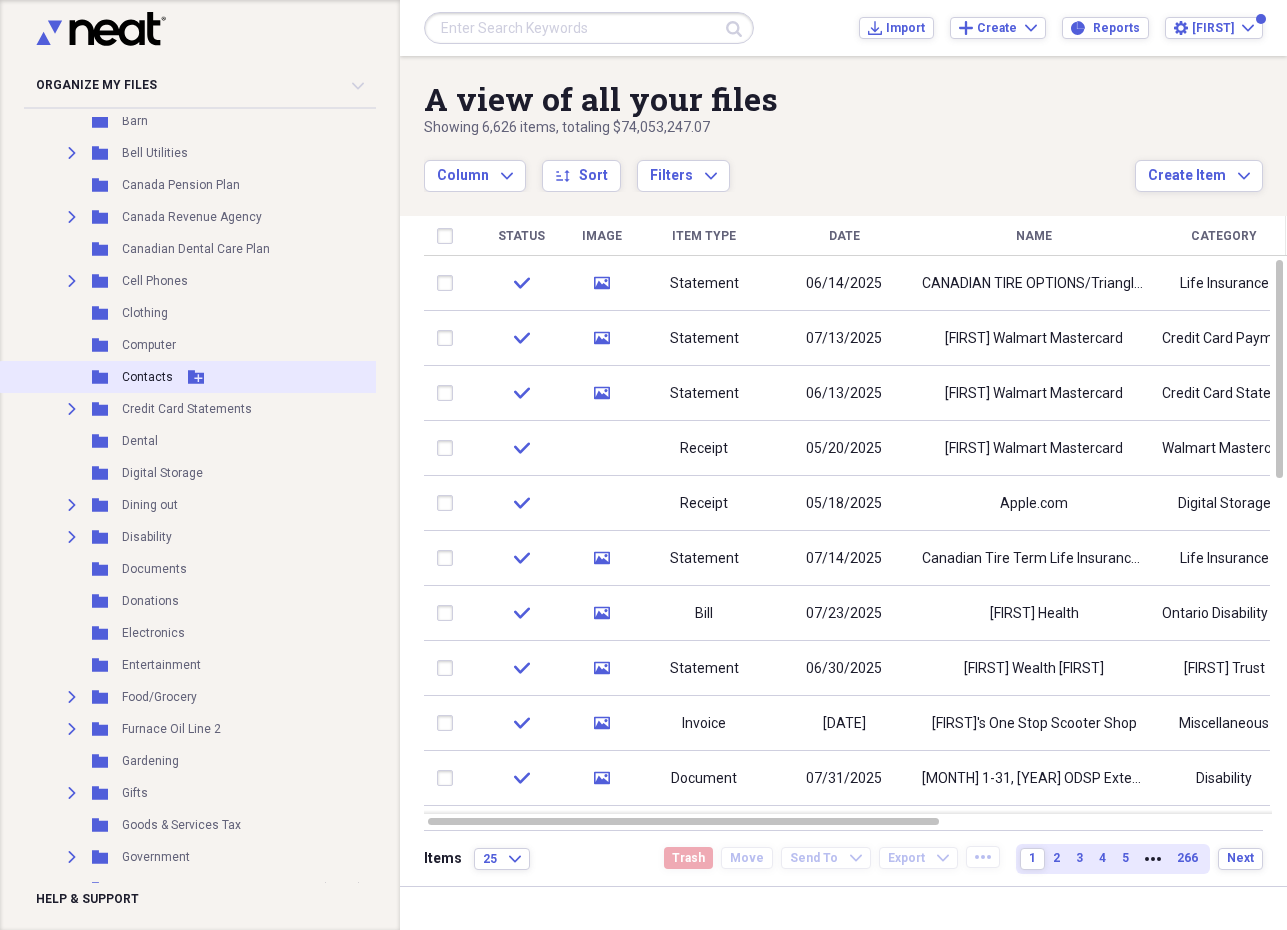 scroll, scrollTop: 561, scrollLeft: 1, axis: both 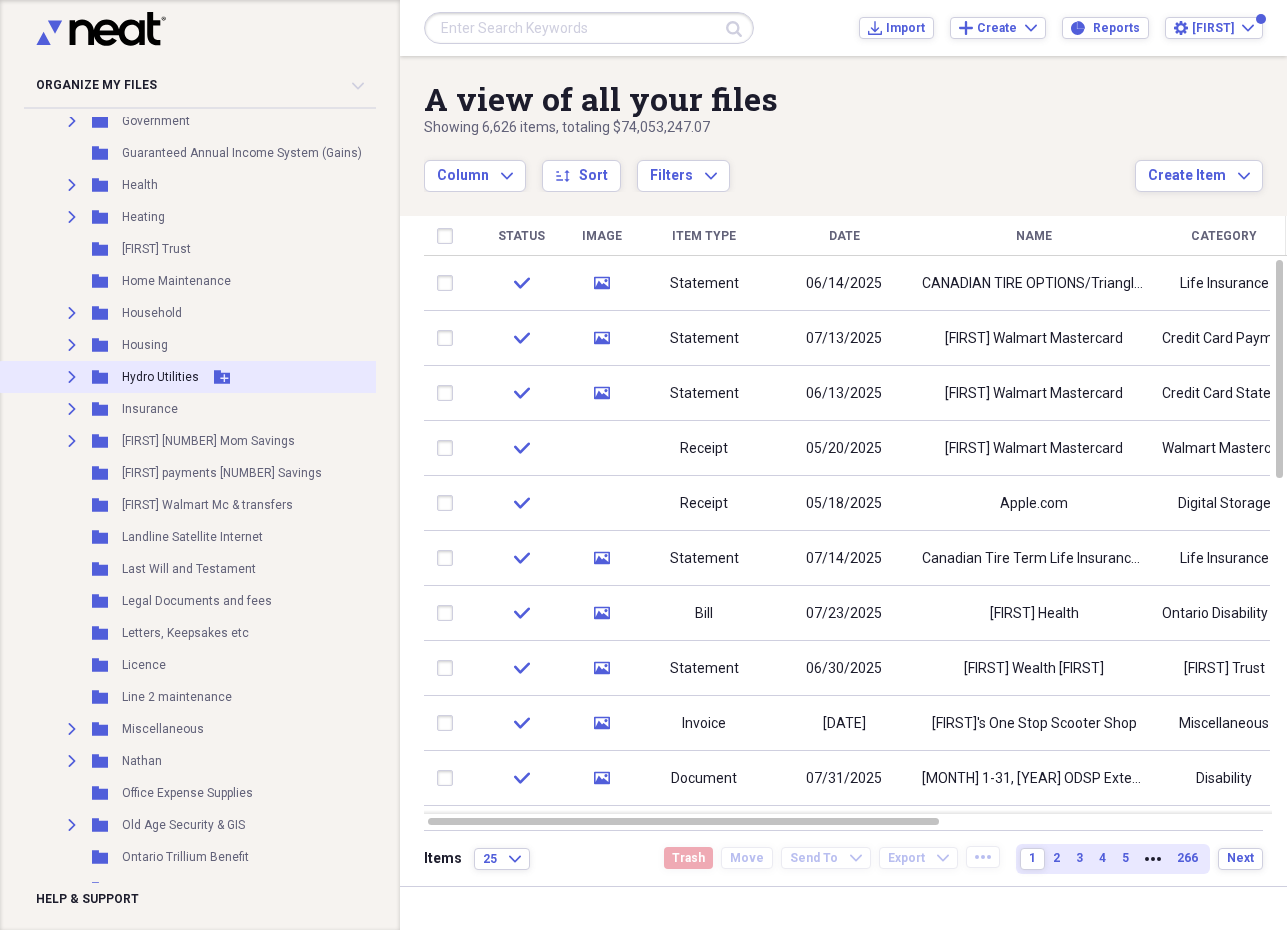 click on "Expand" 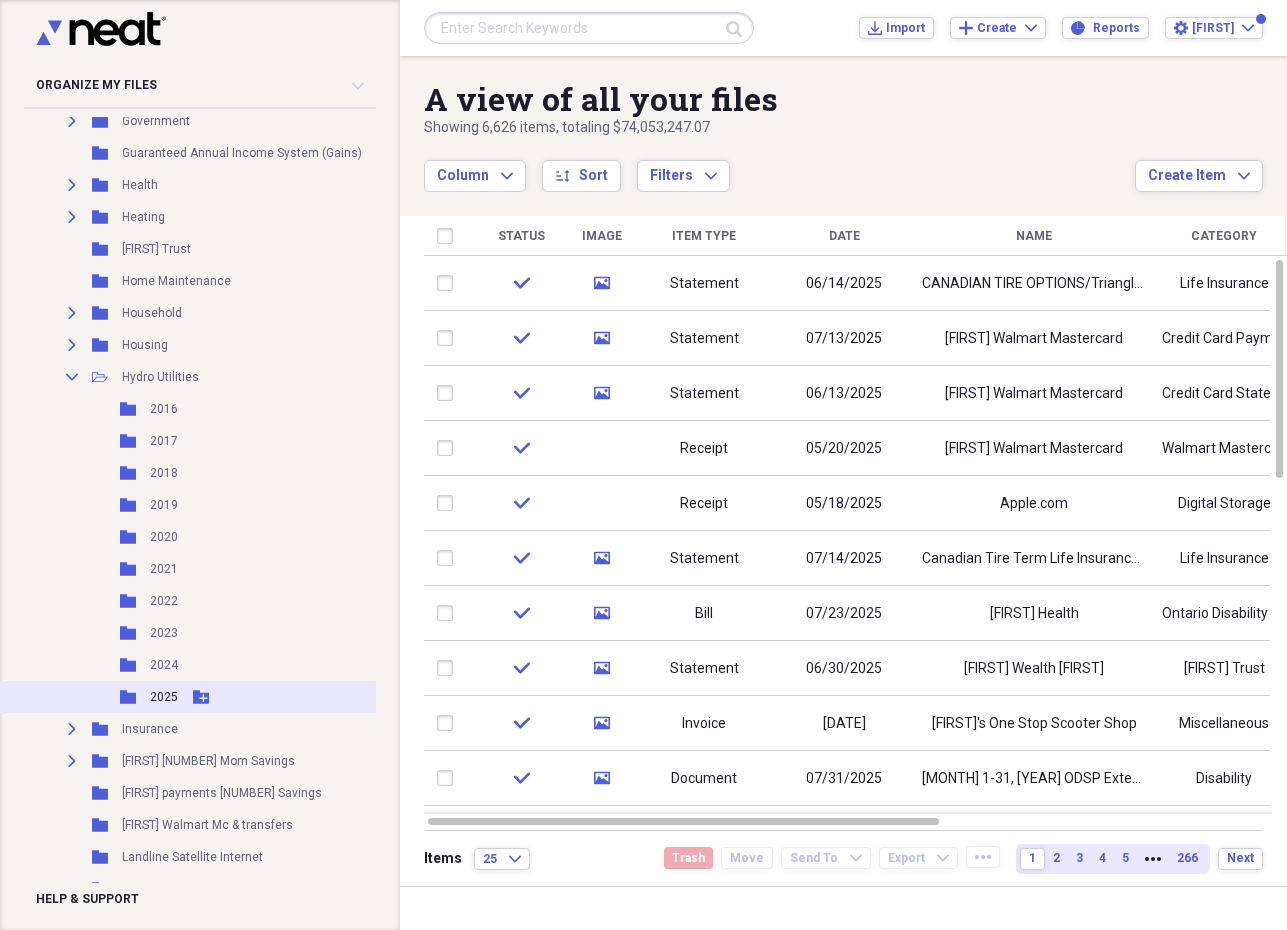 click on "Add Folder" at bounding box center (201, 697) 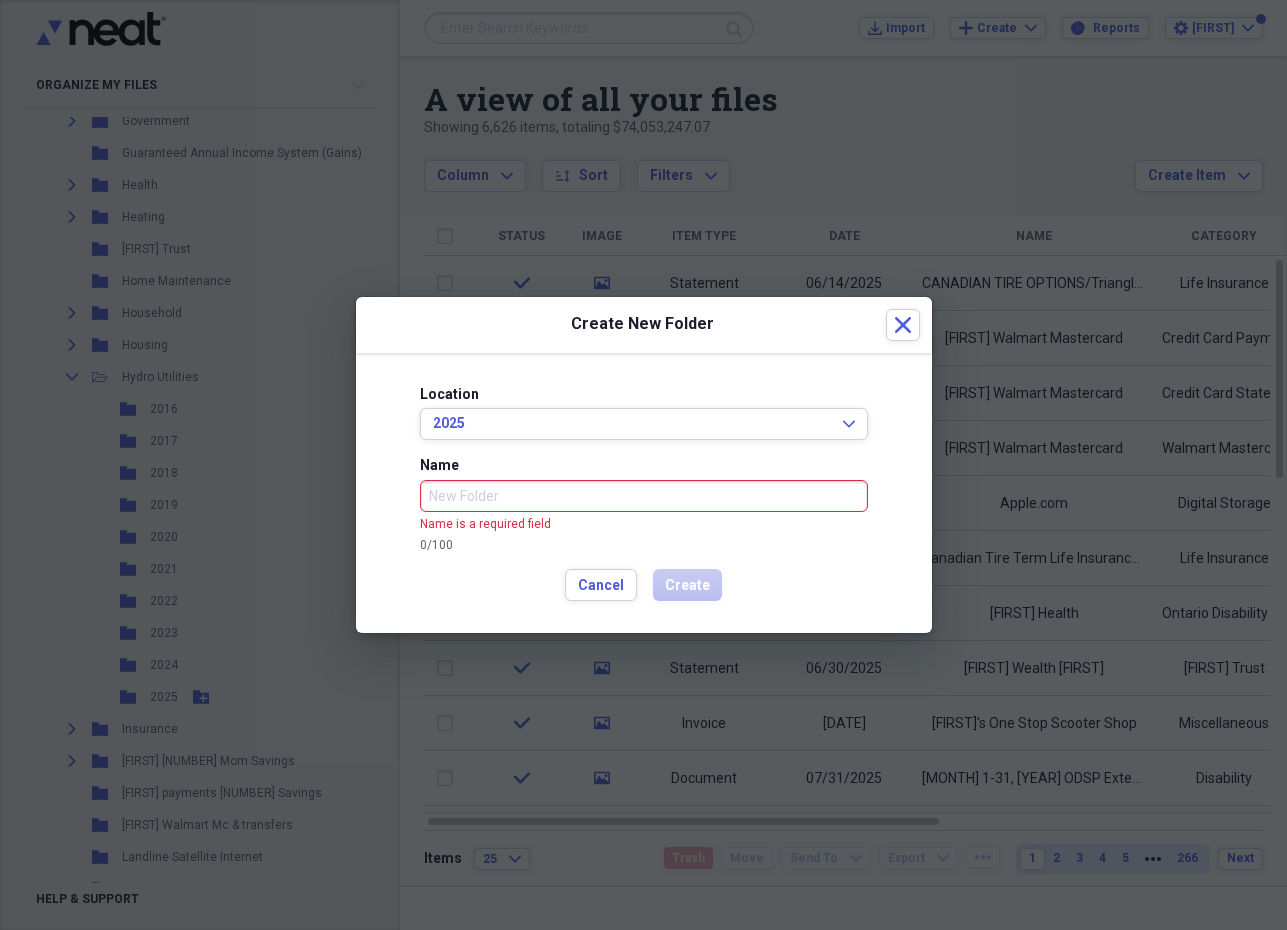 drag, startPoint x: 595, startPoint y: 562, endPoint x: 566, endPoint y: 547, distance: 32.649654 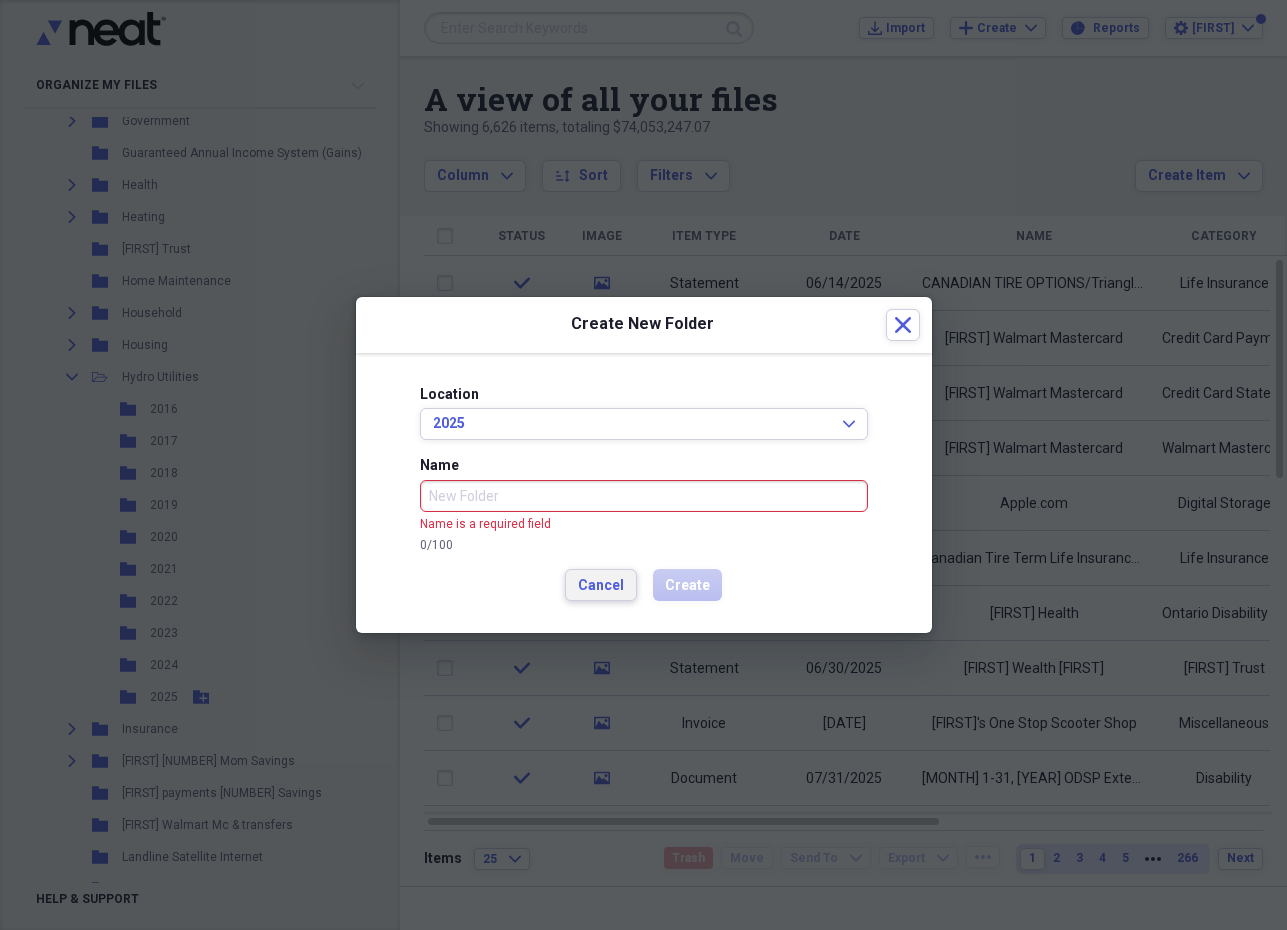 click on "Cancel" at bounding box center (601, 585) 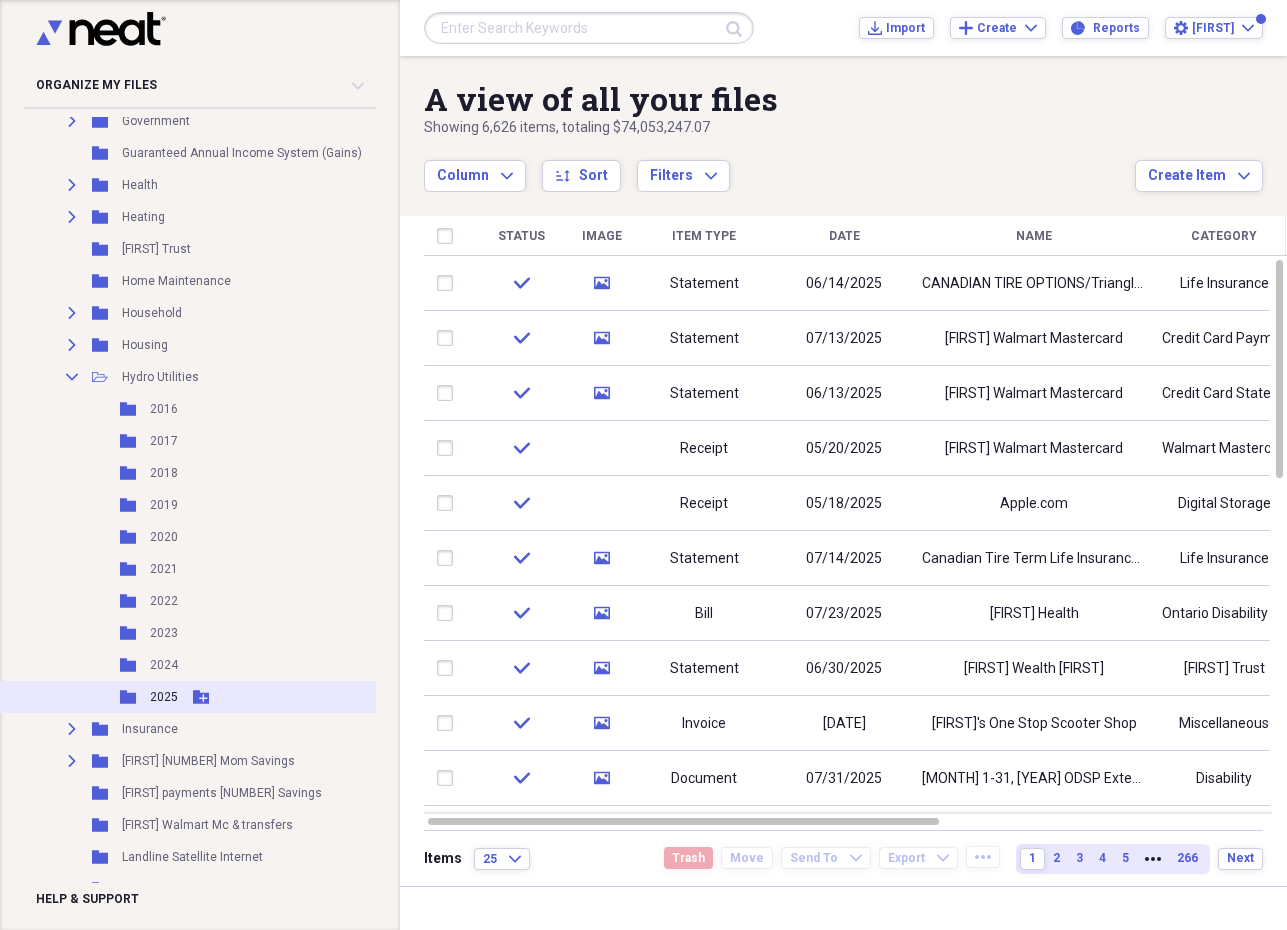click on "2025" at bounding box center (164, 697) 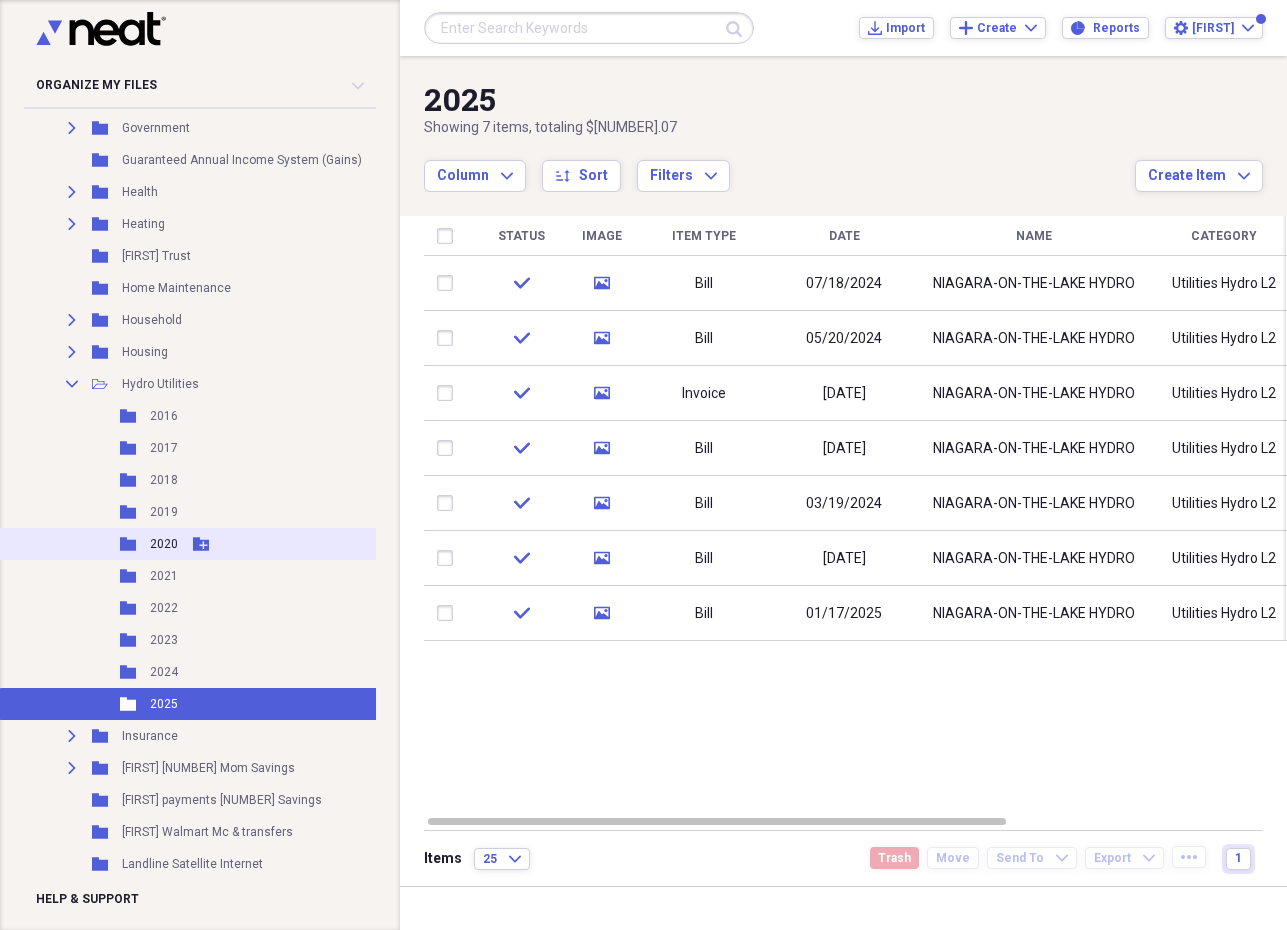 scroll, scrollTop: 1283, scrollLeft: 0, axis: vertical 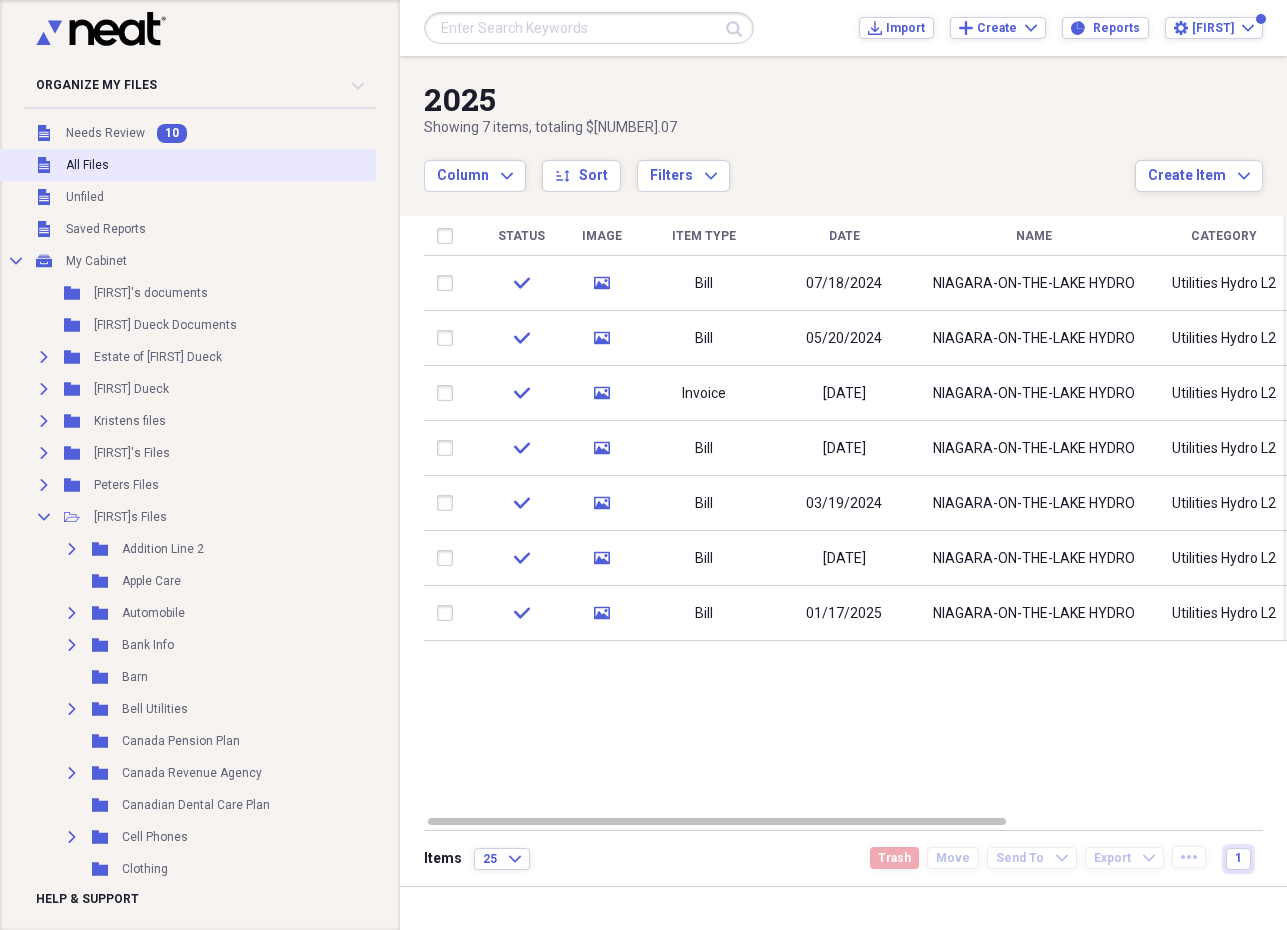 click on "All Files" at bounding box center [87, 165] 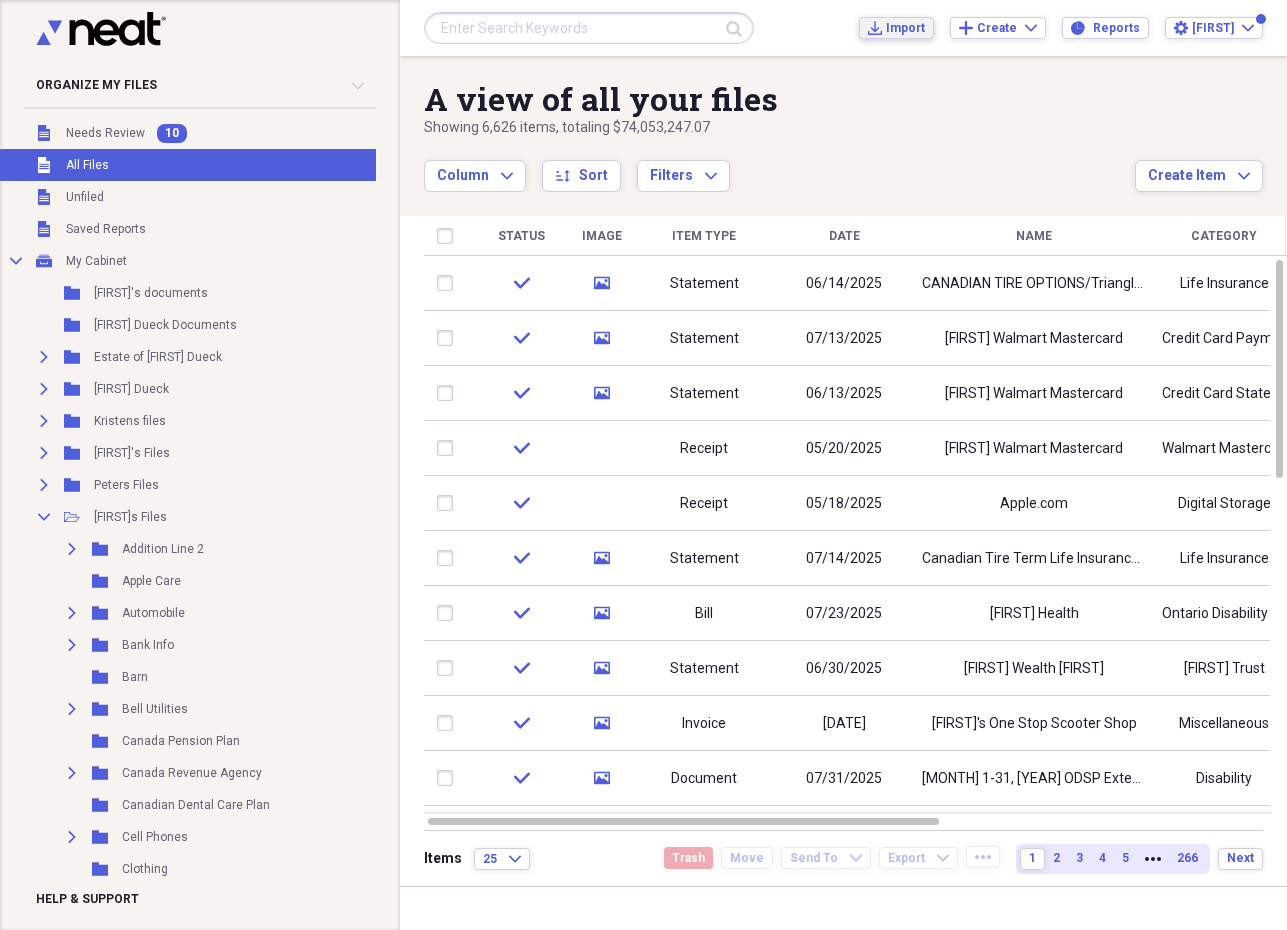 click on "Import" at bounding box center (905, 28) 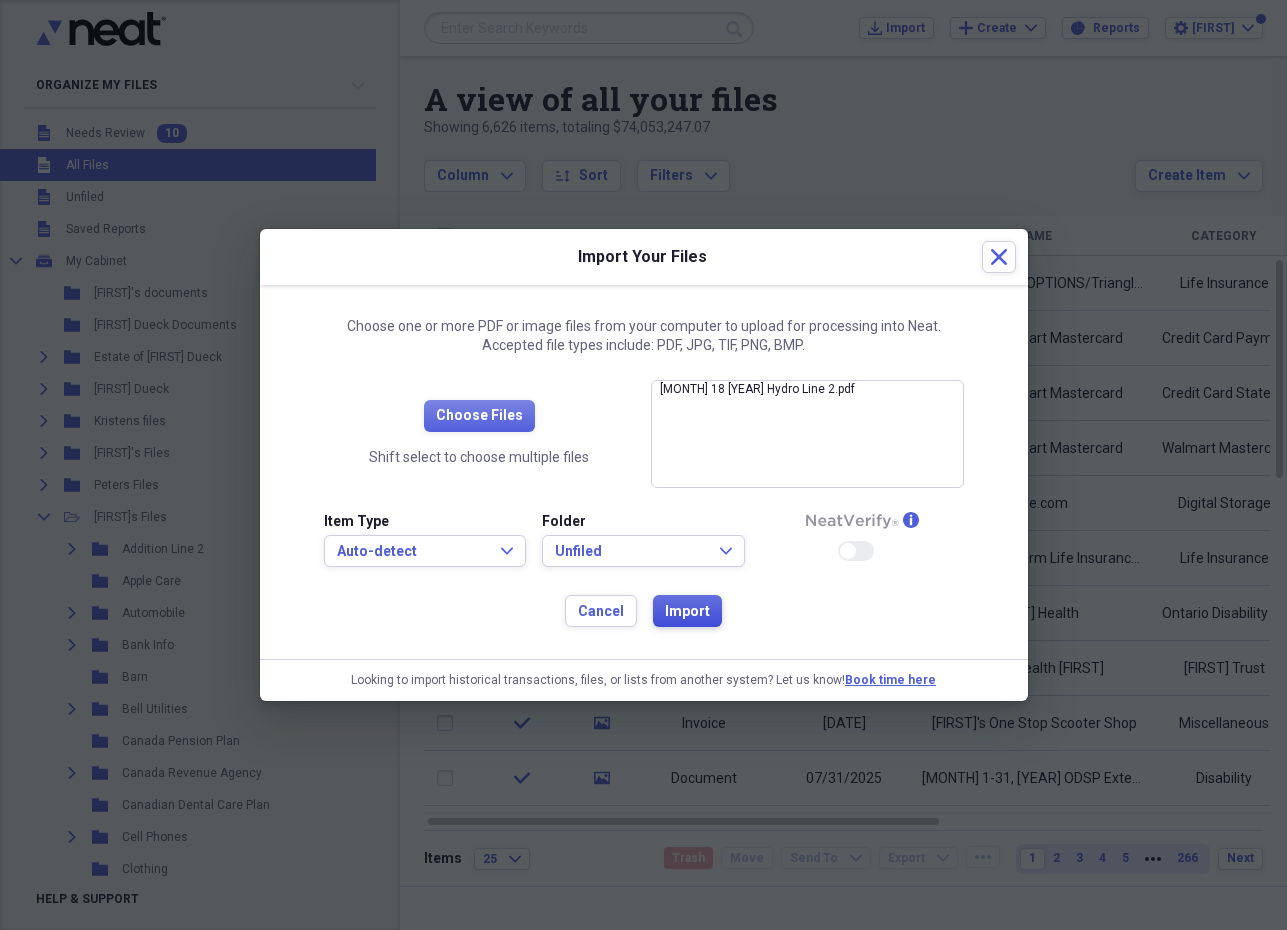 click on "Import" at bounding box center [687, 612] 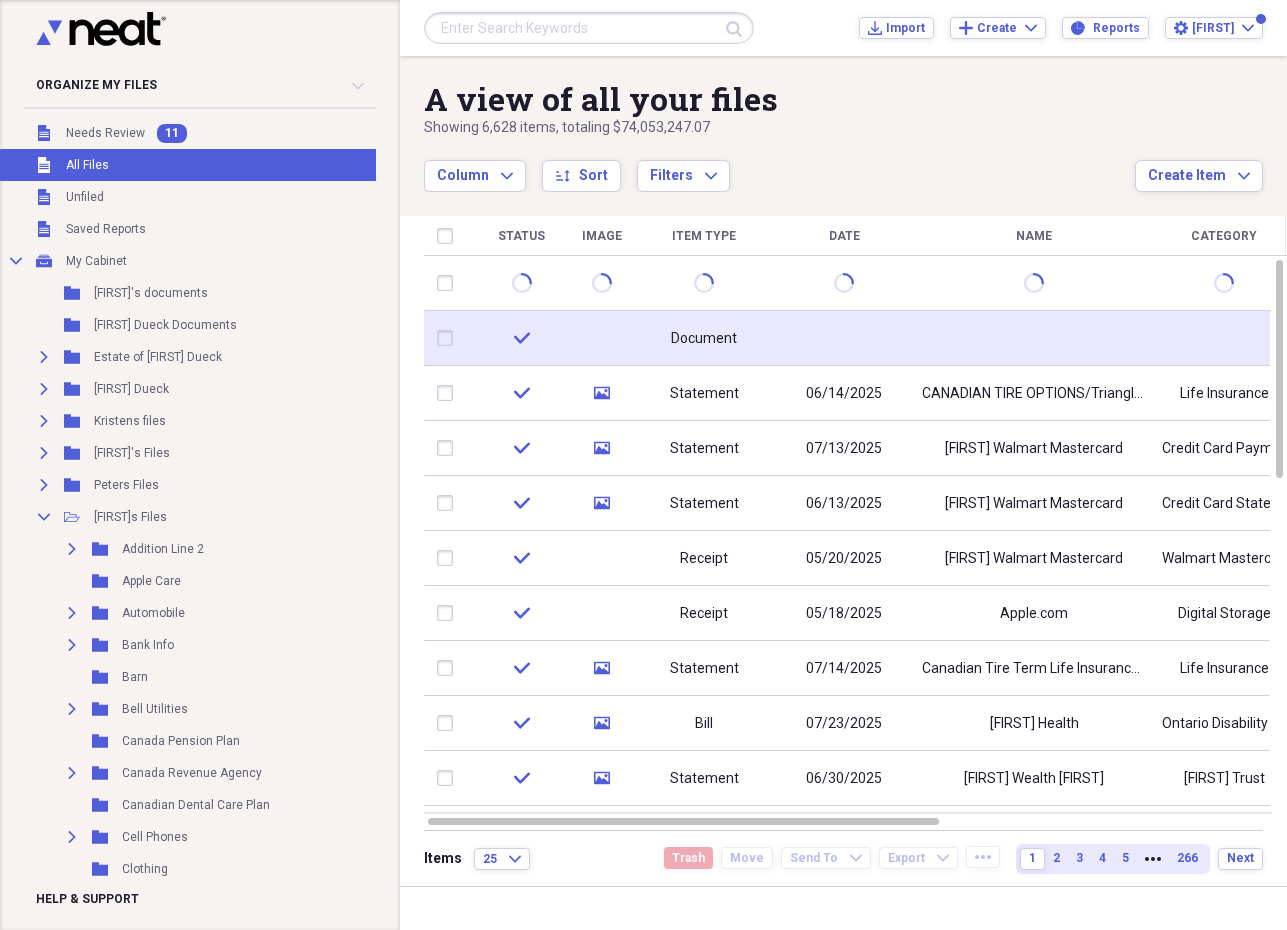 click on "Document" at bounding box center [704, 339] 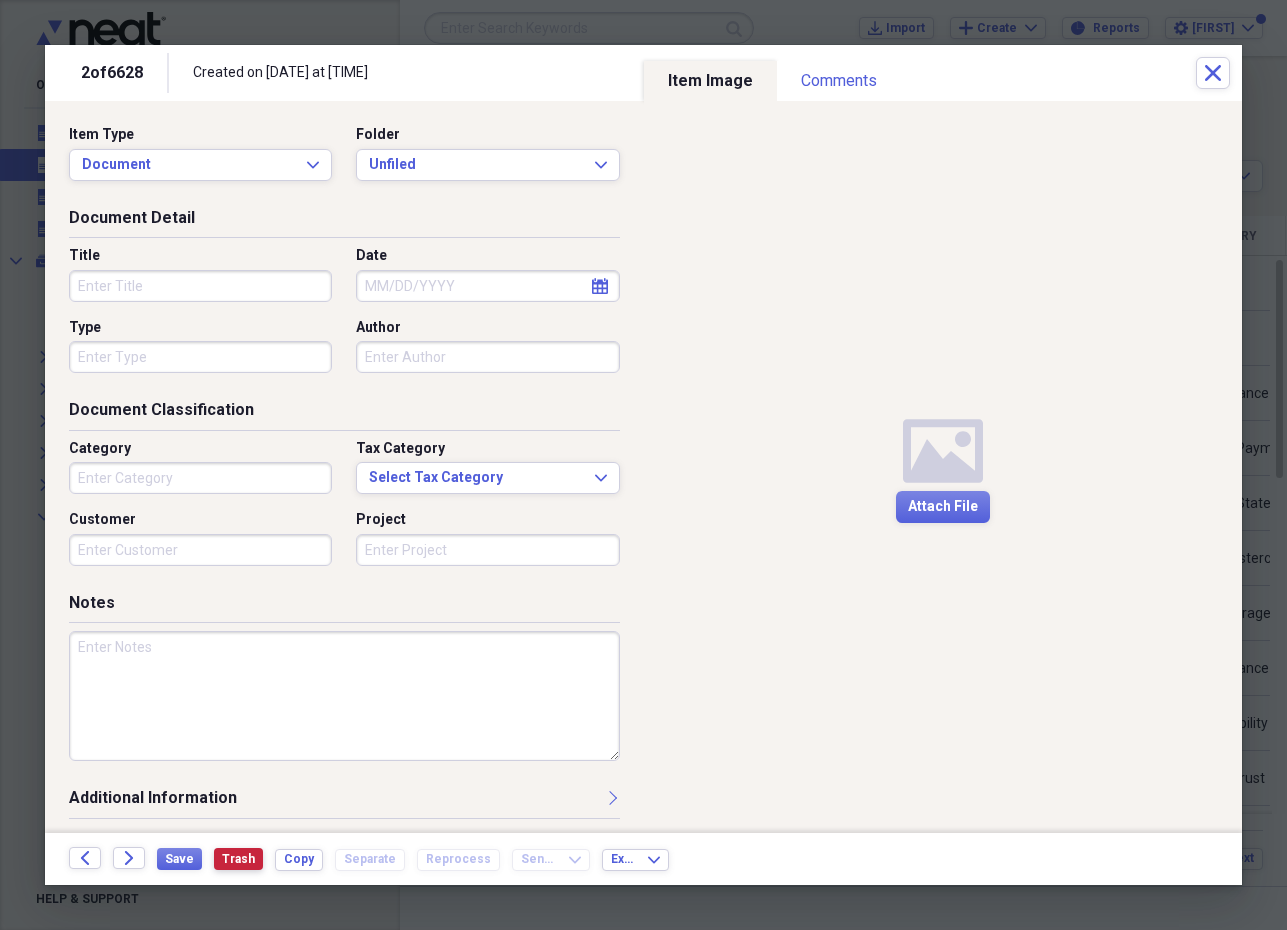 click on "Trash" at bounding box center (238, 859) 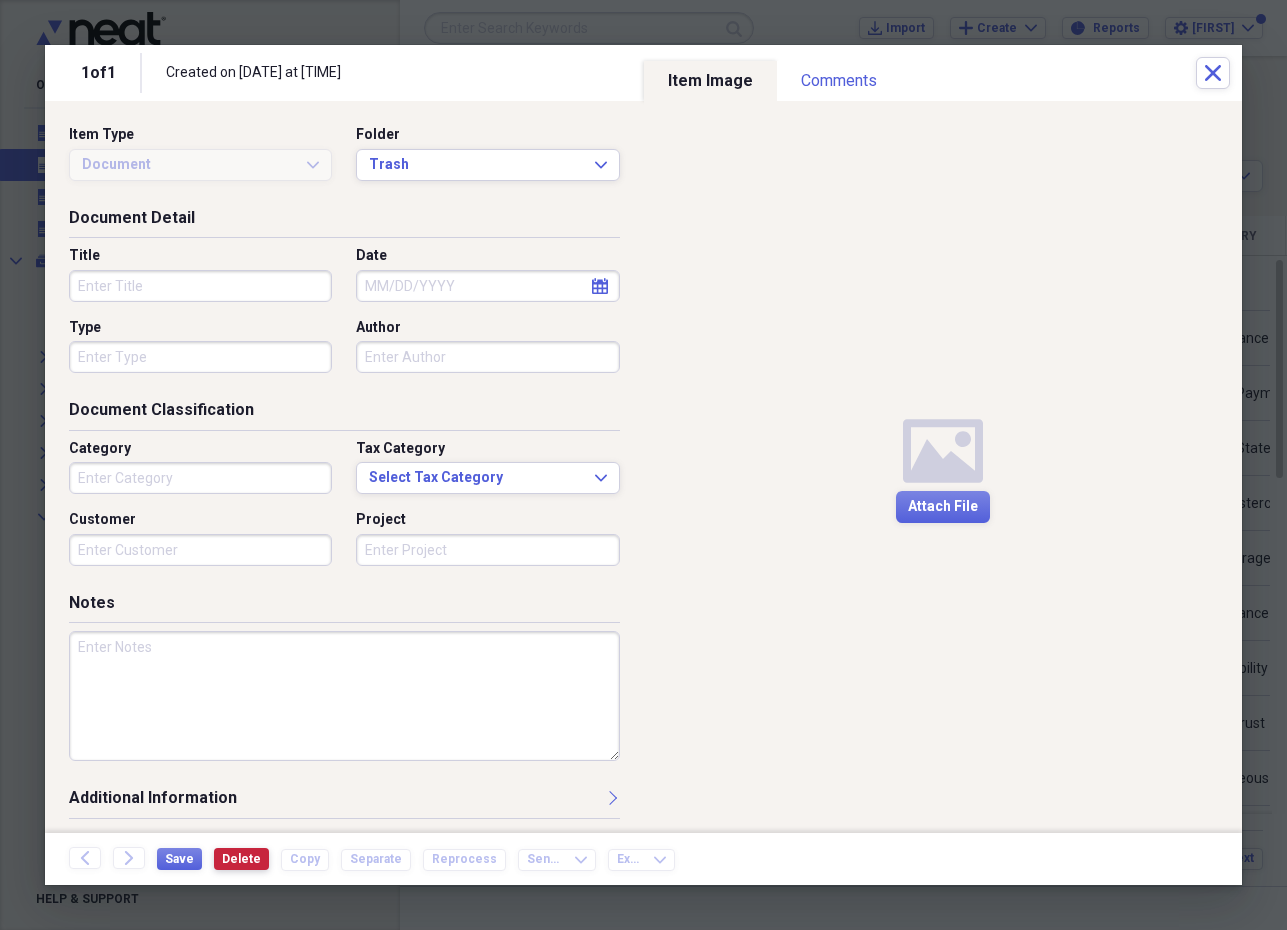 click on "Delete" at bounding box center [241, 859] 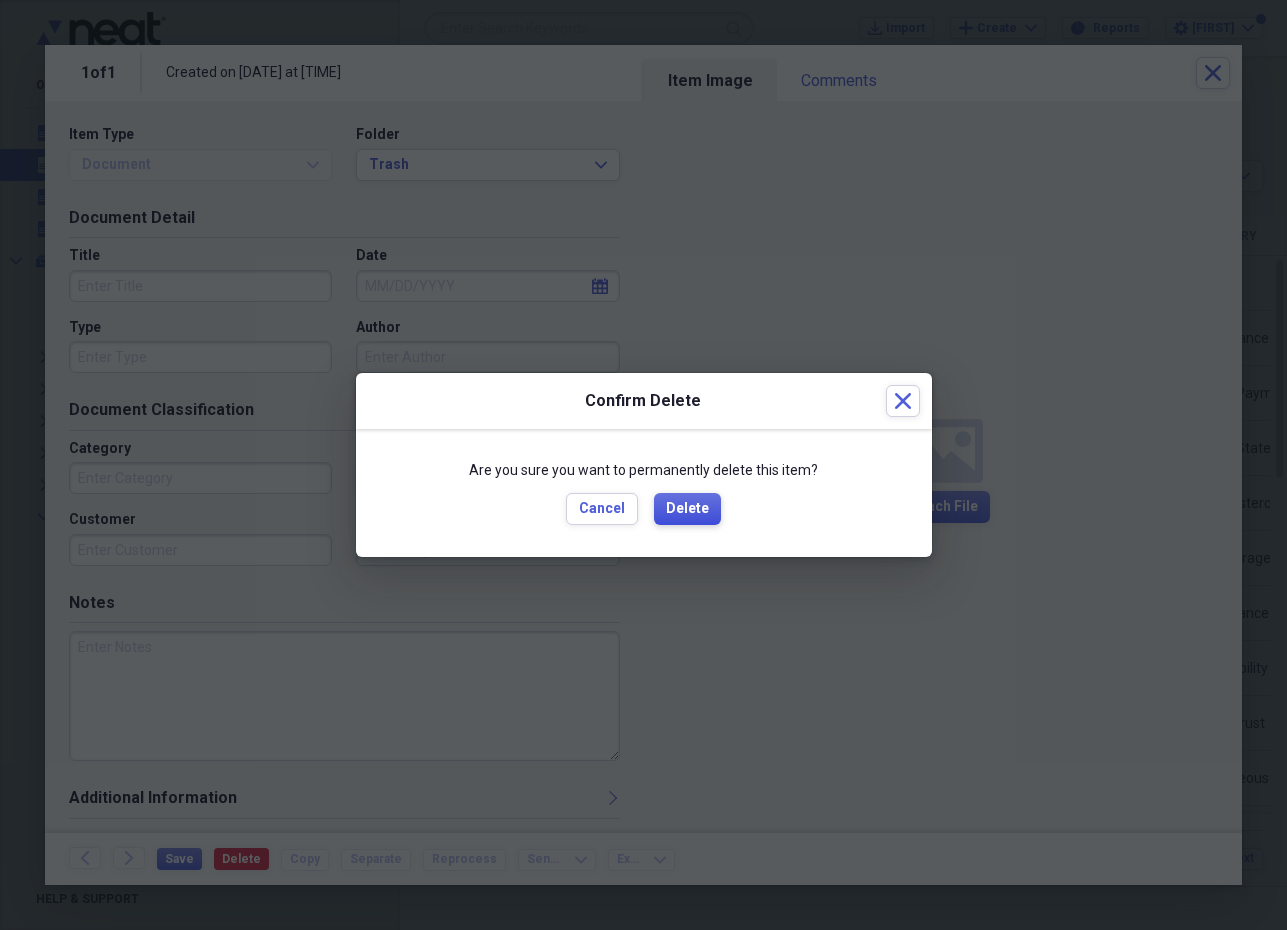click on "Delete" at bounding box center [687, 509] 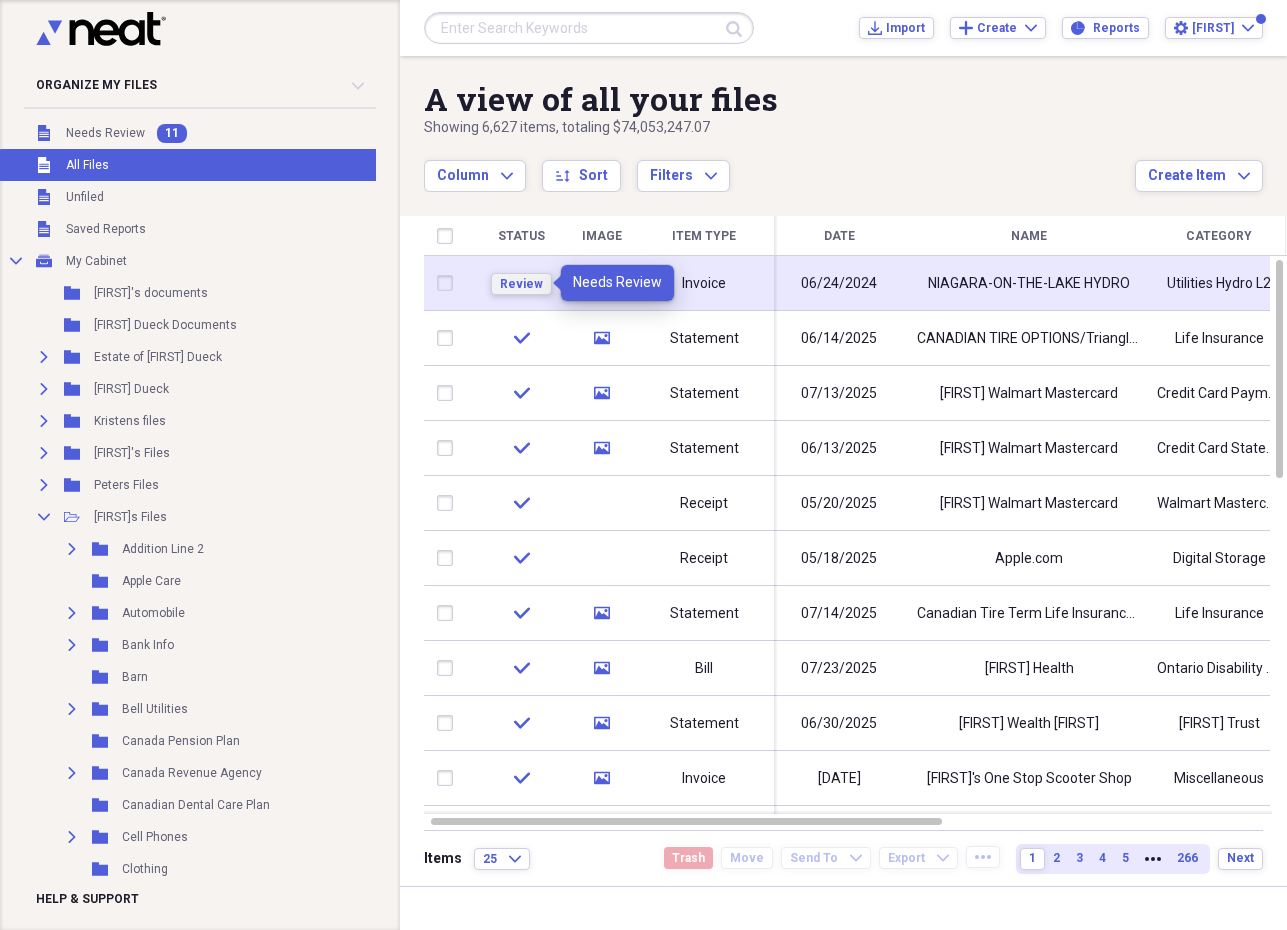 click on "Review" at bounding box center (521, 284) 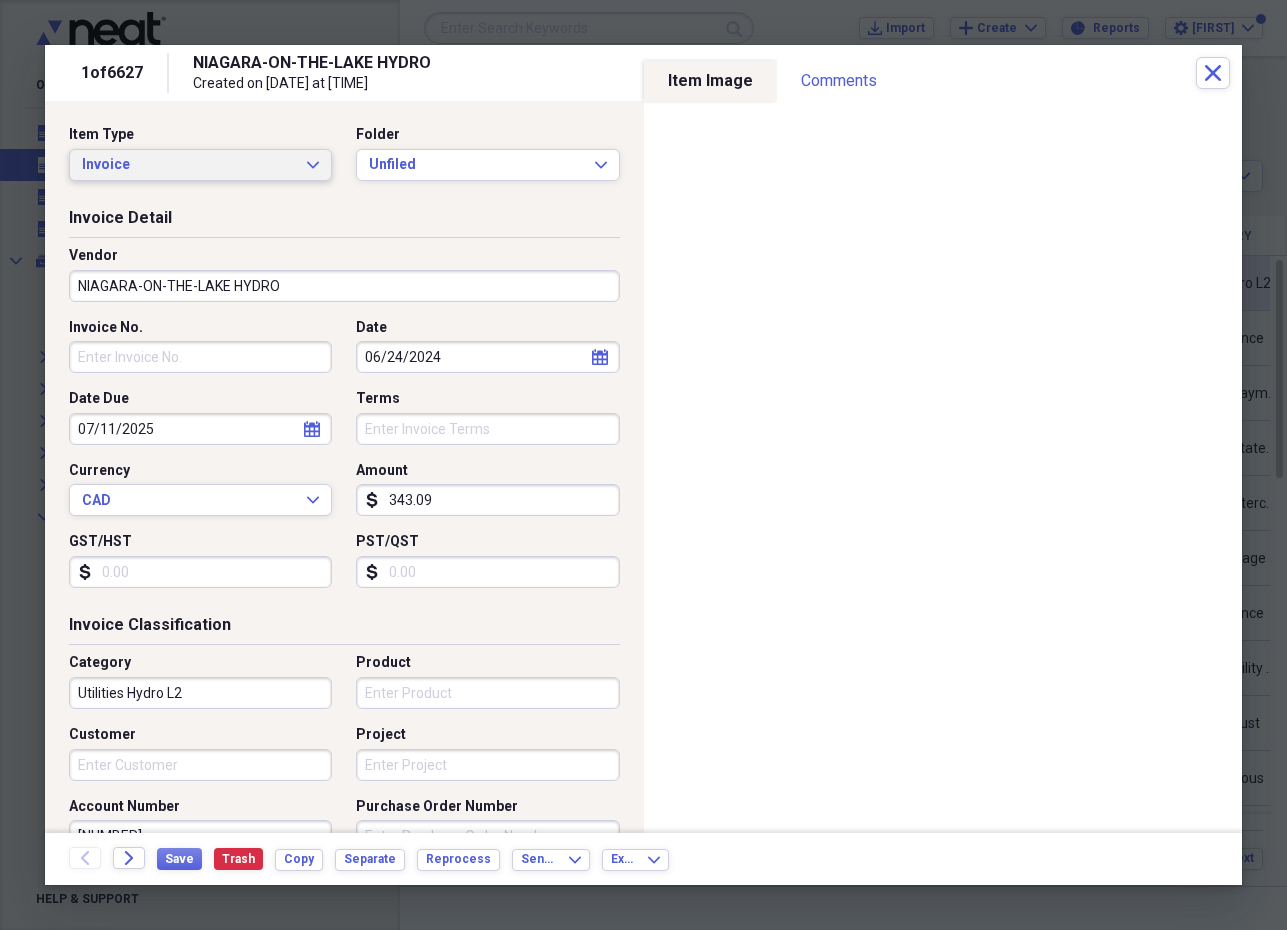 click on "Expand" 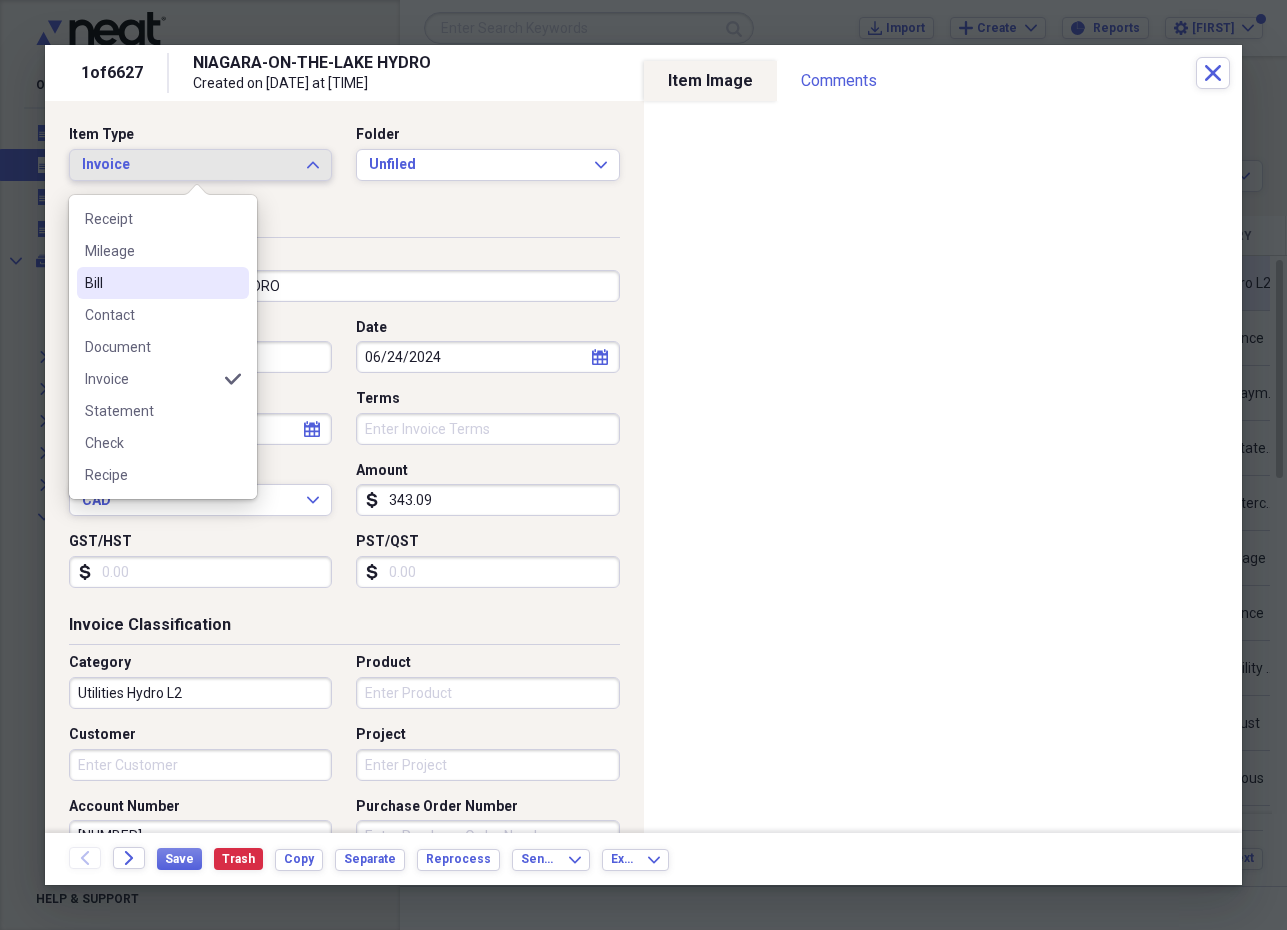 click on "Bill" at bounding box center [151, 283] 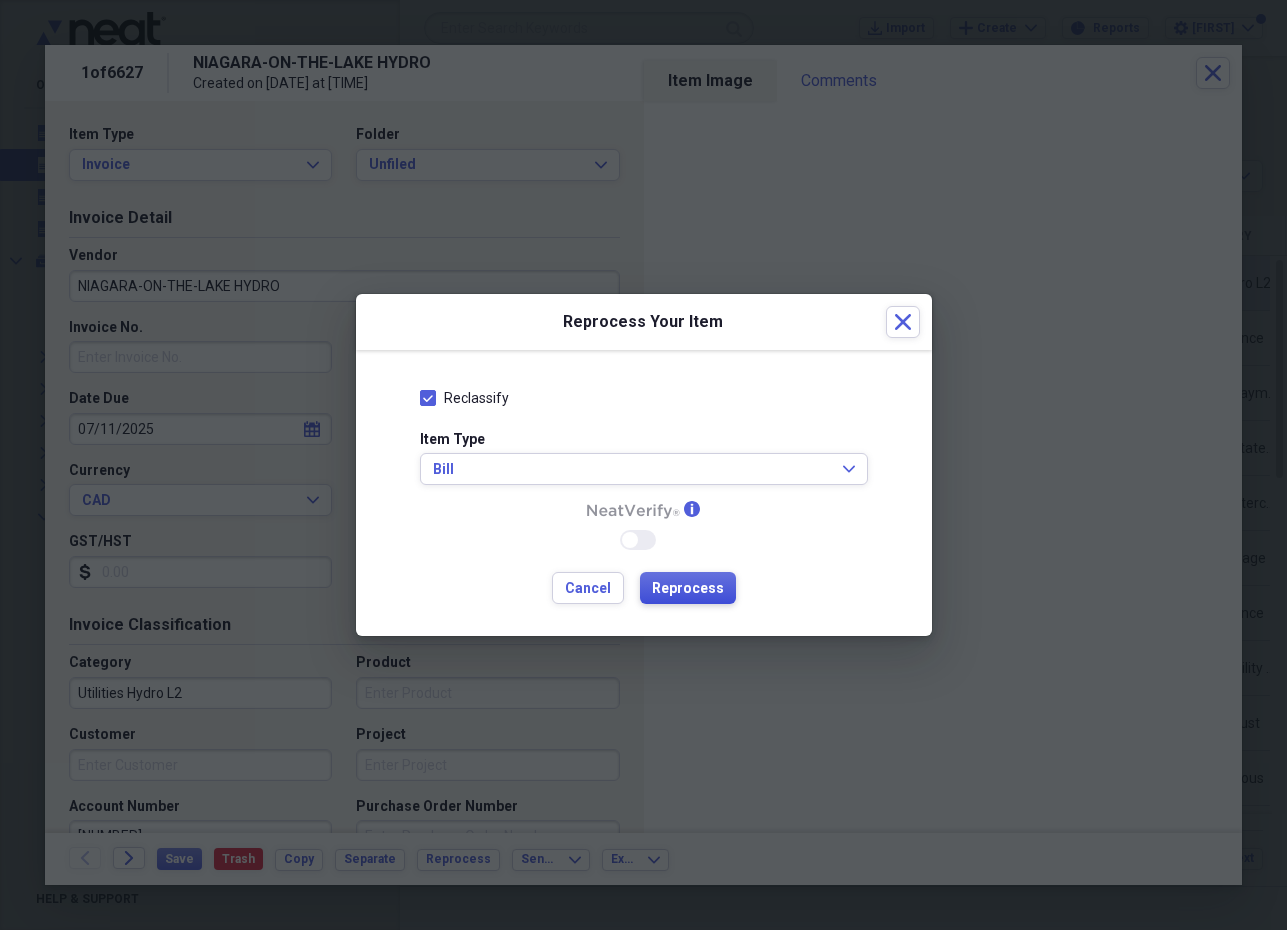 click on "Reprocess" at bounding box center (688, 588) 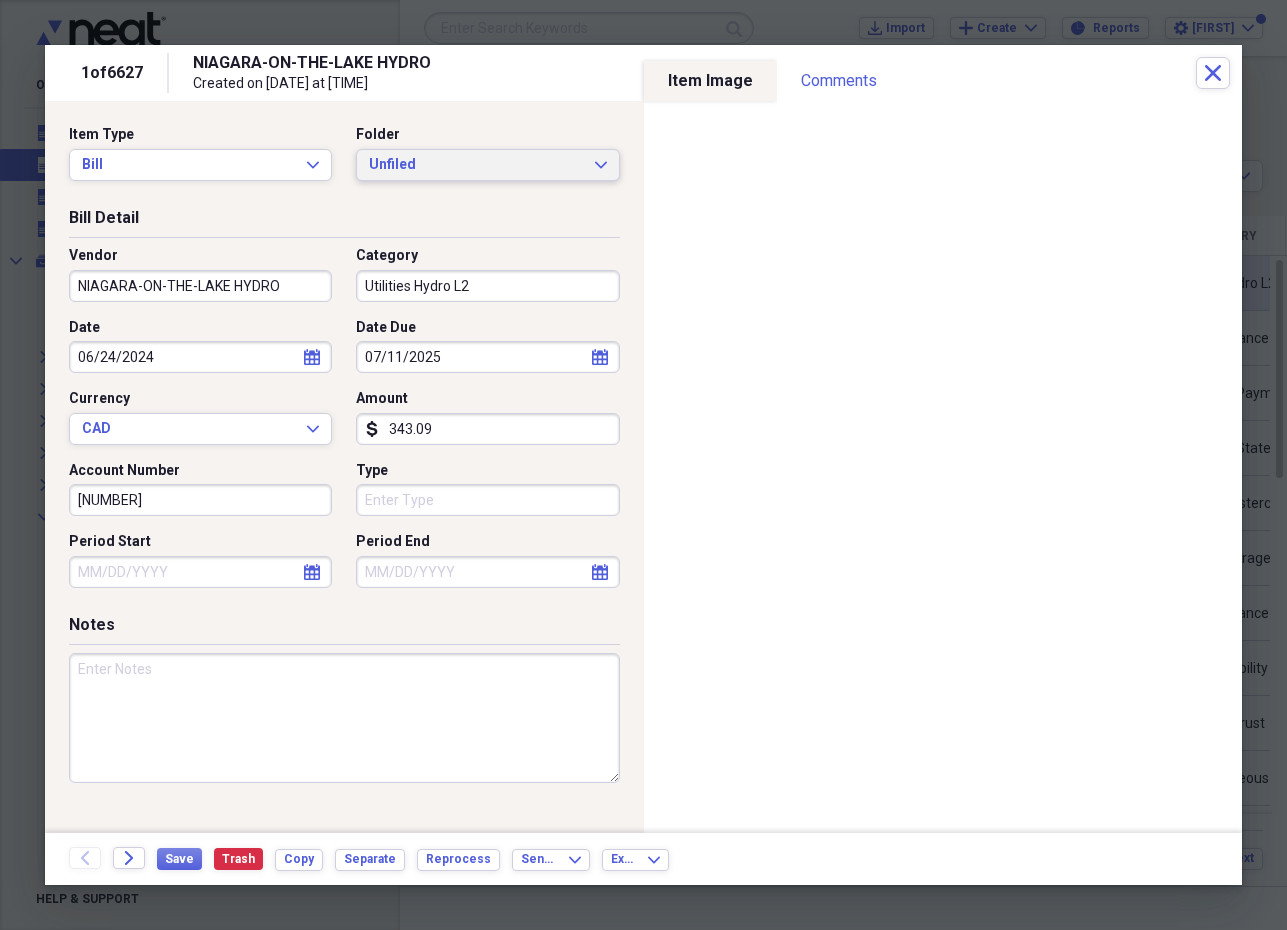 click on "Unfiled Expand" at bounding box center [487, 165] 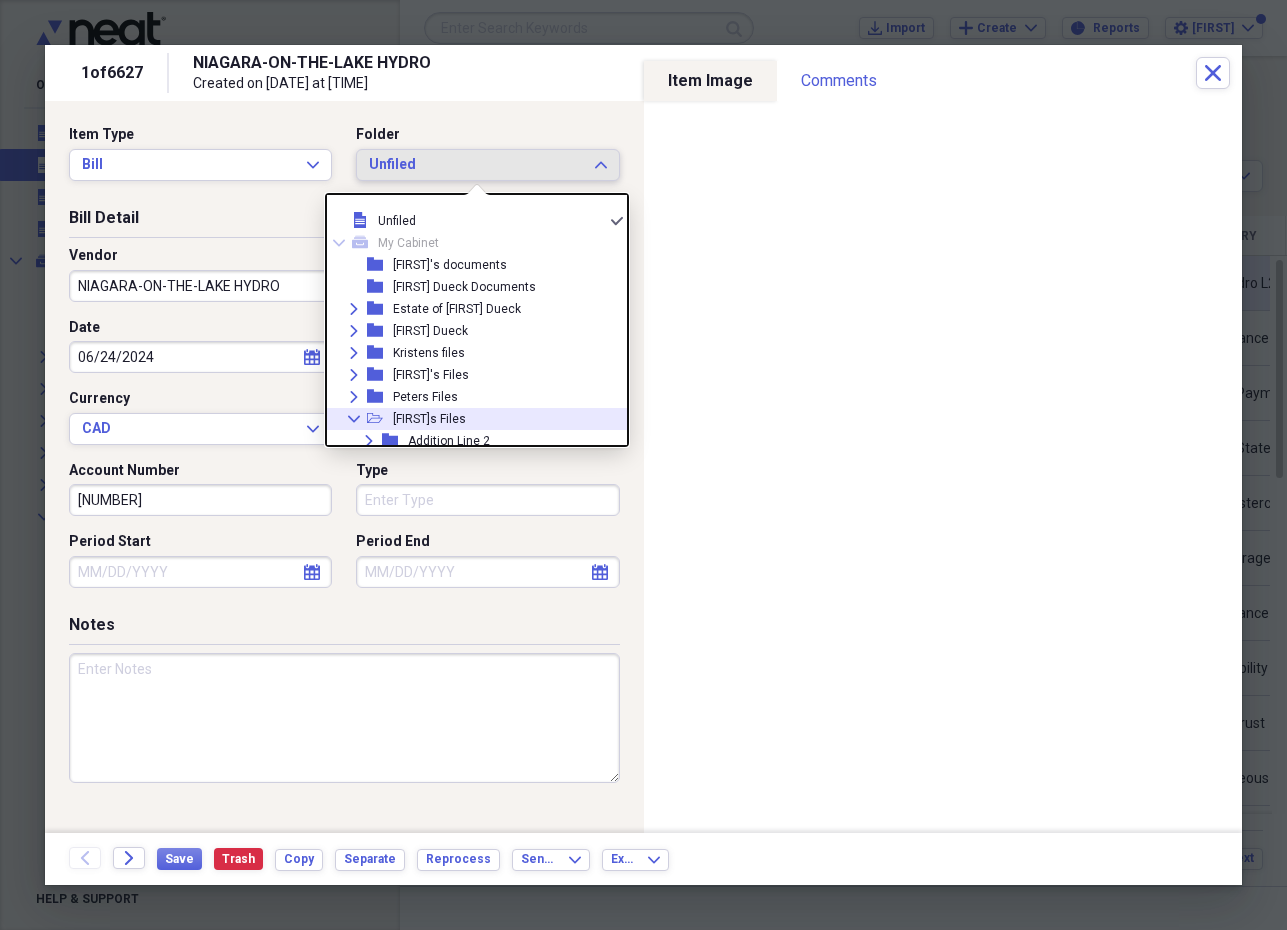 click on "Collapse" 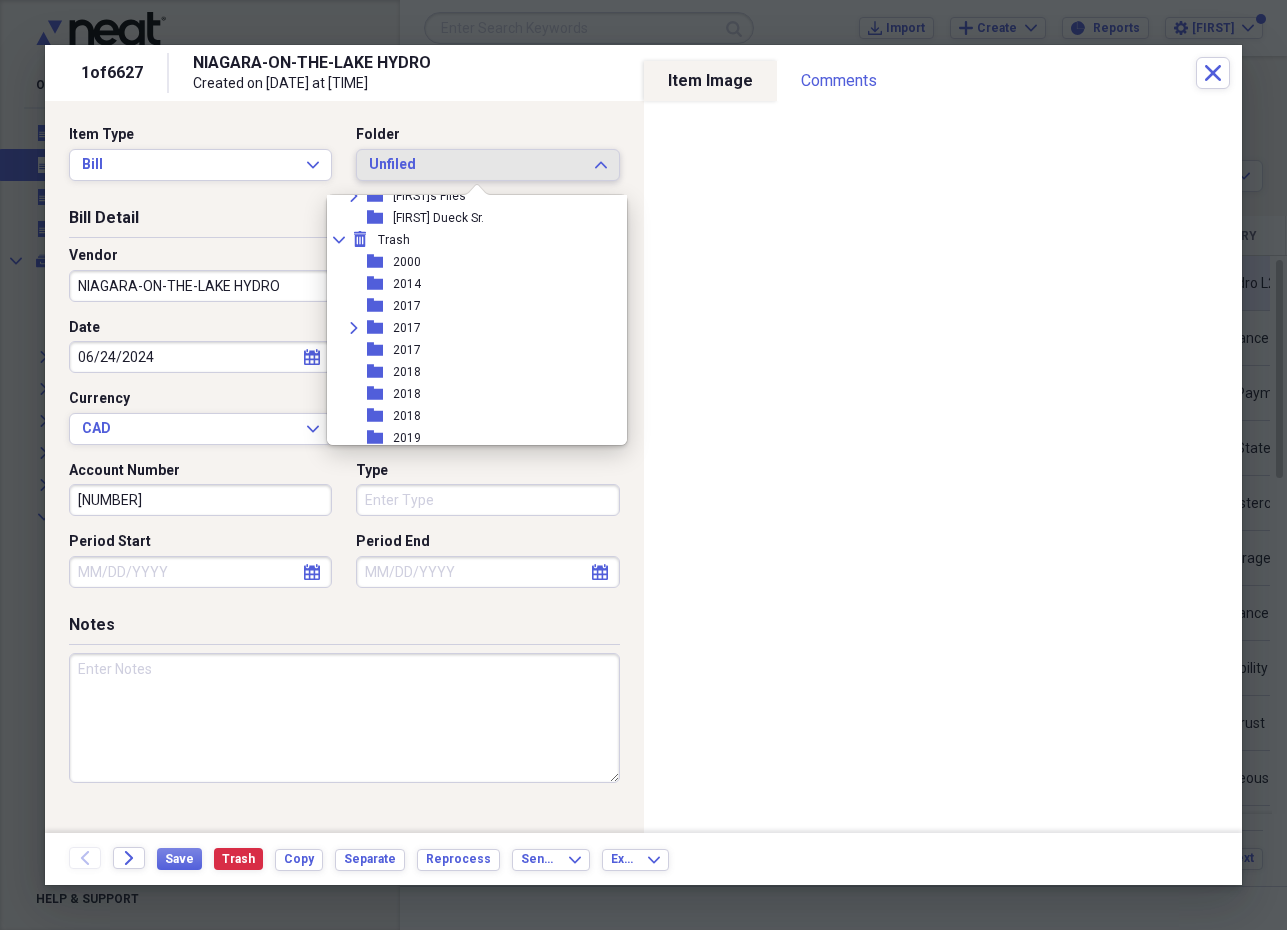 scroll, scrollTop: 237, scrollLeft: 0, axis: vertical 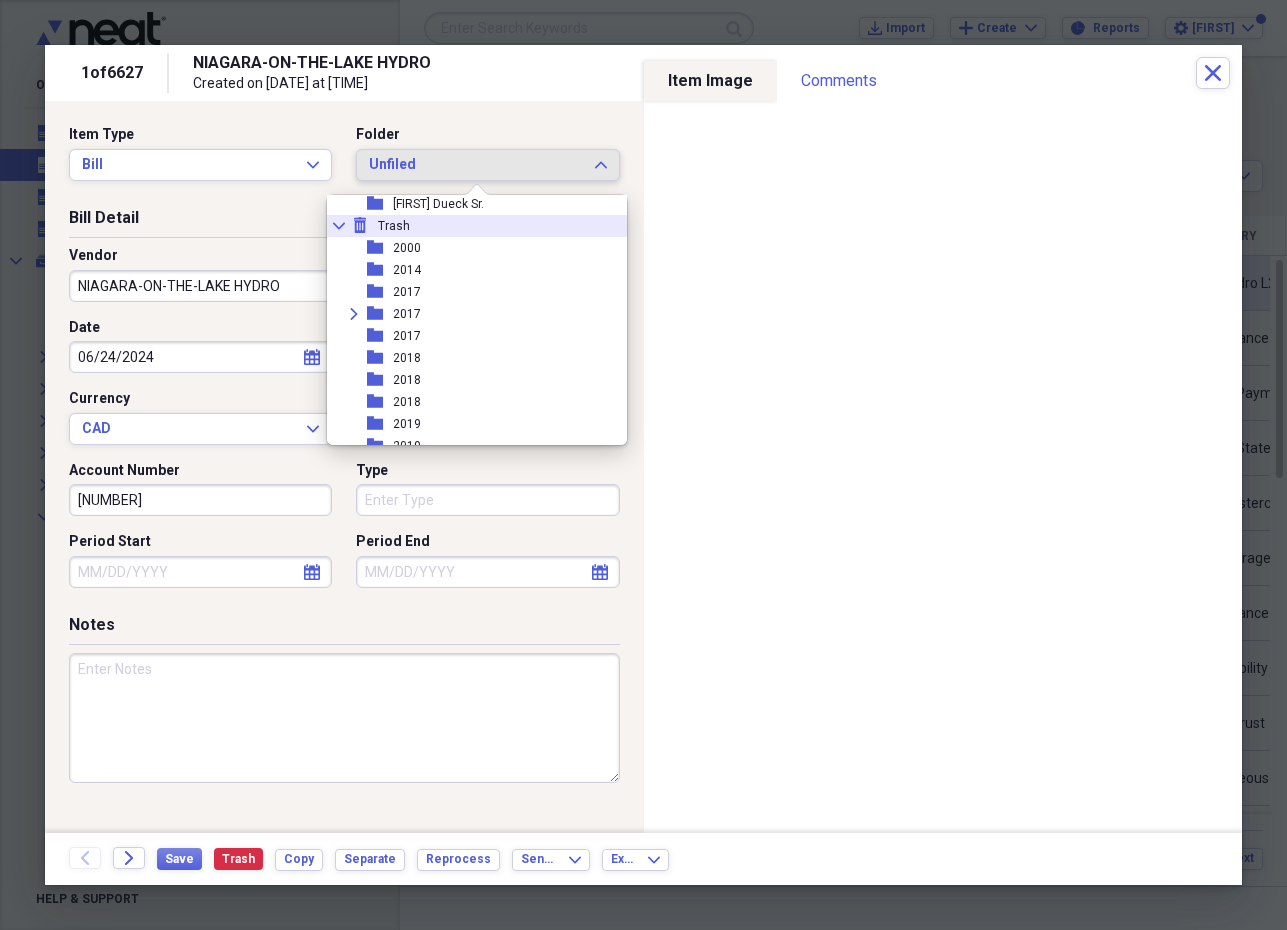 click on "Collapse" at bounding box center [339, 226] 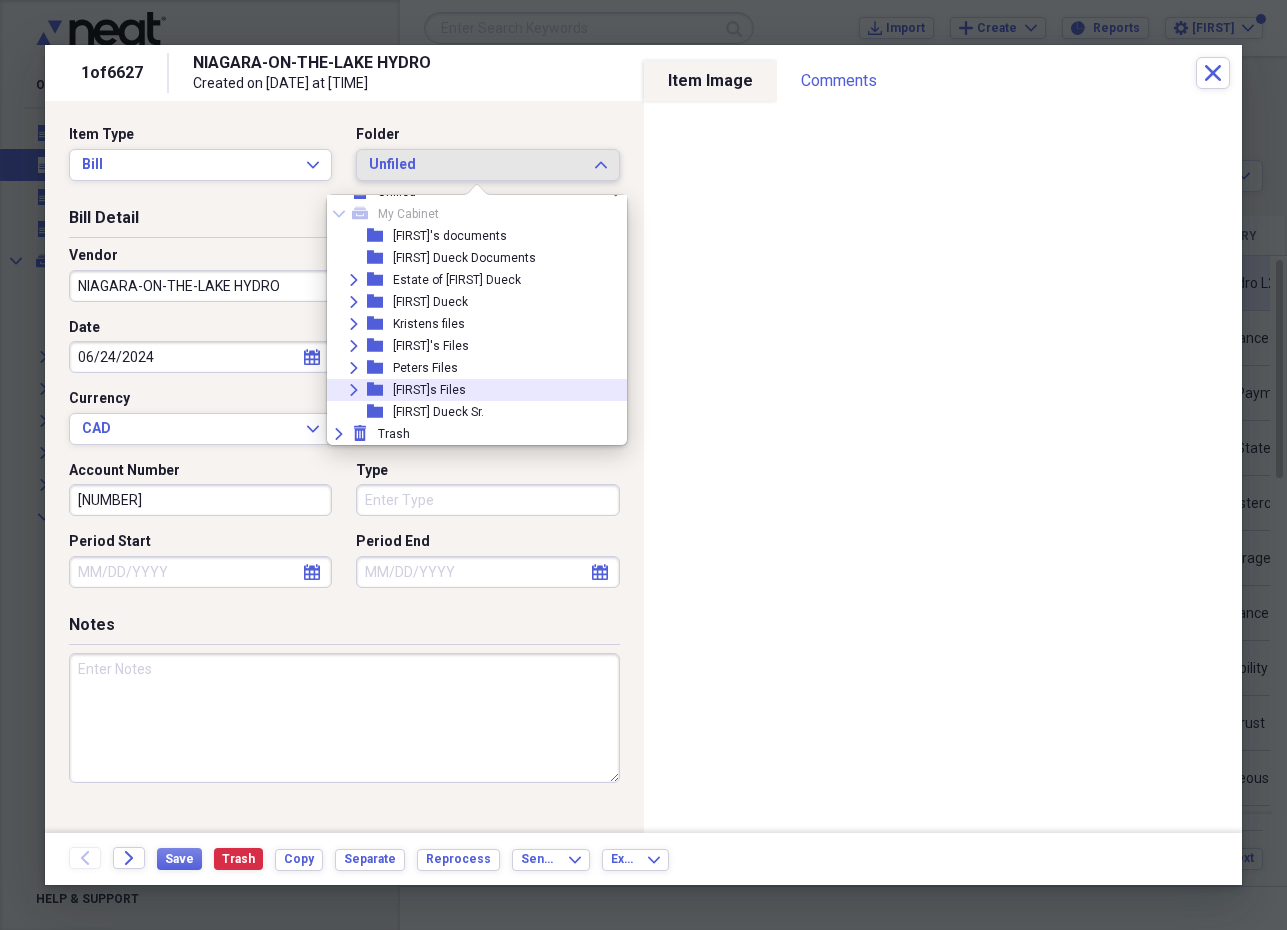 click on "Expand" 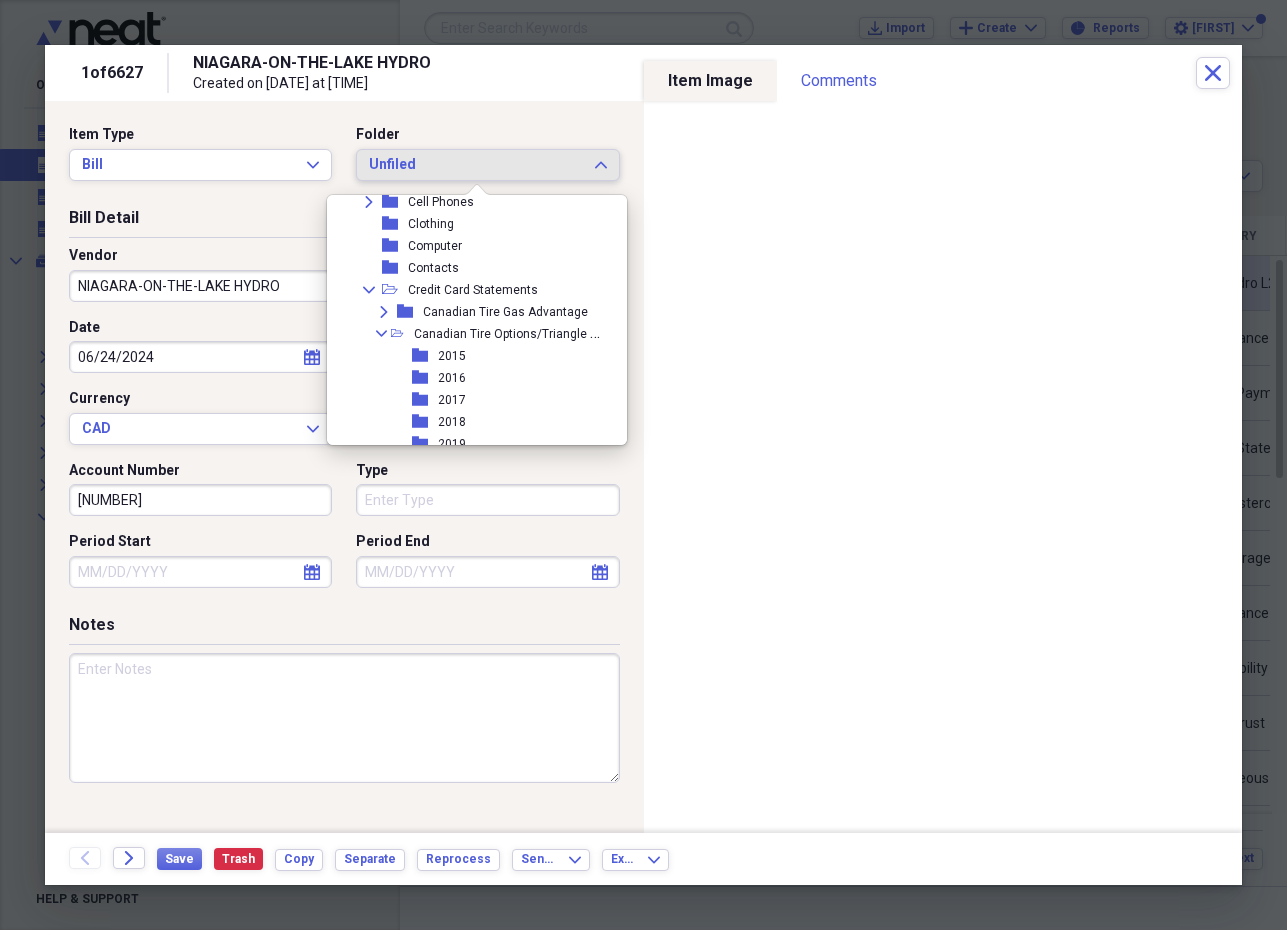 scroll, scrollTop: 449, scrollLeft: 0, axis: vertical 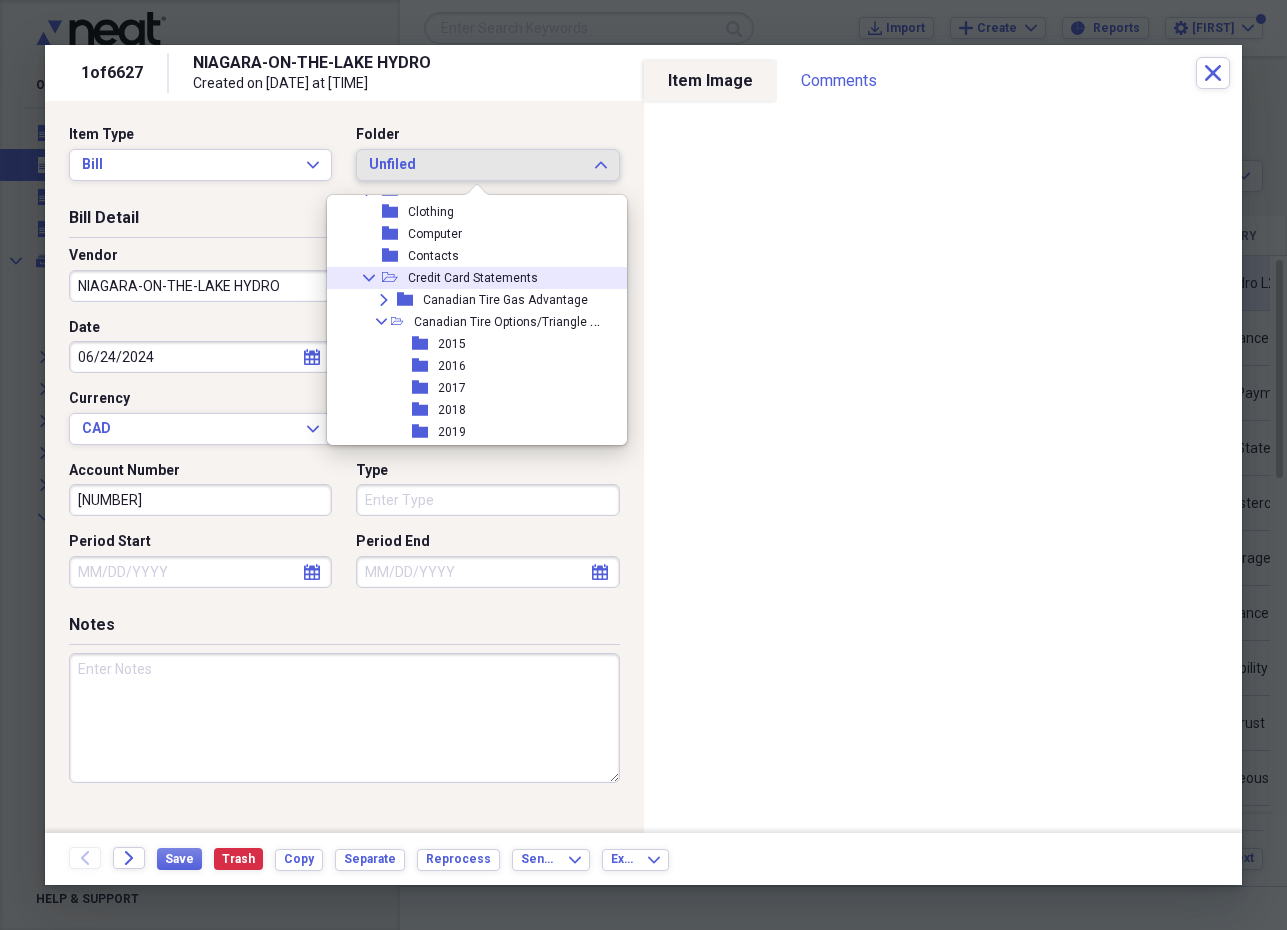 click on "Collapse" 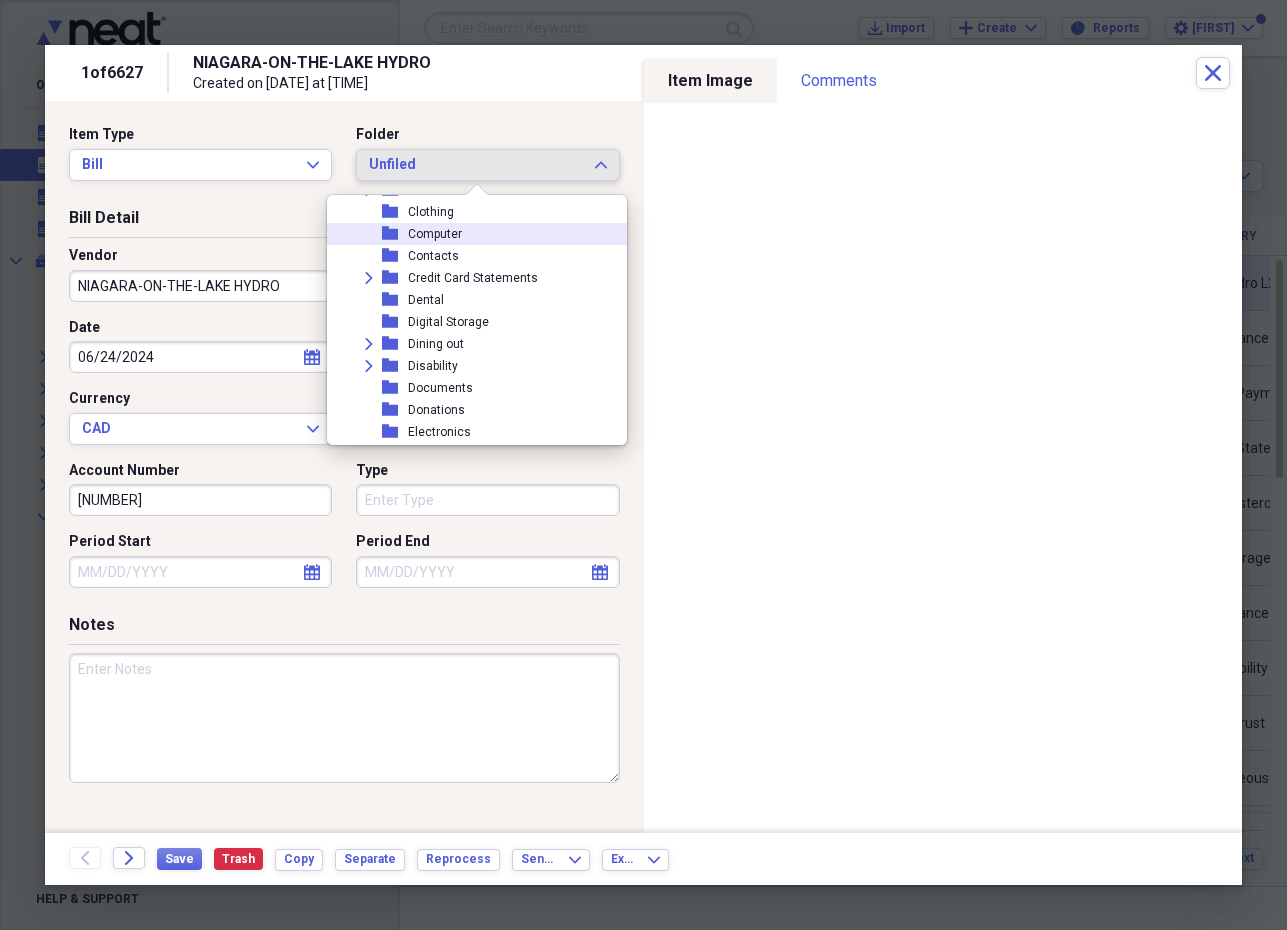 scroll, scrollTop: 407, scrollLeft: 0, axis: vertical 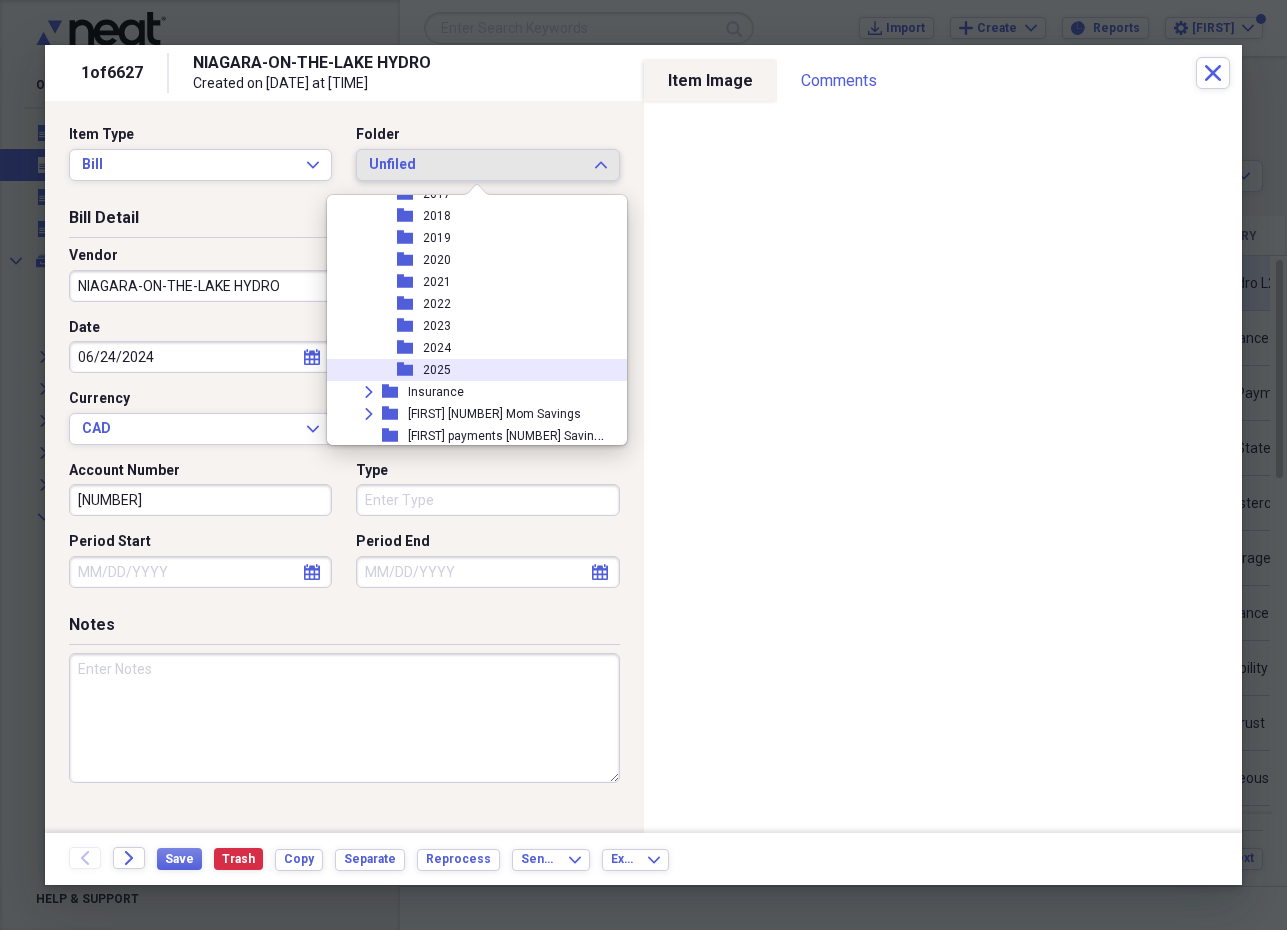 click on "folder 2025" at bounding box center (469, 370) 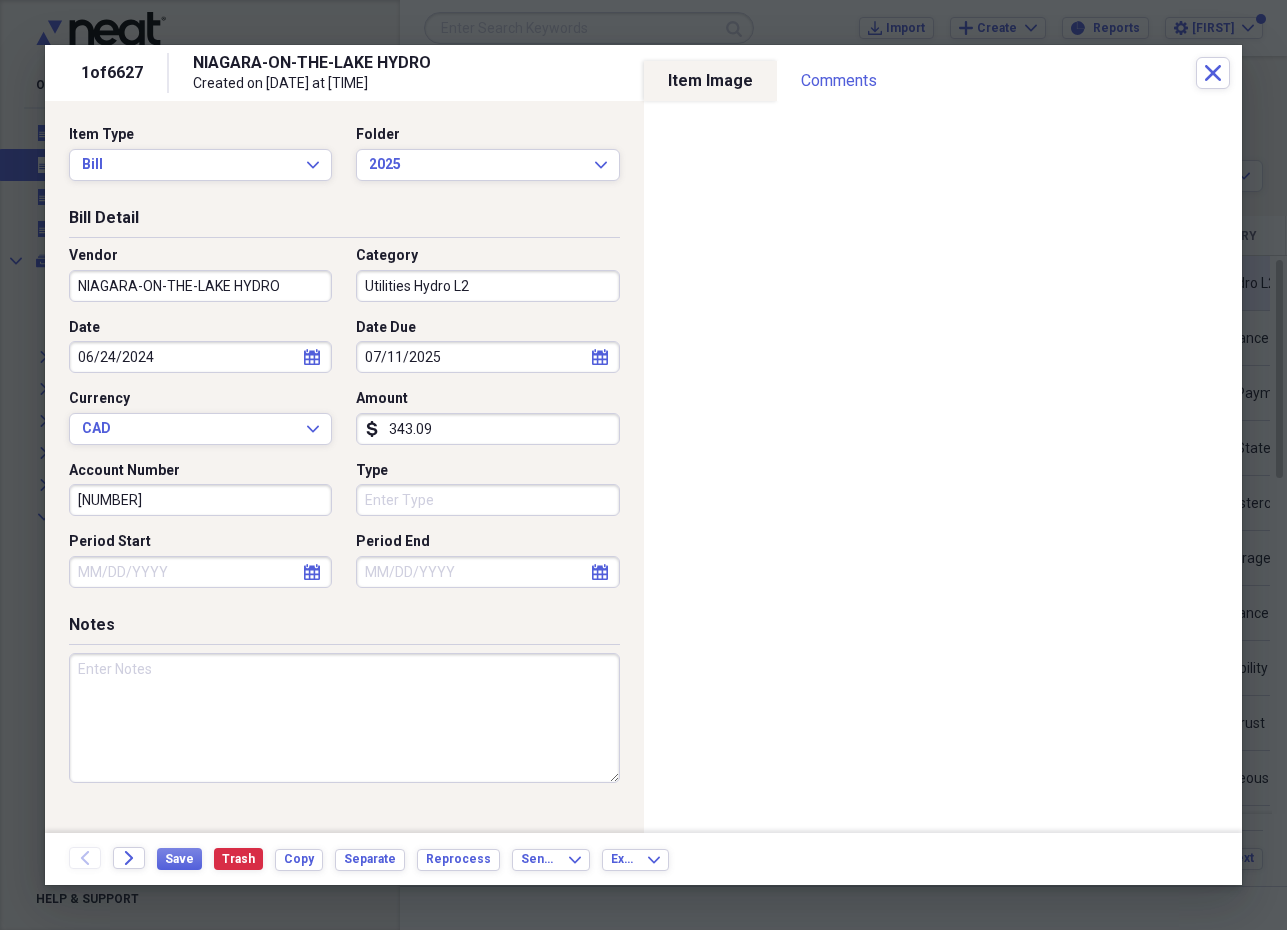 click 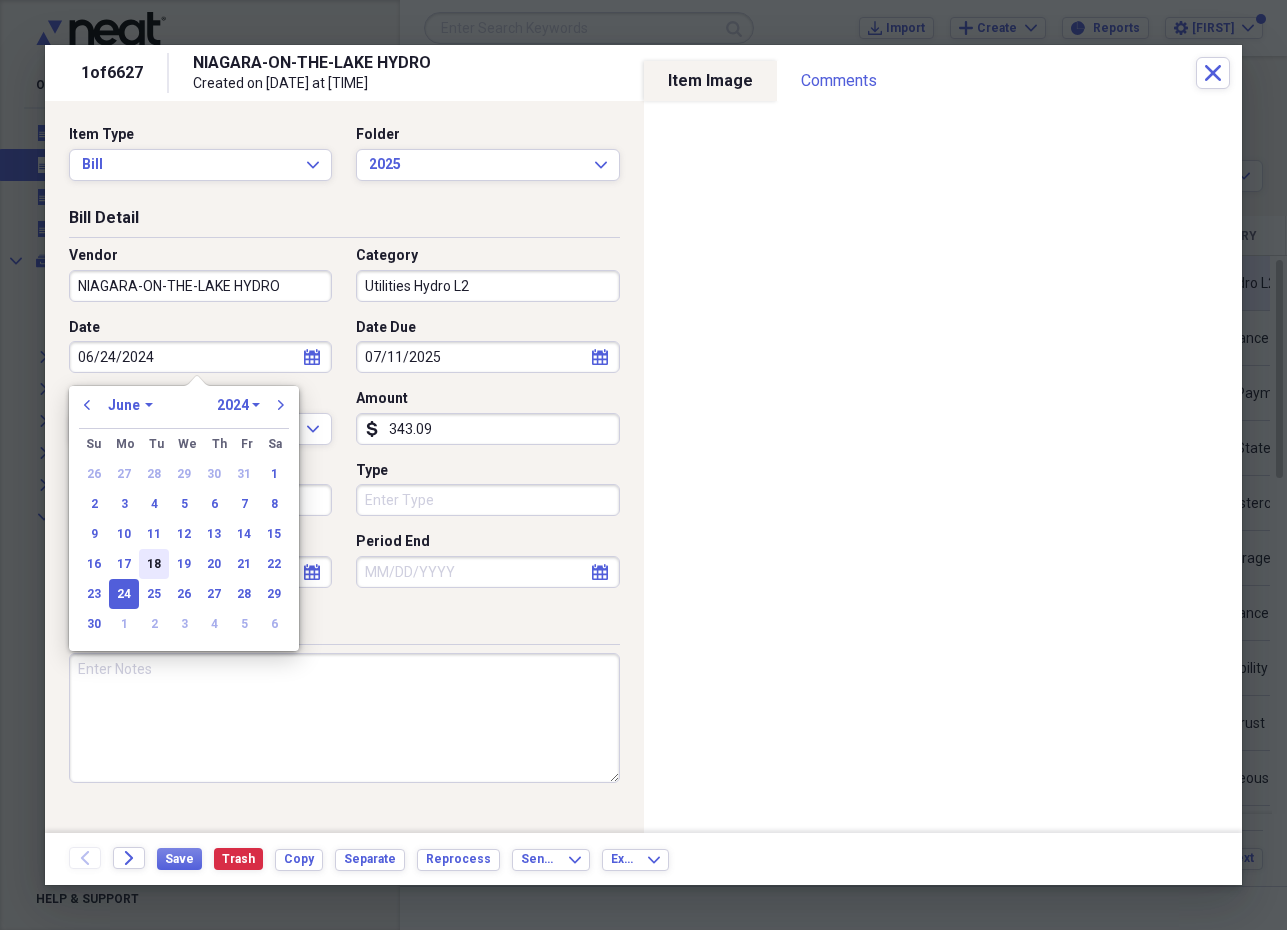 click on "18" at bounding box center [154, 564] 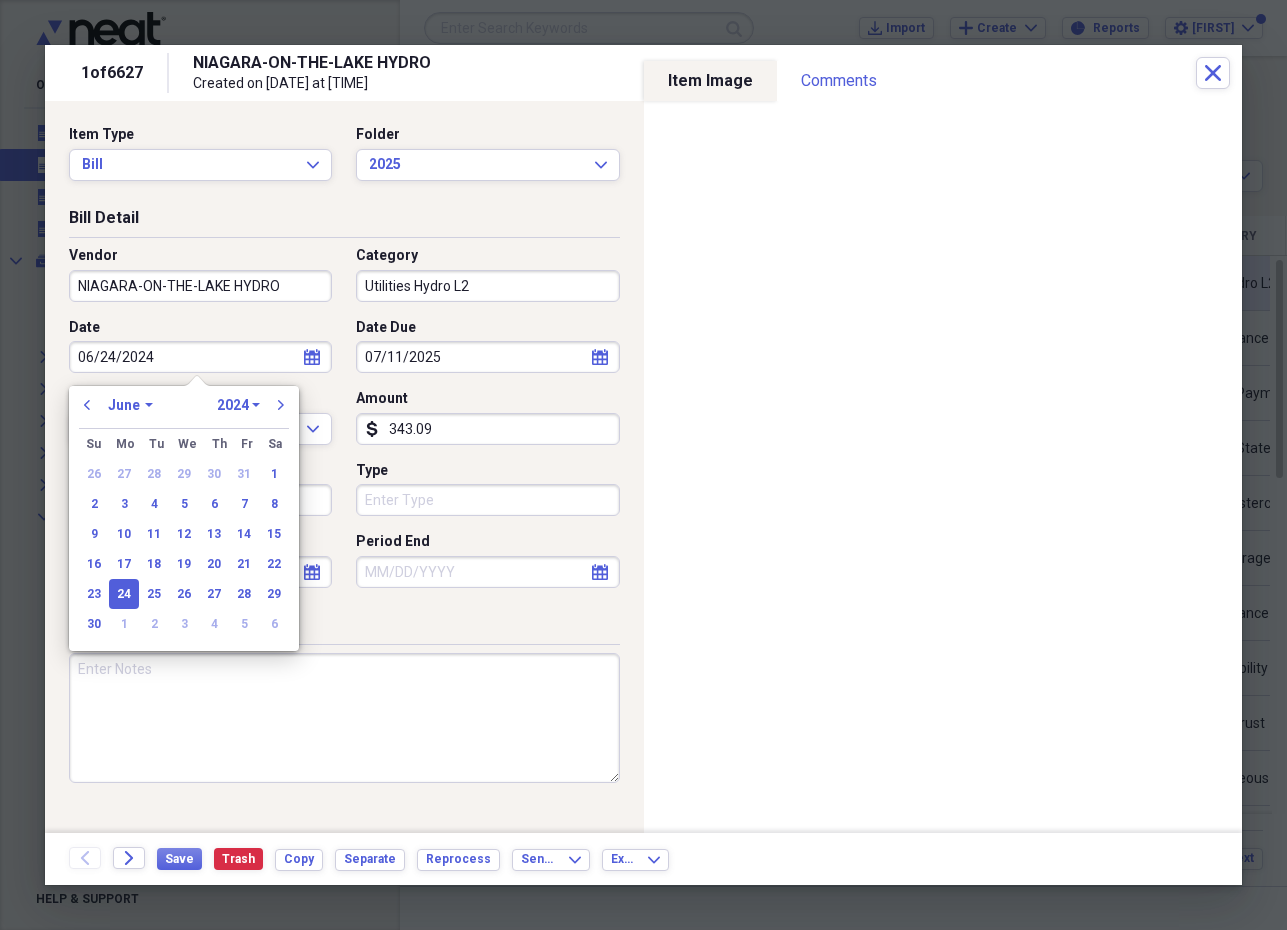 type on "[DATE]" 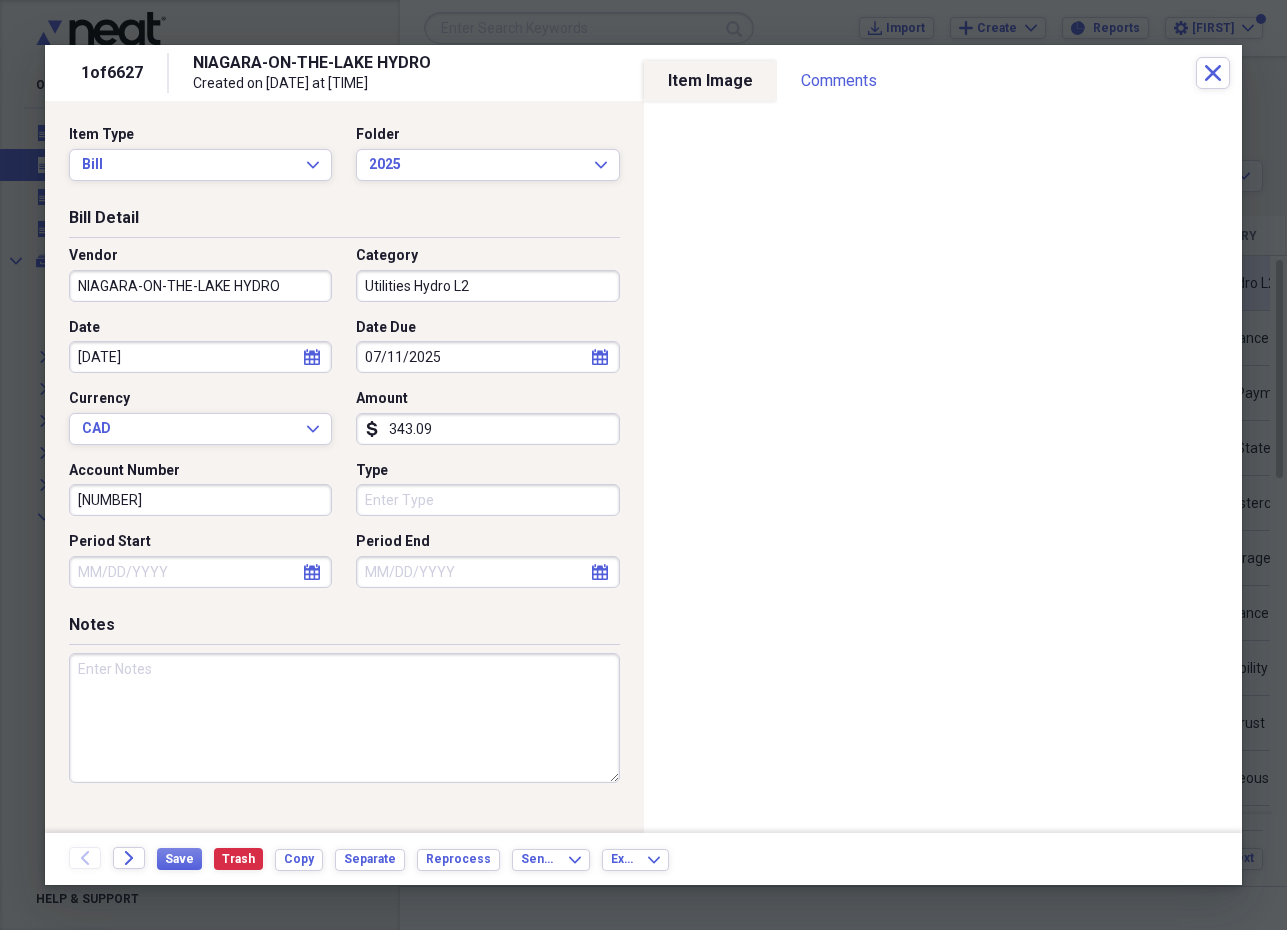 click on "calendar Calendar" at bounding box center [312, 572] 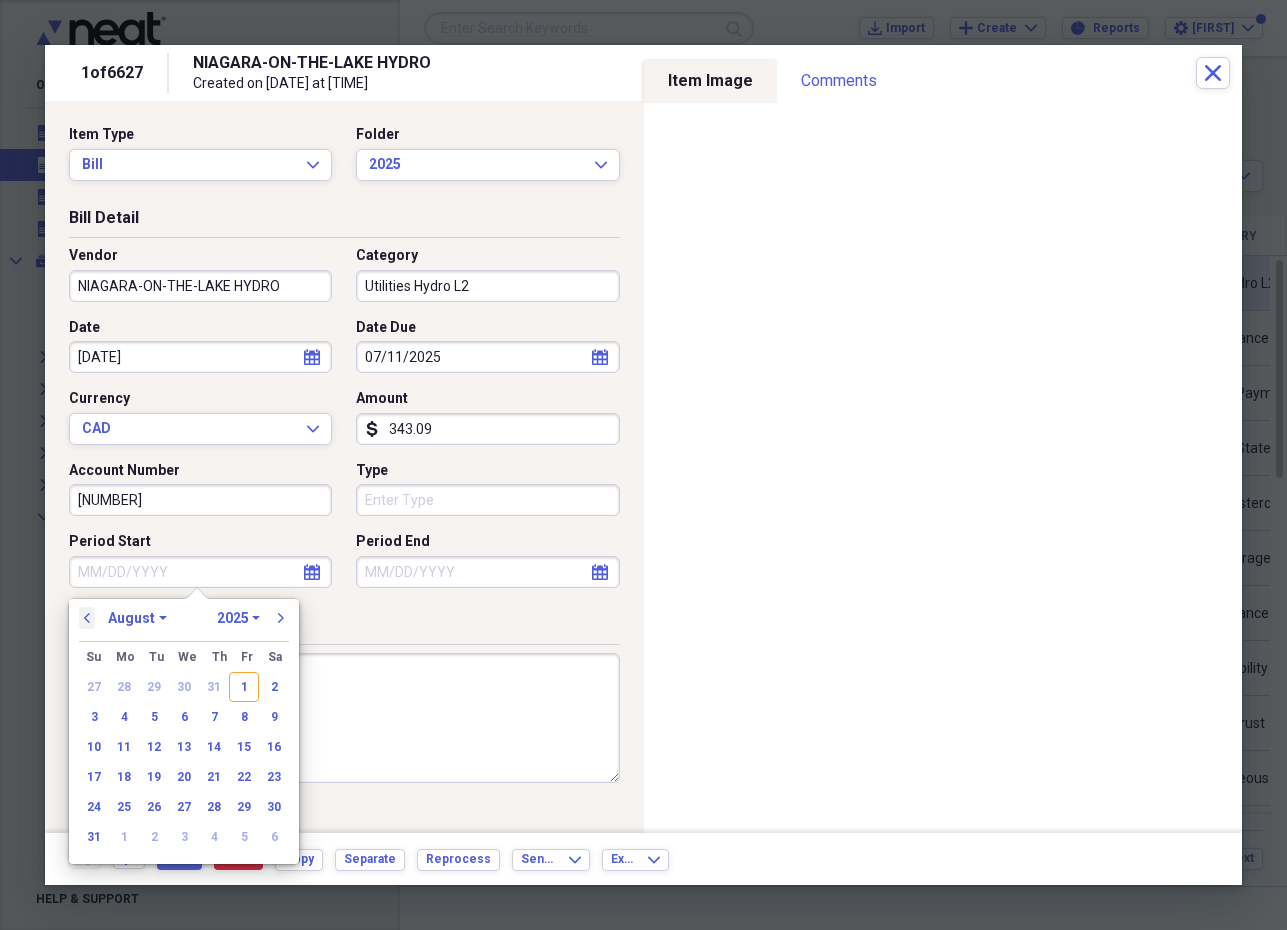 click on "previous" at bounding box center [87, 618] 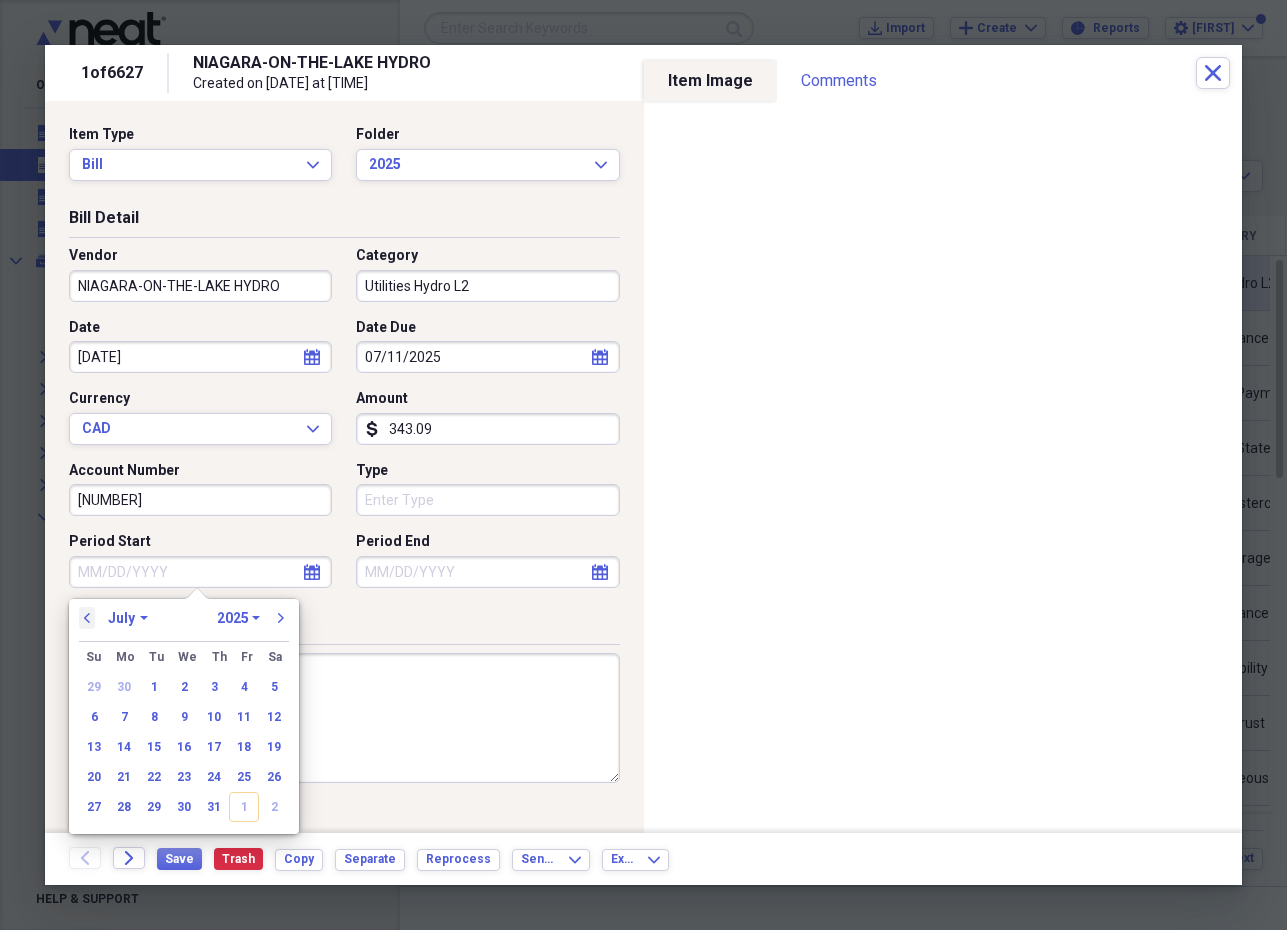 click on "previous" at bounding box center [87, 618] 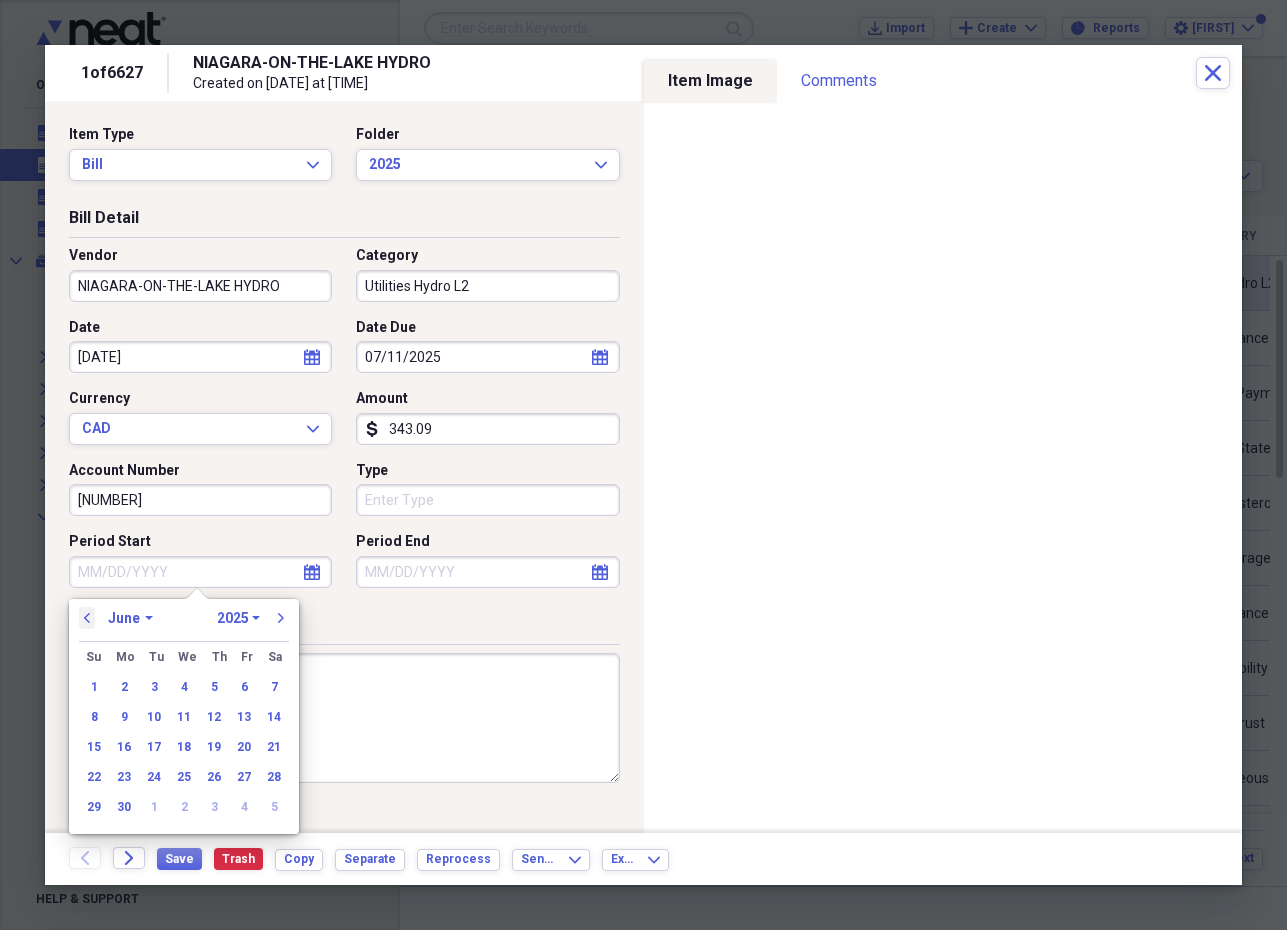 click on "previous" at bounding box center [87, 618] 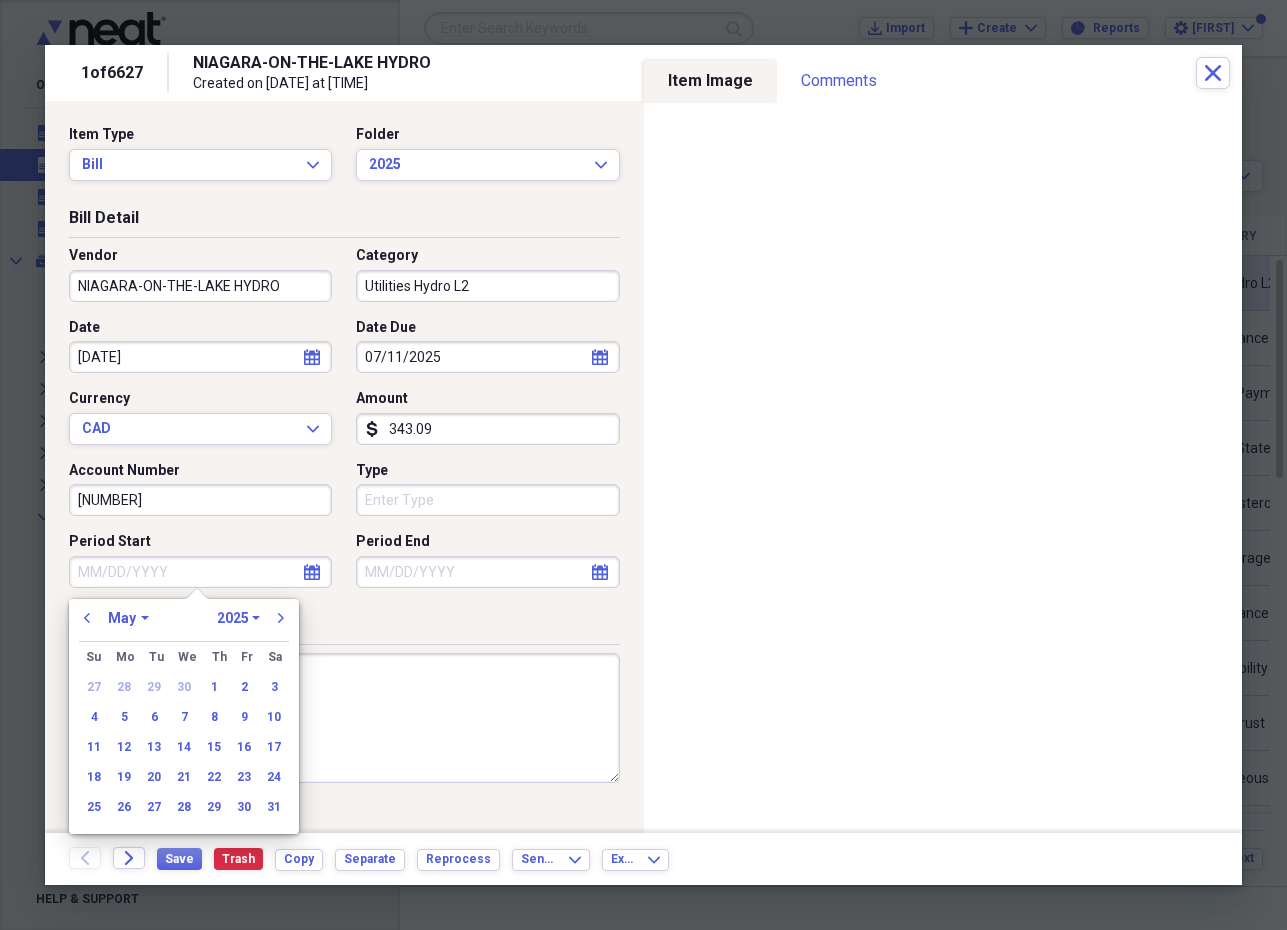 click on "1" at bounding box center [214, 687] 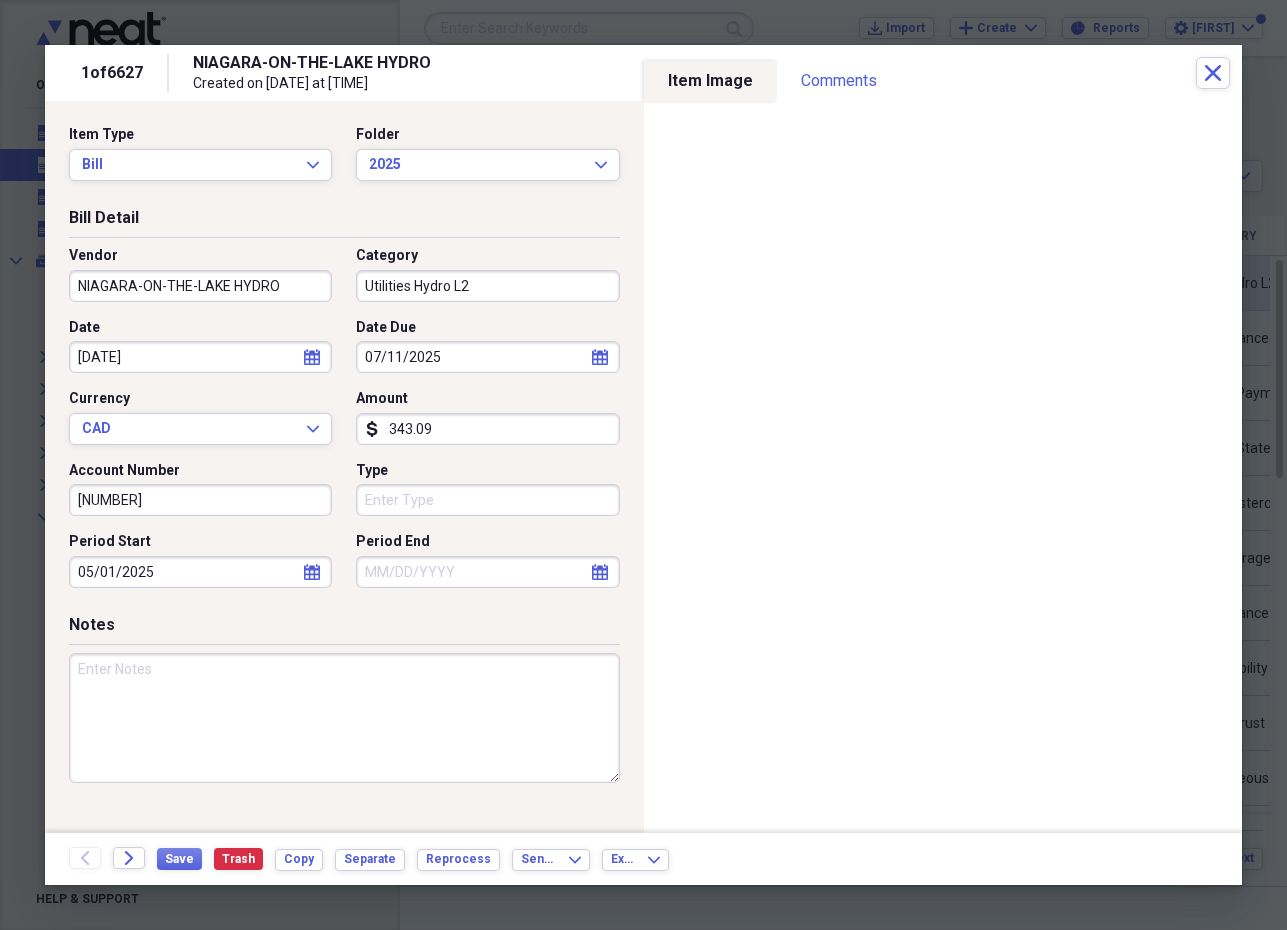 click 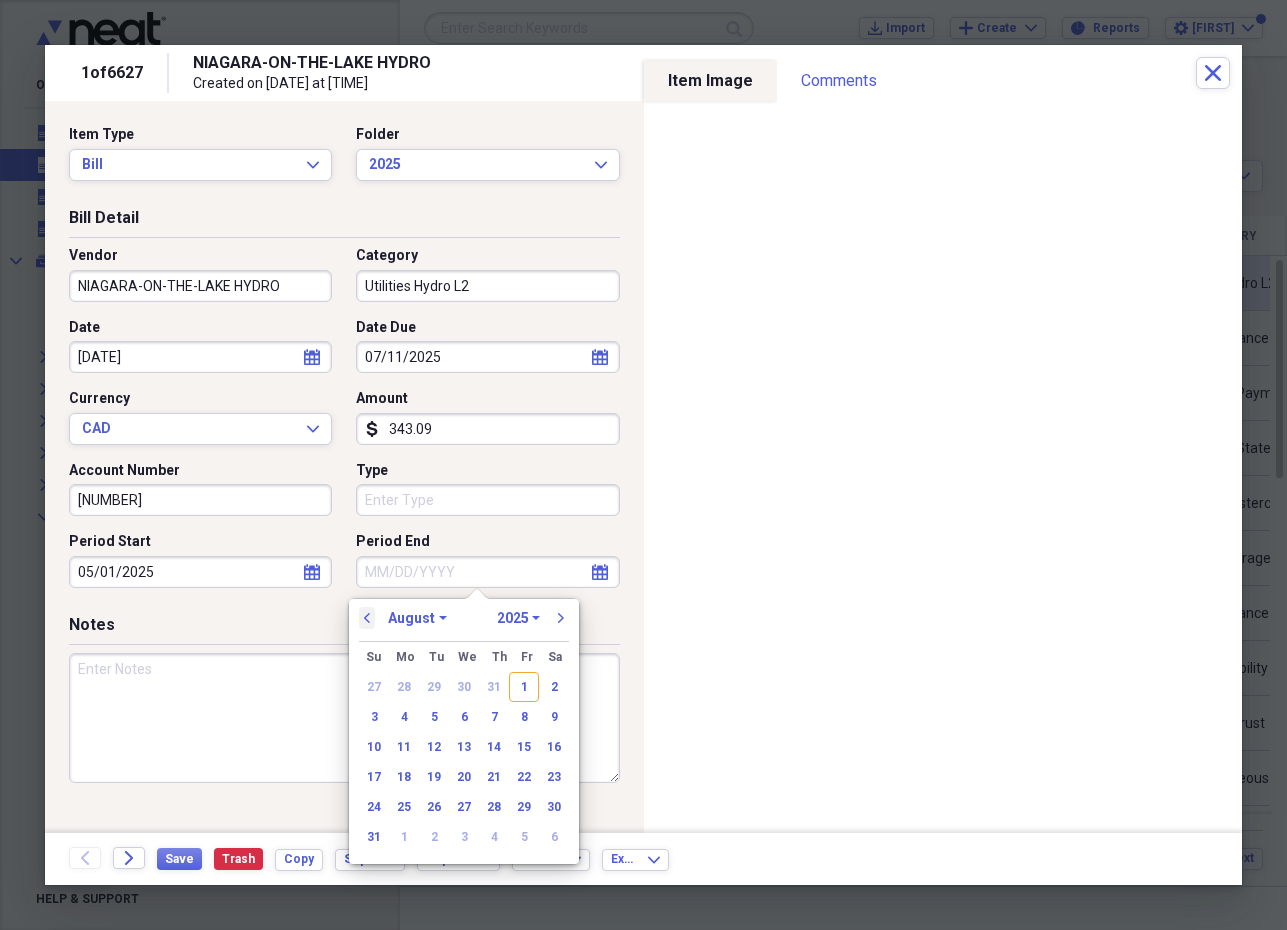 click on "previous" at bounding box center [367, 618] 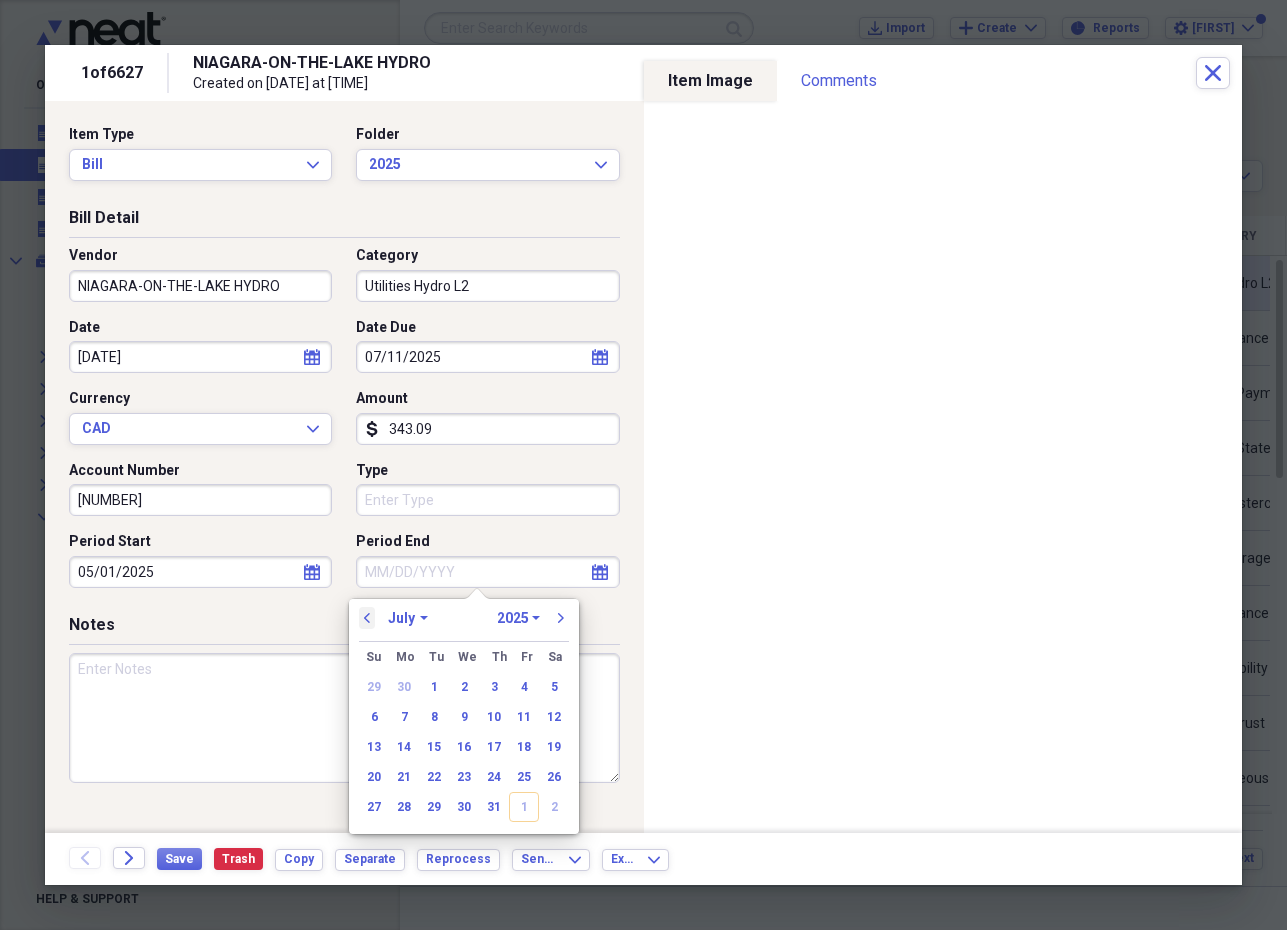 click on "previous" at bounding box center [367, 618] 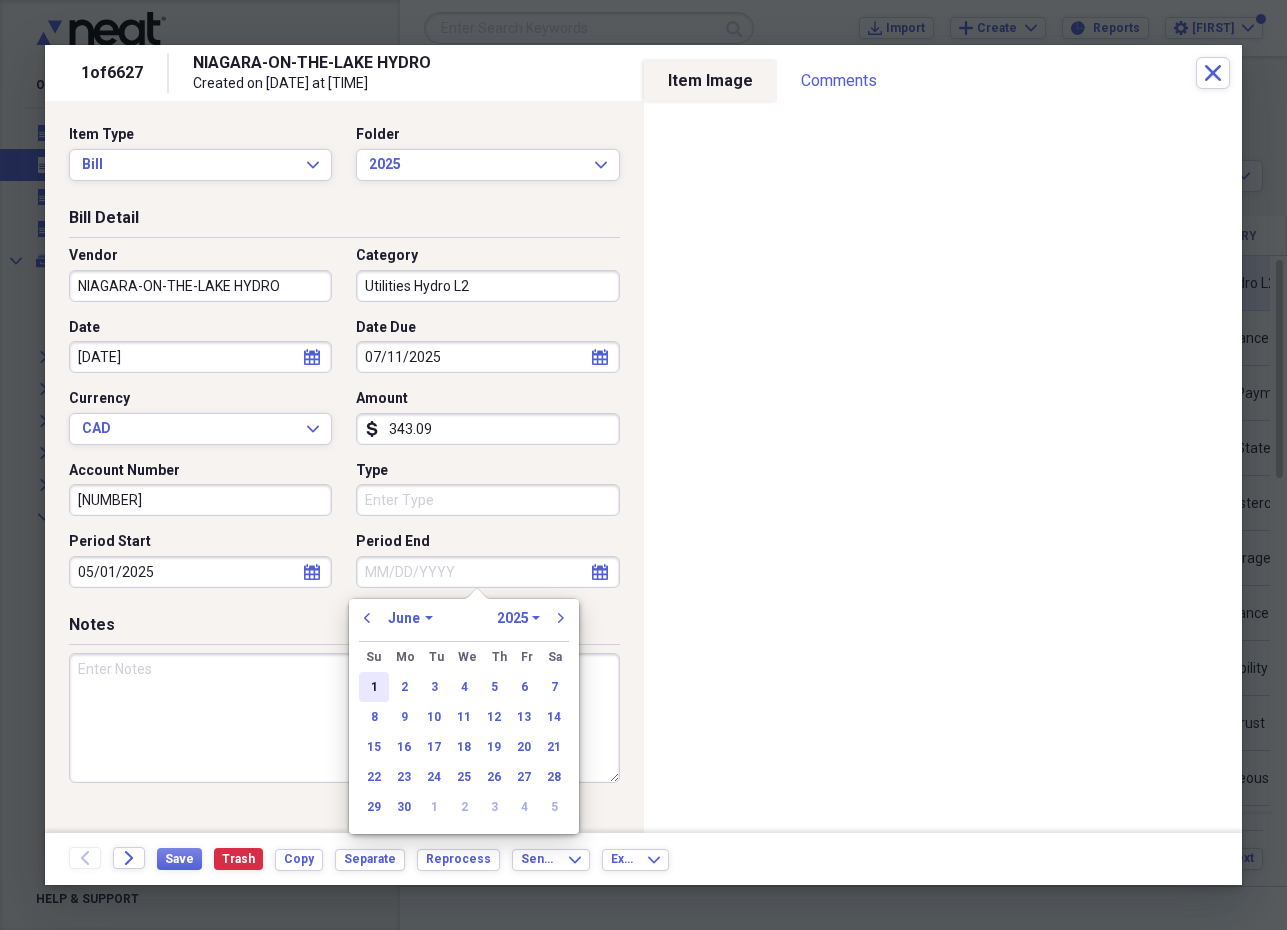 click on "1" at bounding box center [374, 687] 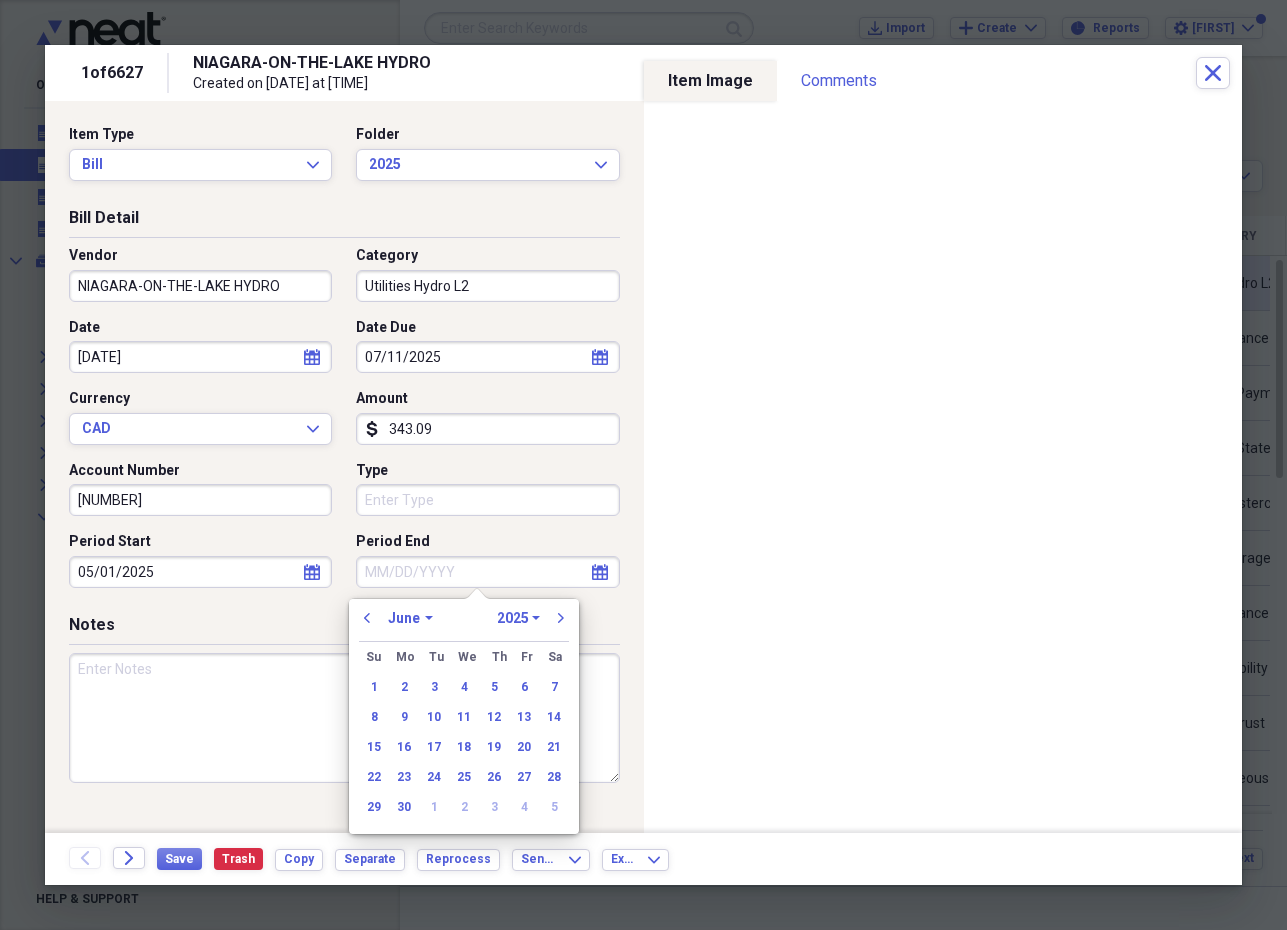 type on "06/01/2025" 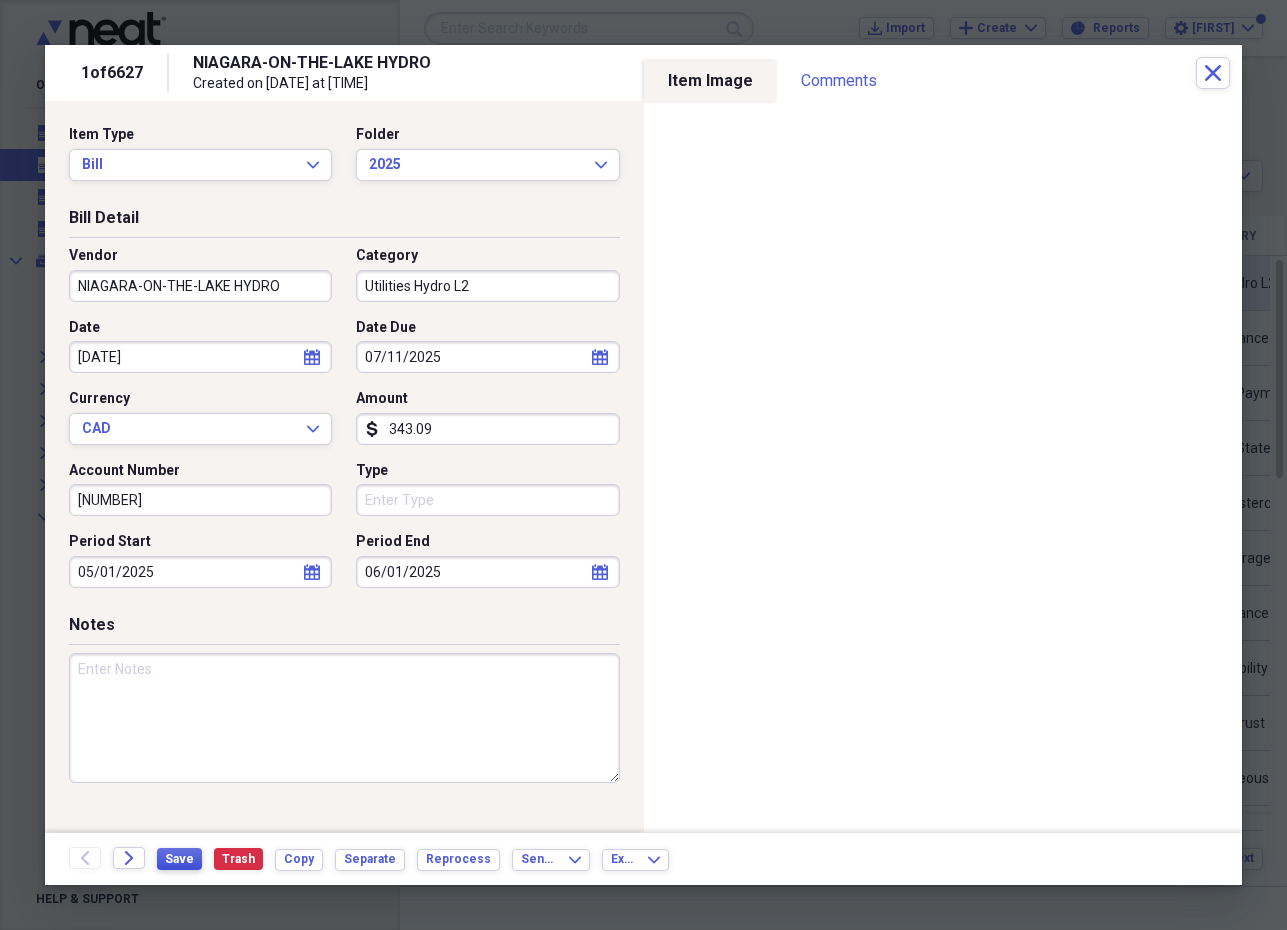 click on "Save" at bounding box center (179, 859) 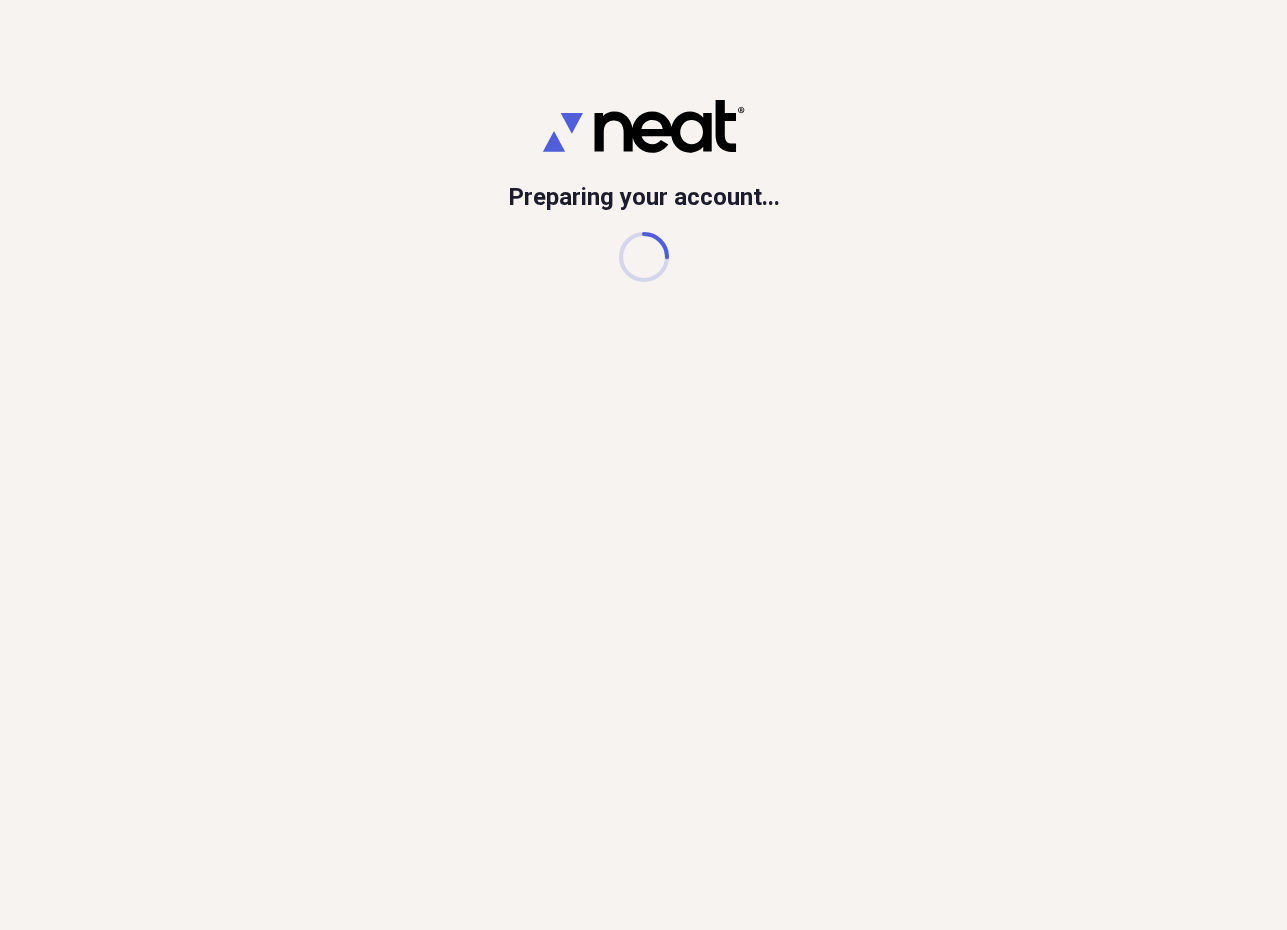 scroll, scrollTop: 0, scrollLeft: 0, axis: both 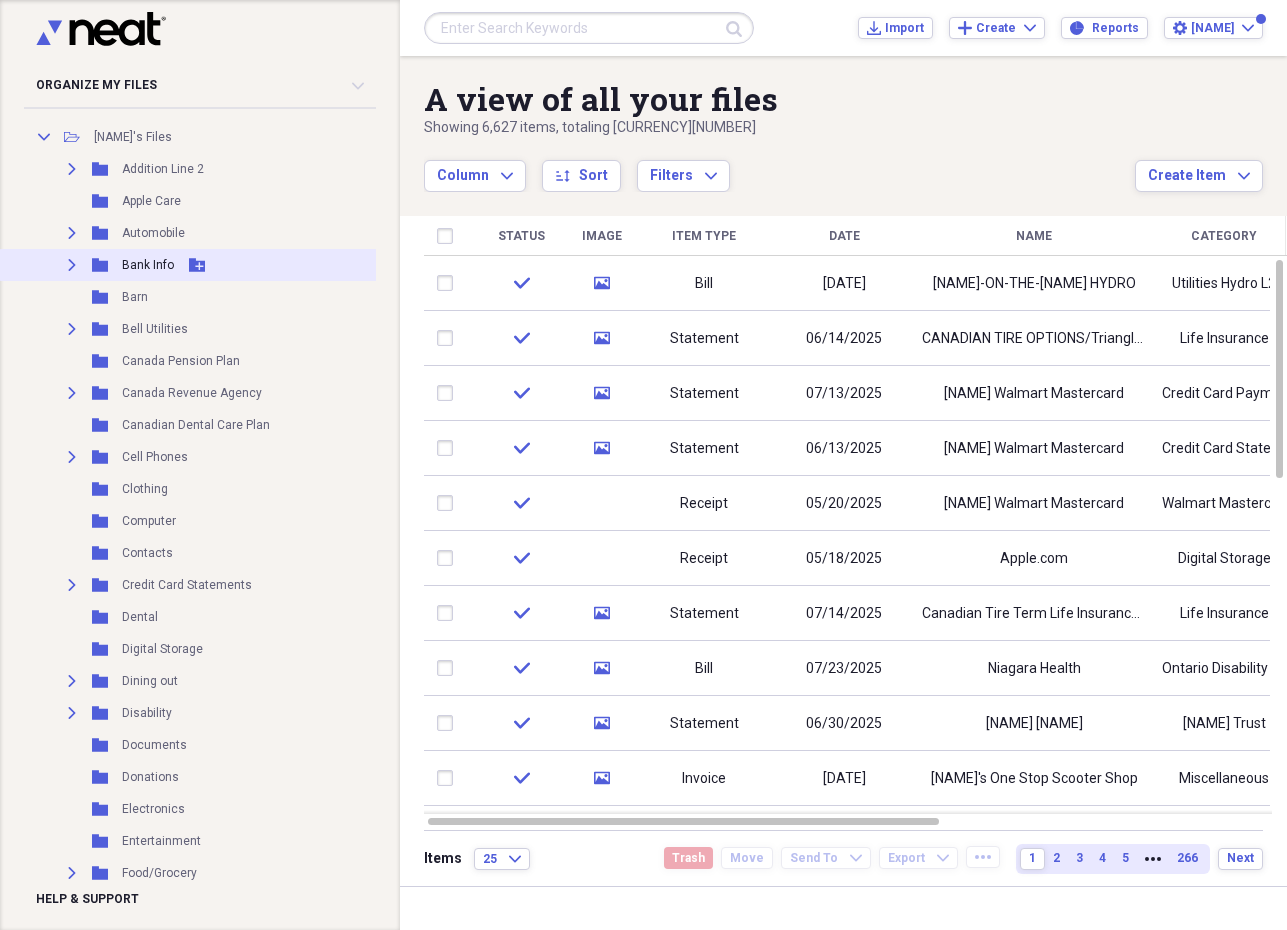 click 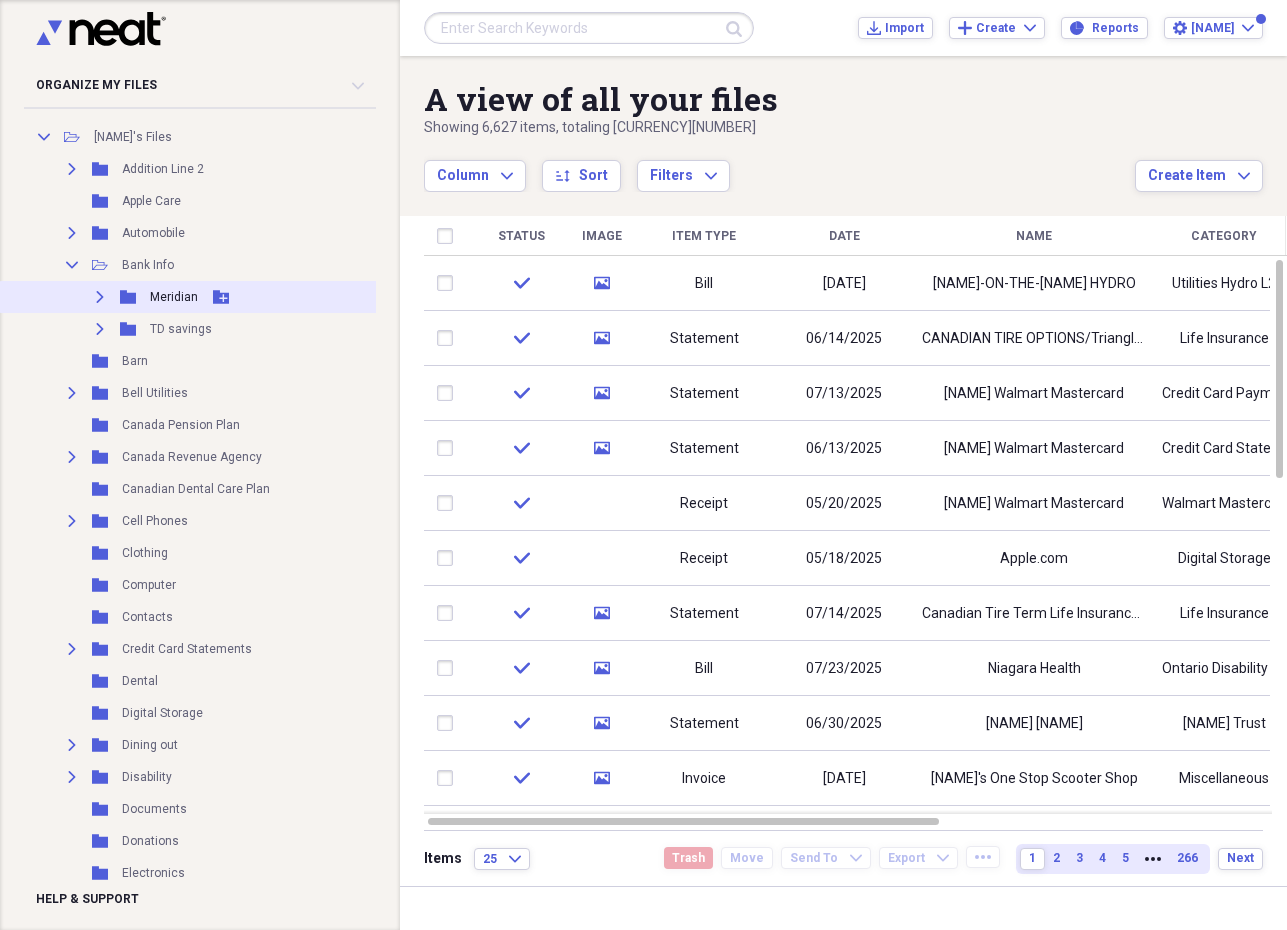 click on "Expand" 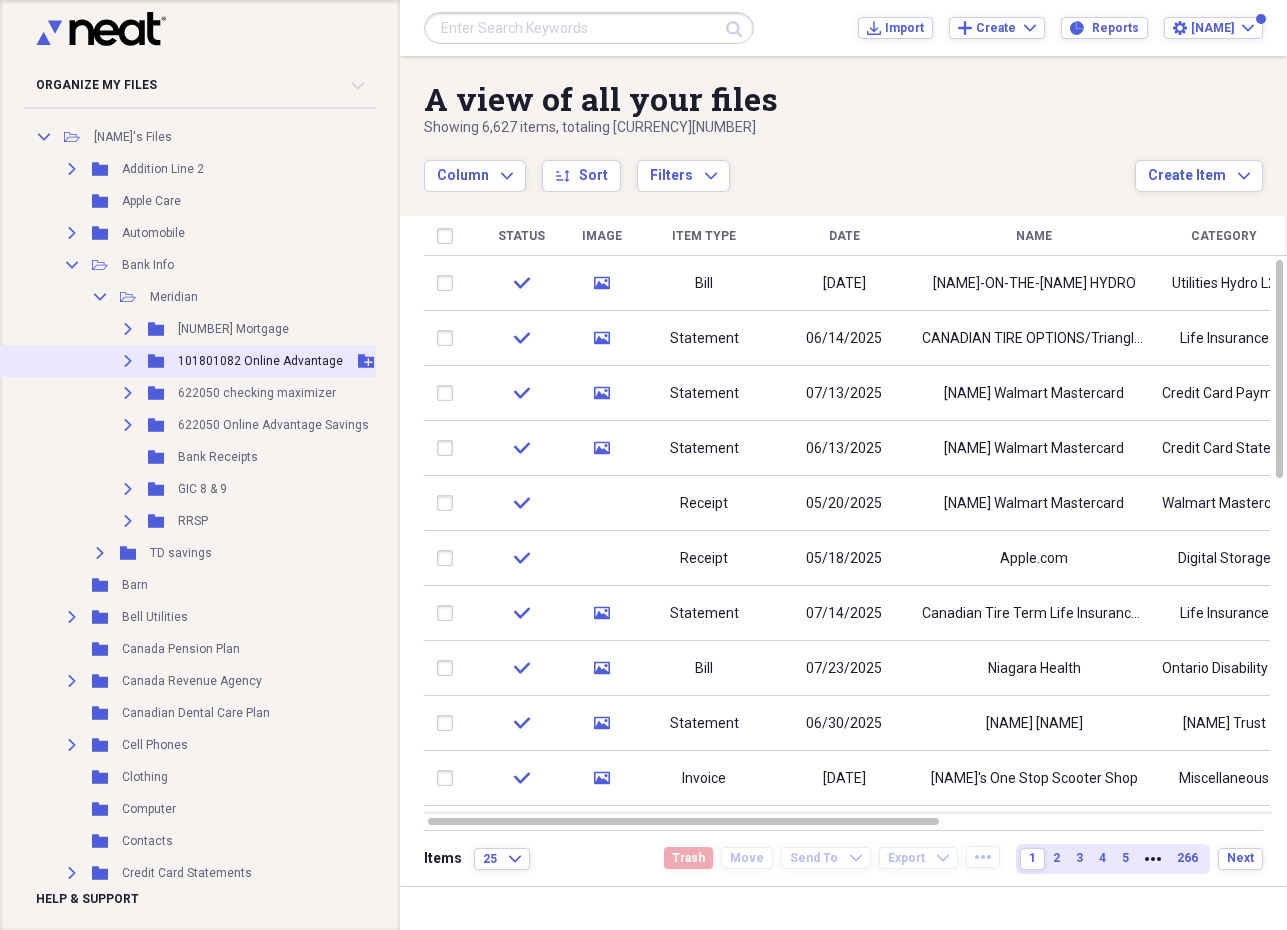 click on "Expand" at bounding box center [128, 361] 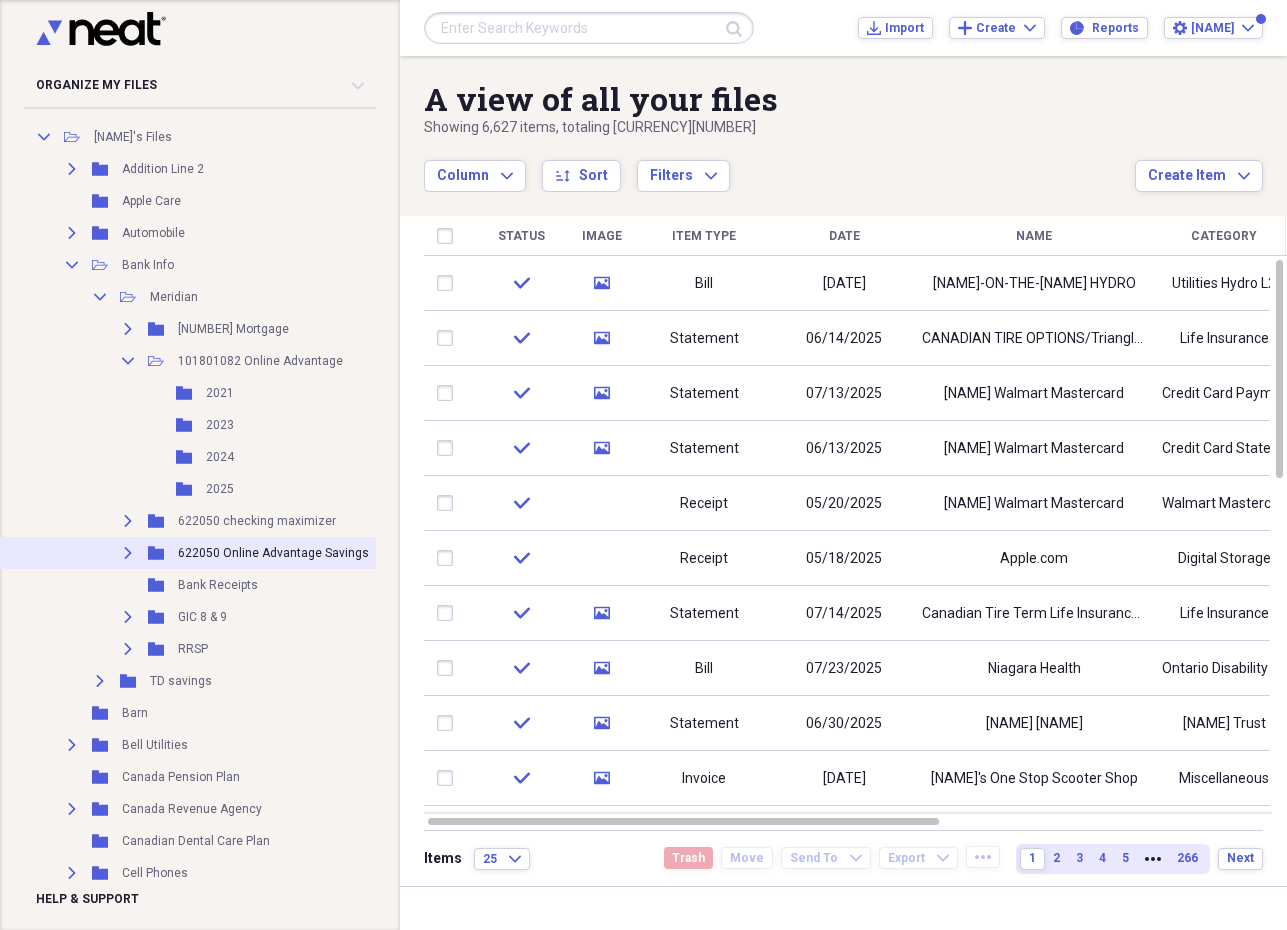 click on "Expand" at bounding box center (128, 553) 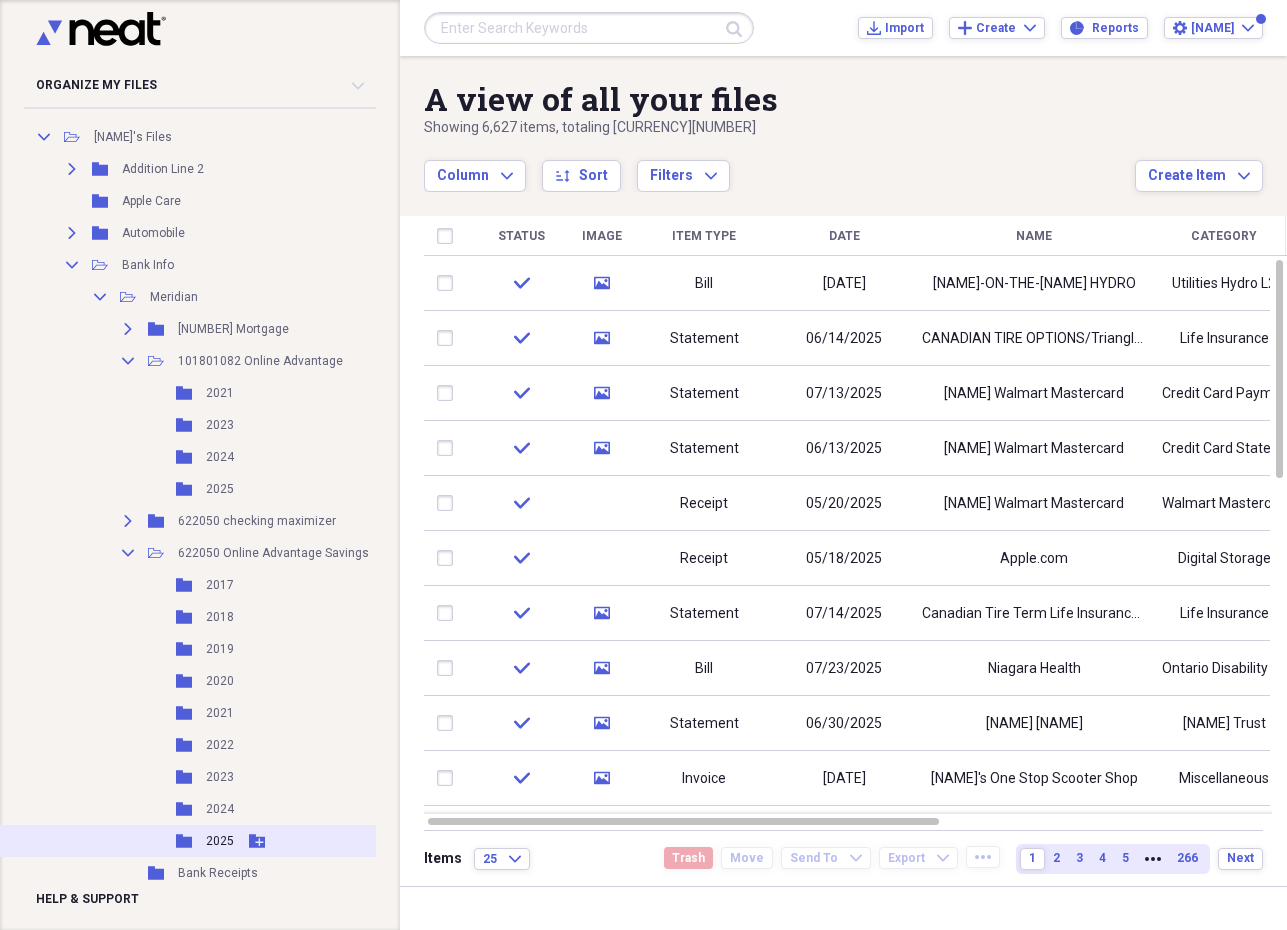 click on "Folder 2025 Add Folder" at bounding box center [220, 841] 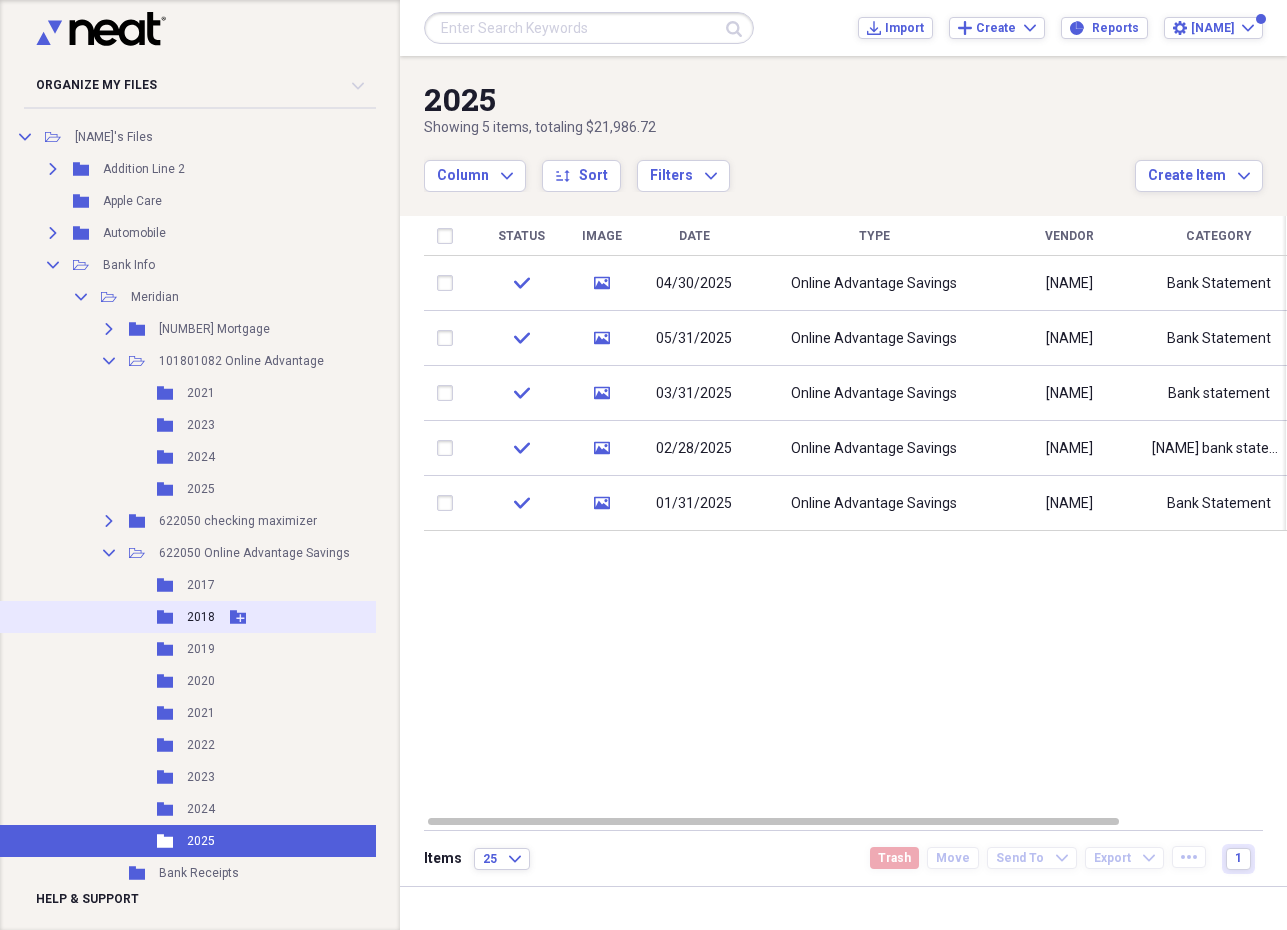 scroll, scrollTop: 381, scrollLeft: 19, axis: both 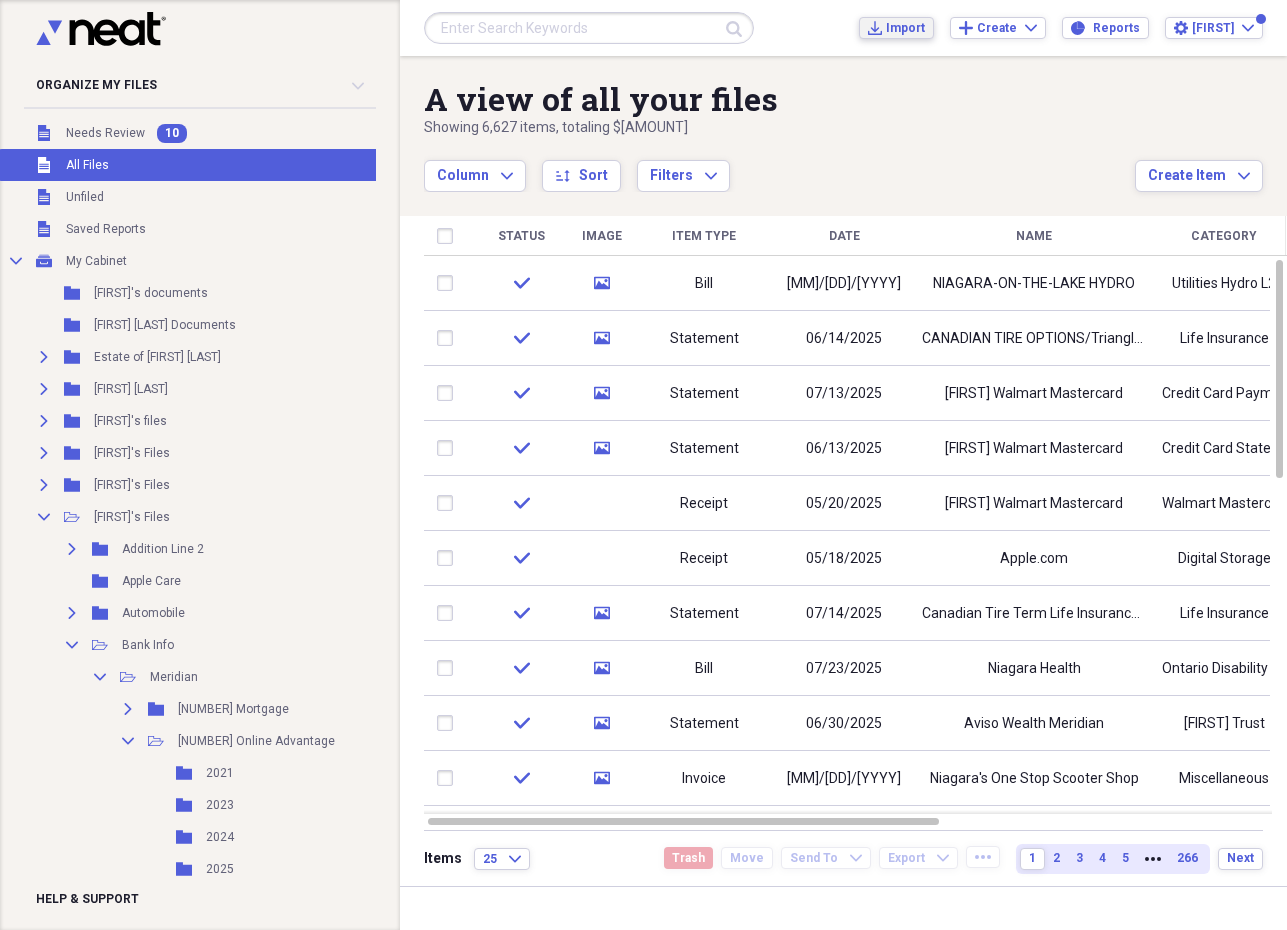 click on "Import Import" at bounding box center (896, 28) 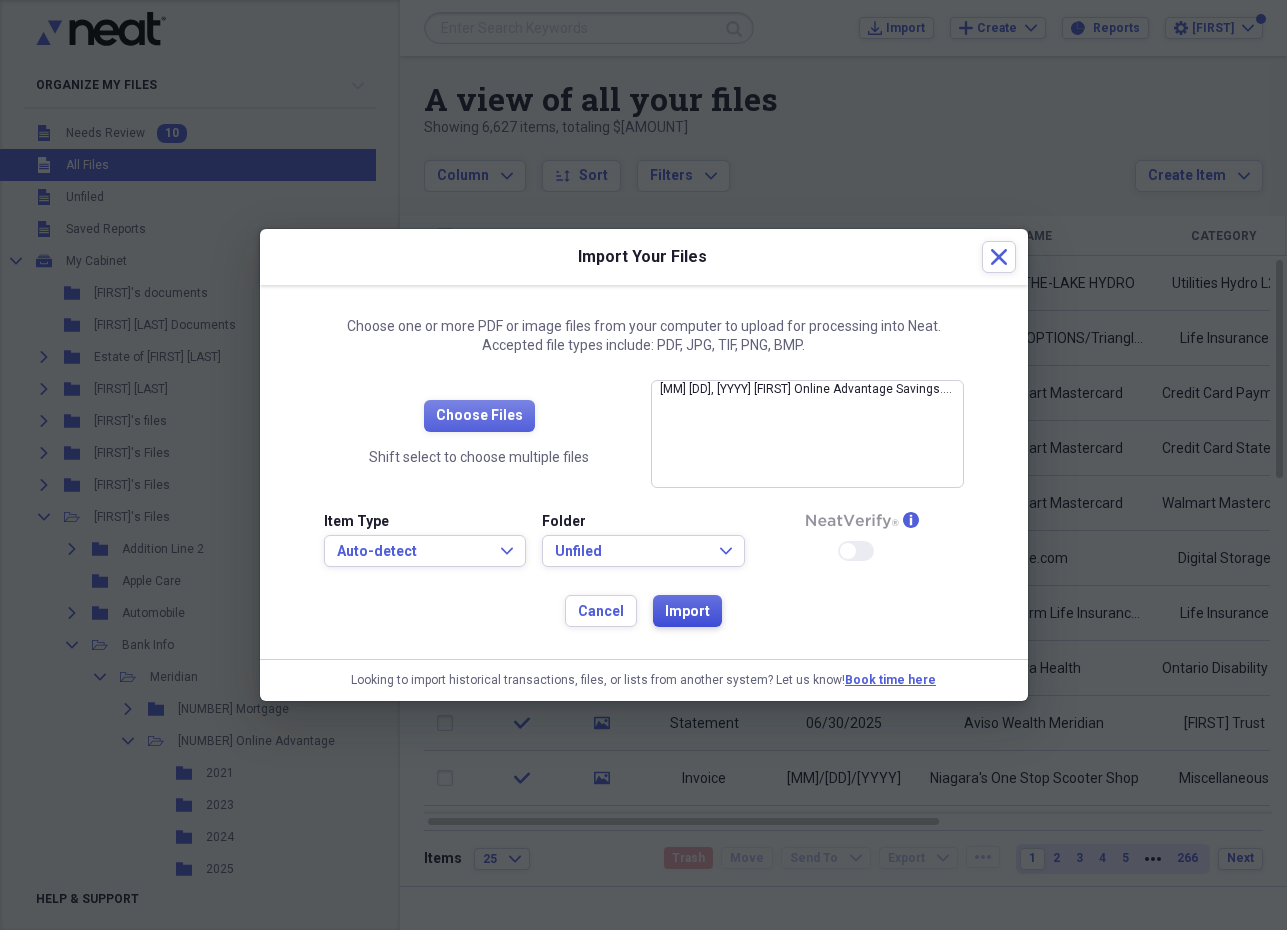 click on "Import" at bounding box center (687, 612) 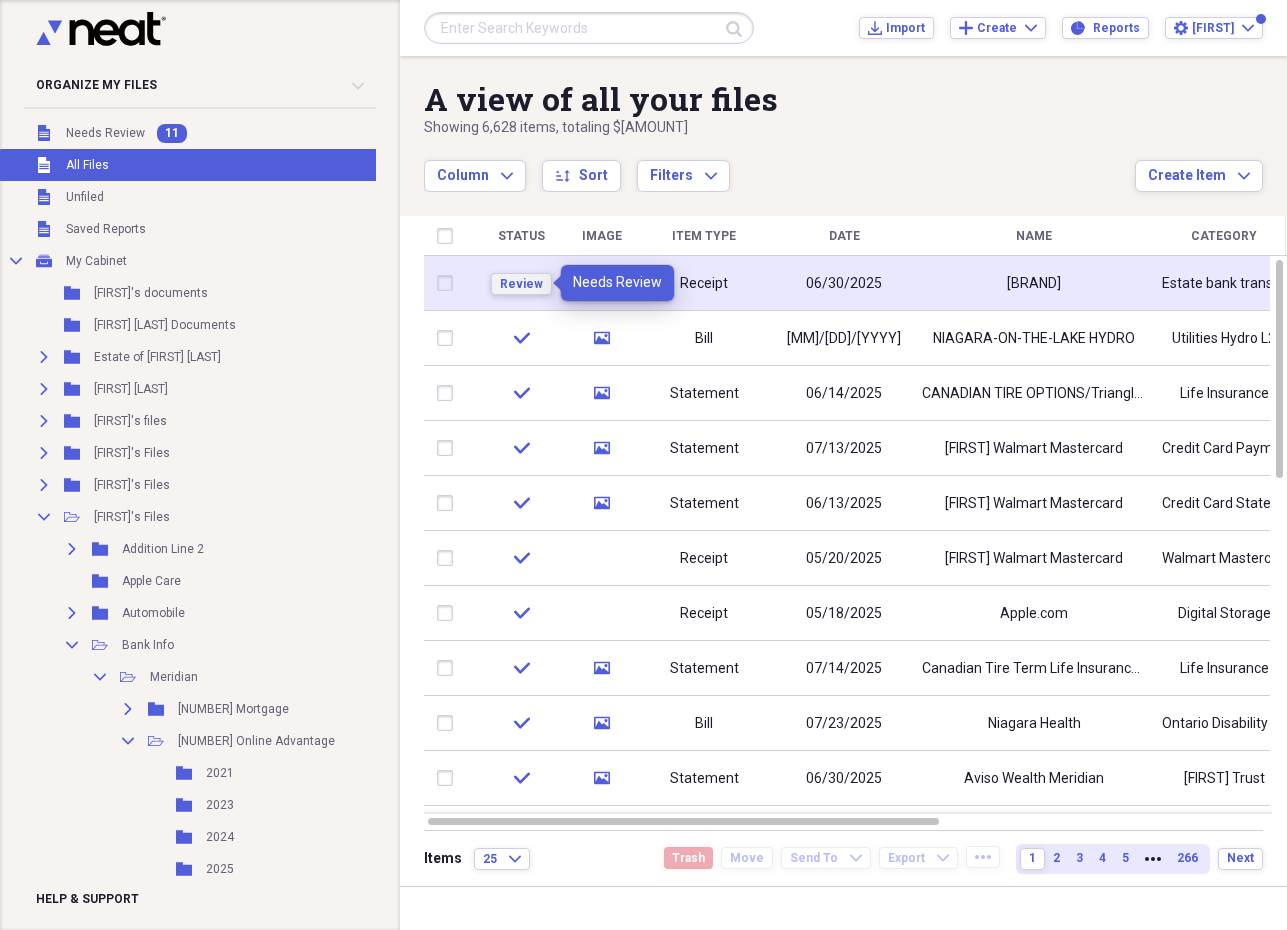 click on "Review" at bounding box center [521, 284] 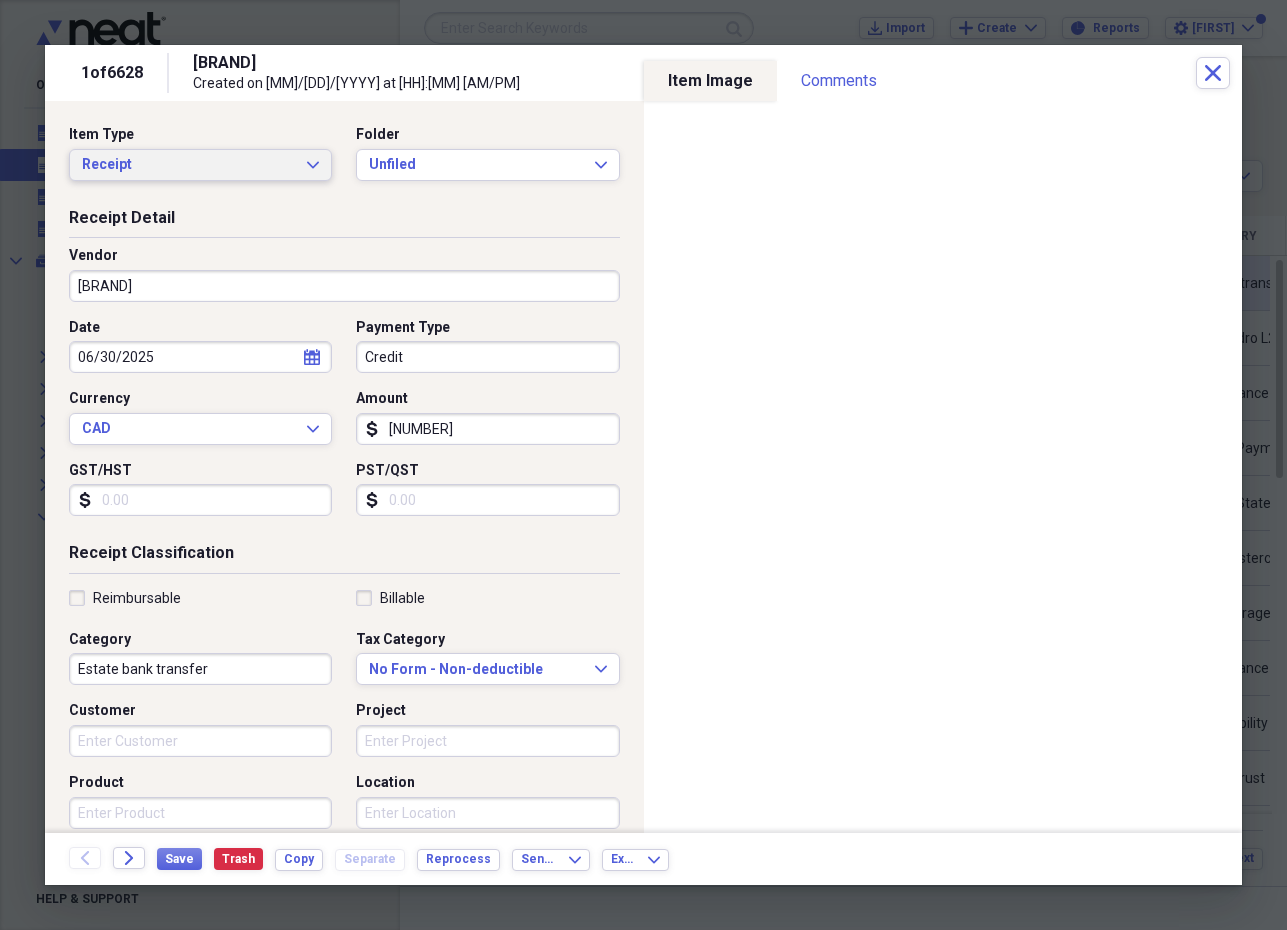 click on "Receipt Expand" at bounding box center (200, 165) 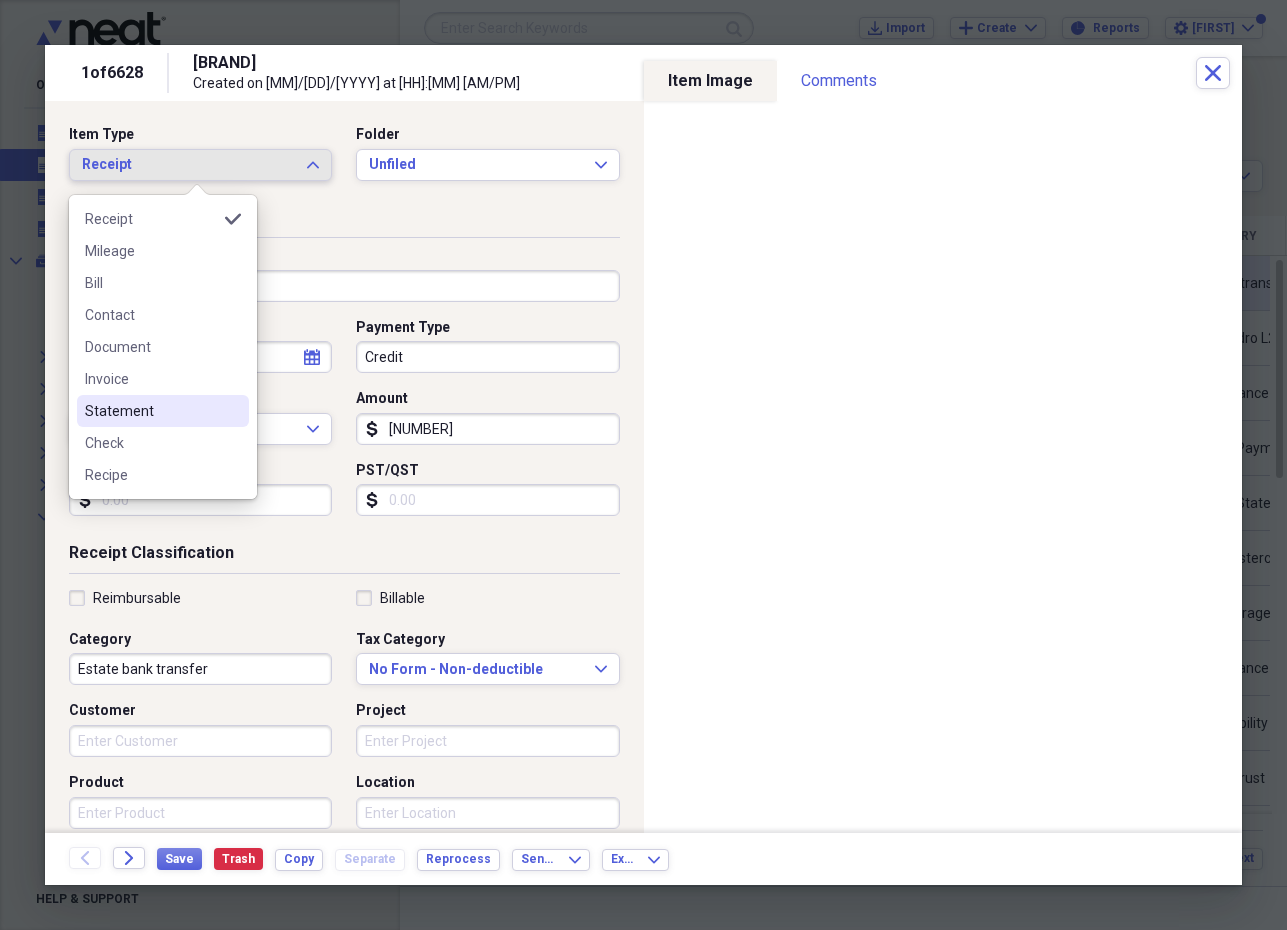click on "Statement" at bounding box center (151, 411) 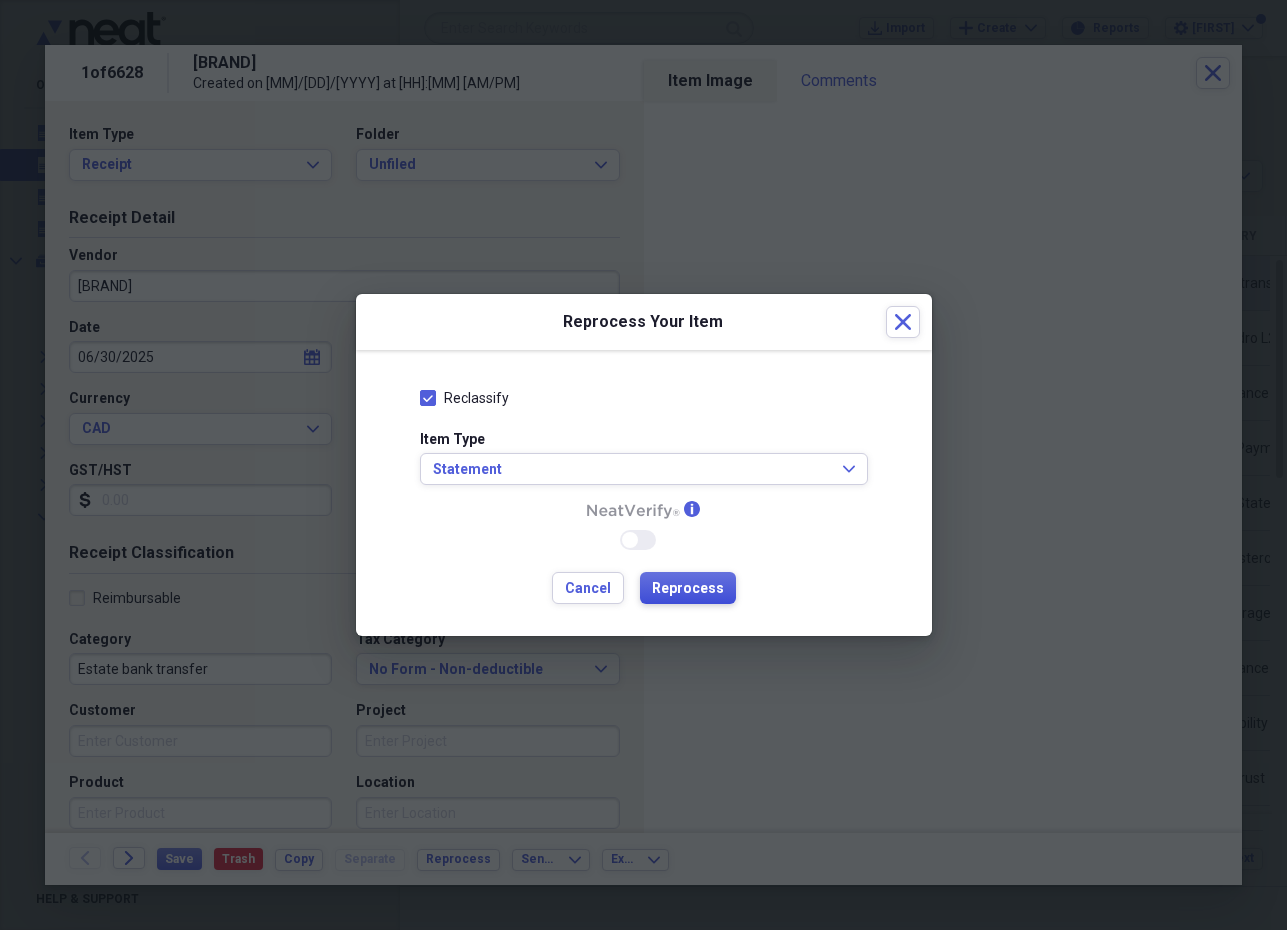 click on "Reprocess" at bounding box center [688, 589] 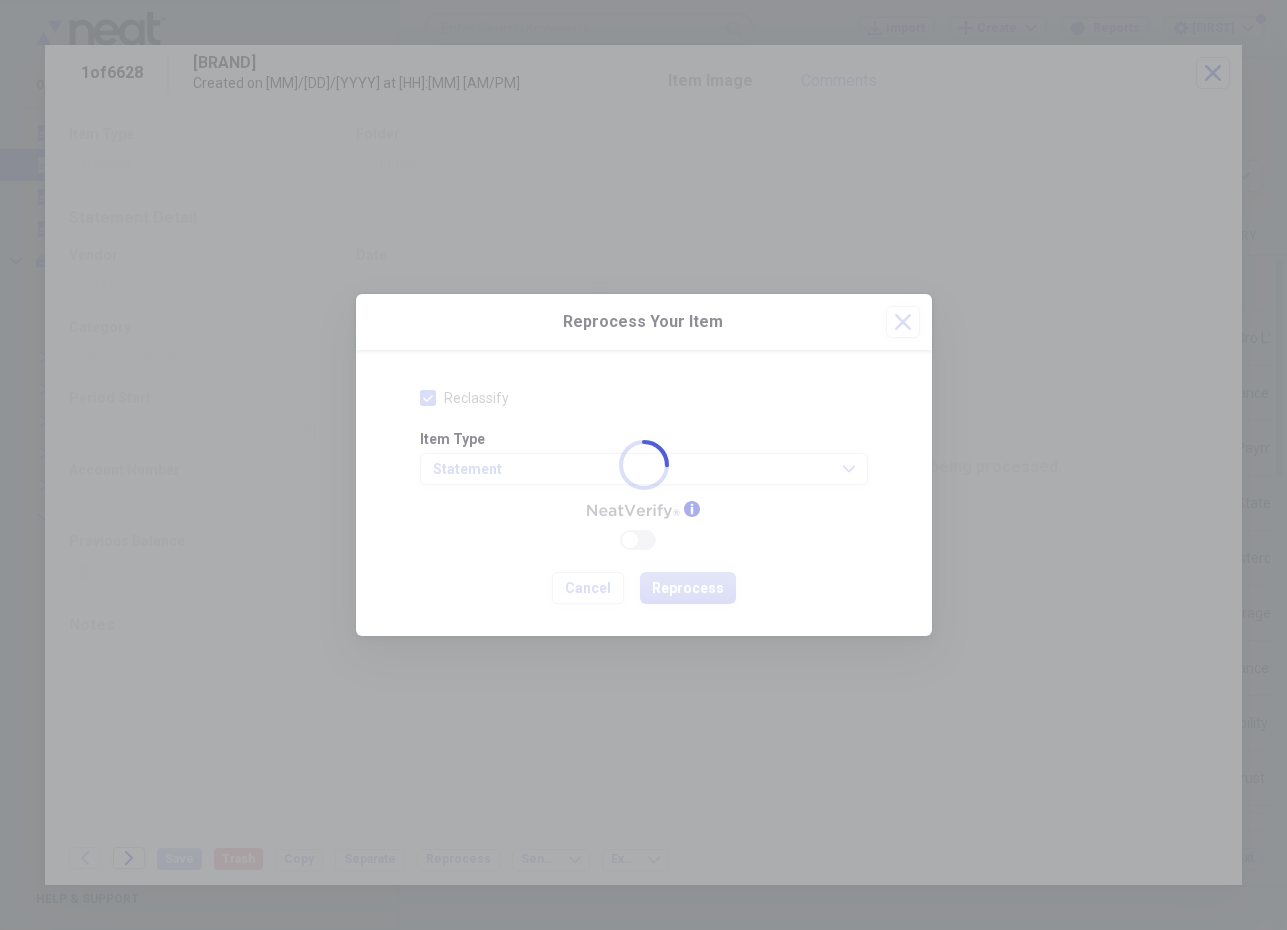 type on "7795.71" 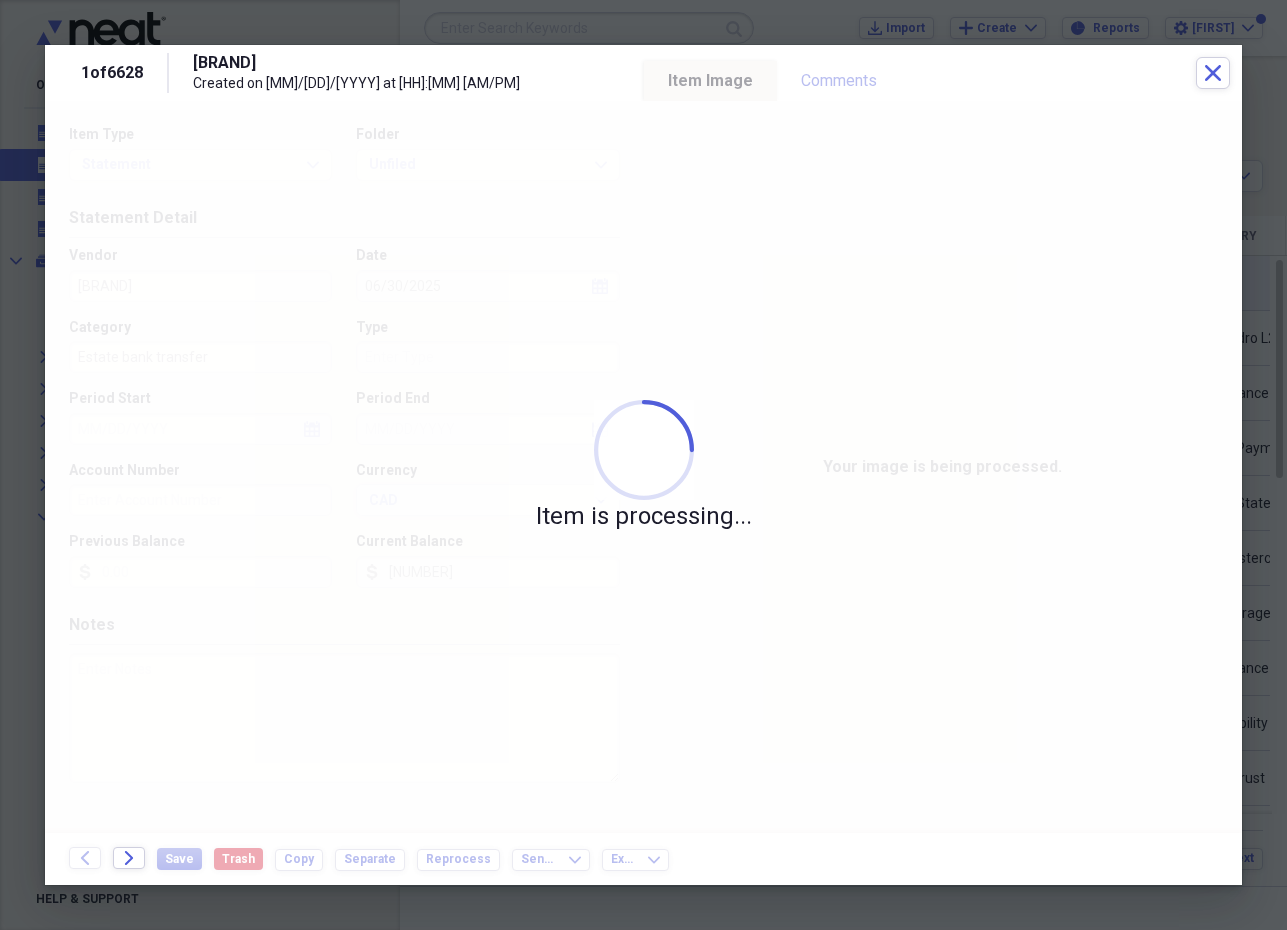 type on "Bank Statement" 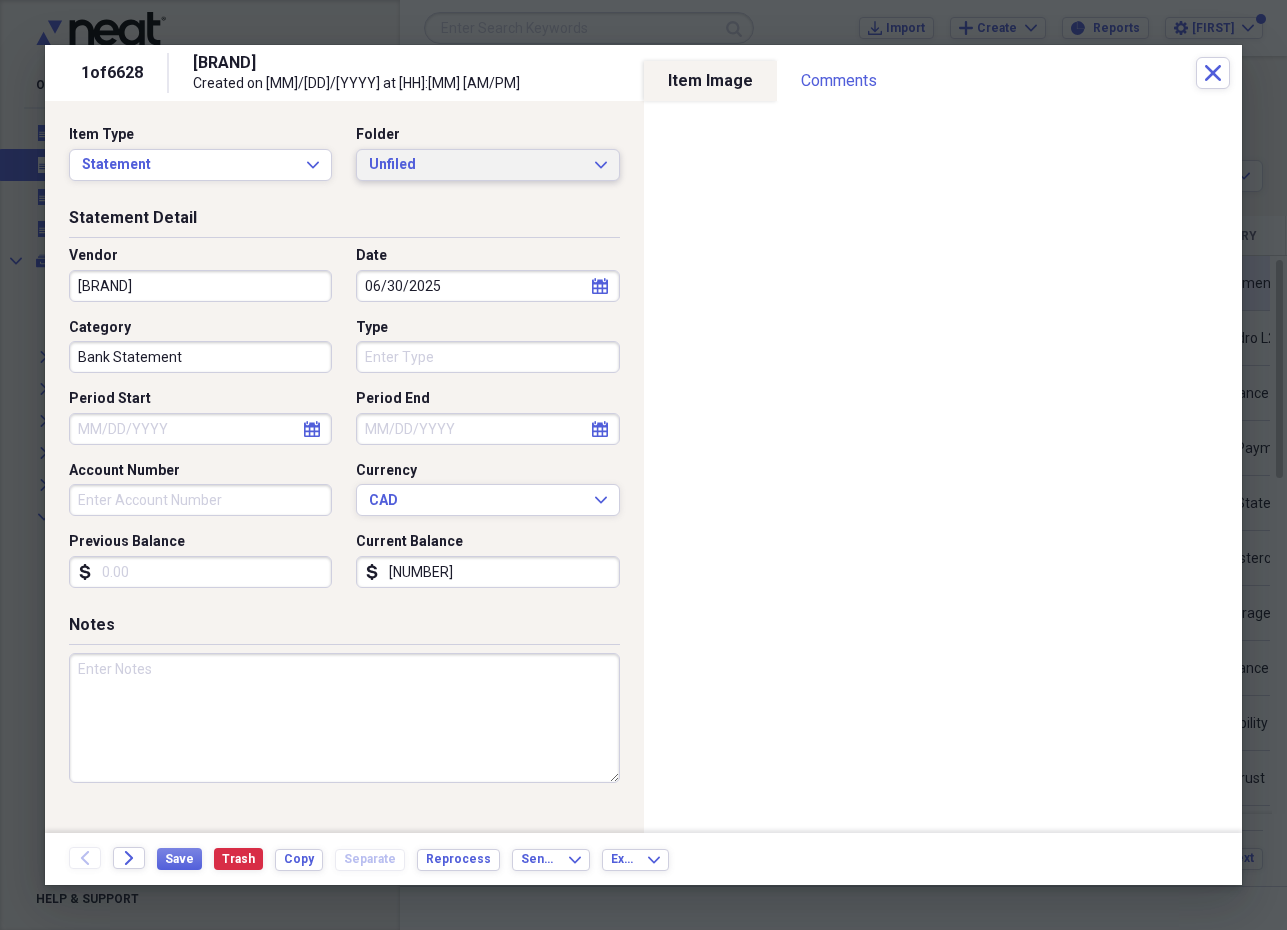click on "Expand" 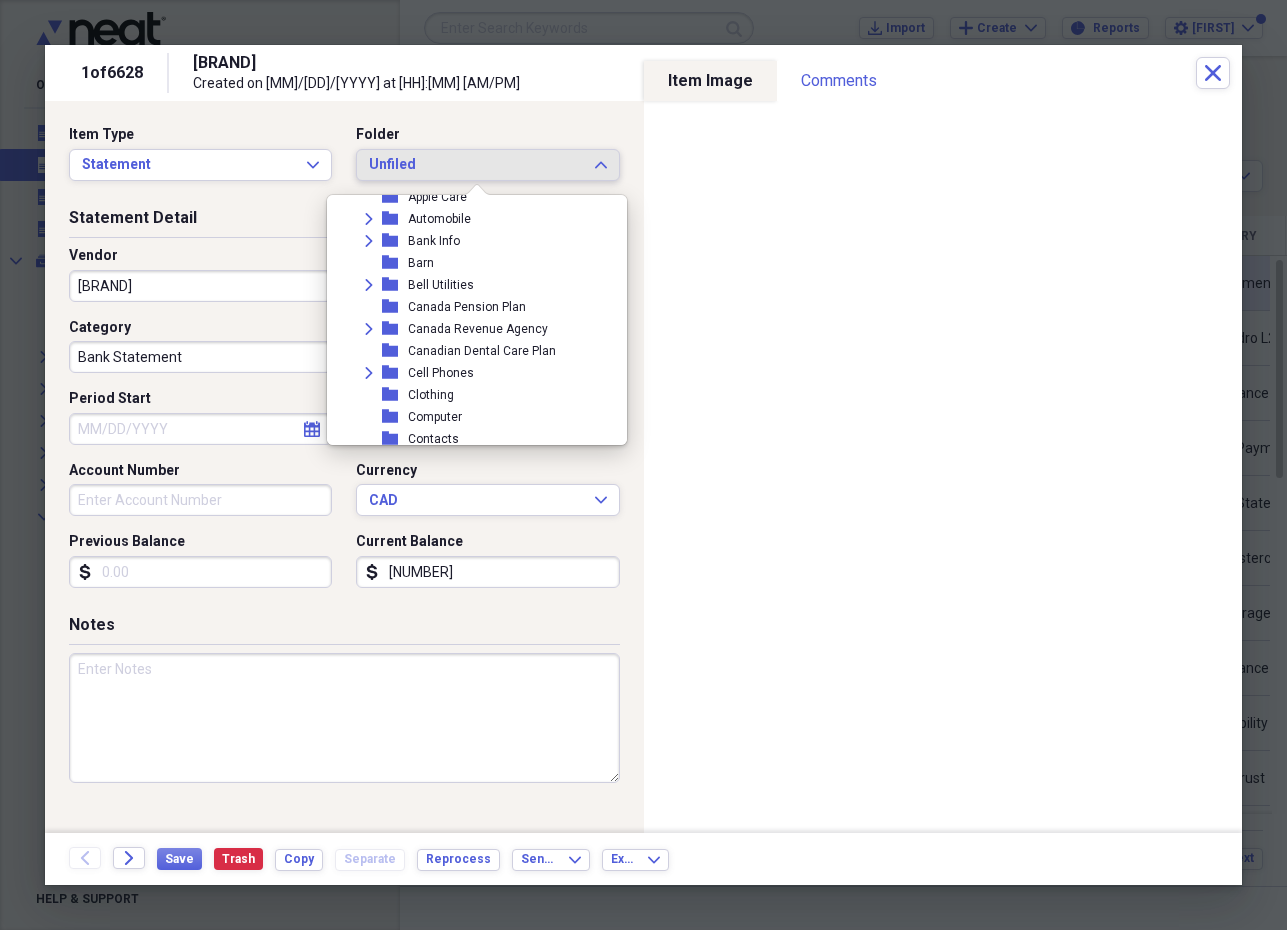 scroll, scrollTop: 312, scrollLeft: 0, axis: vertical 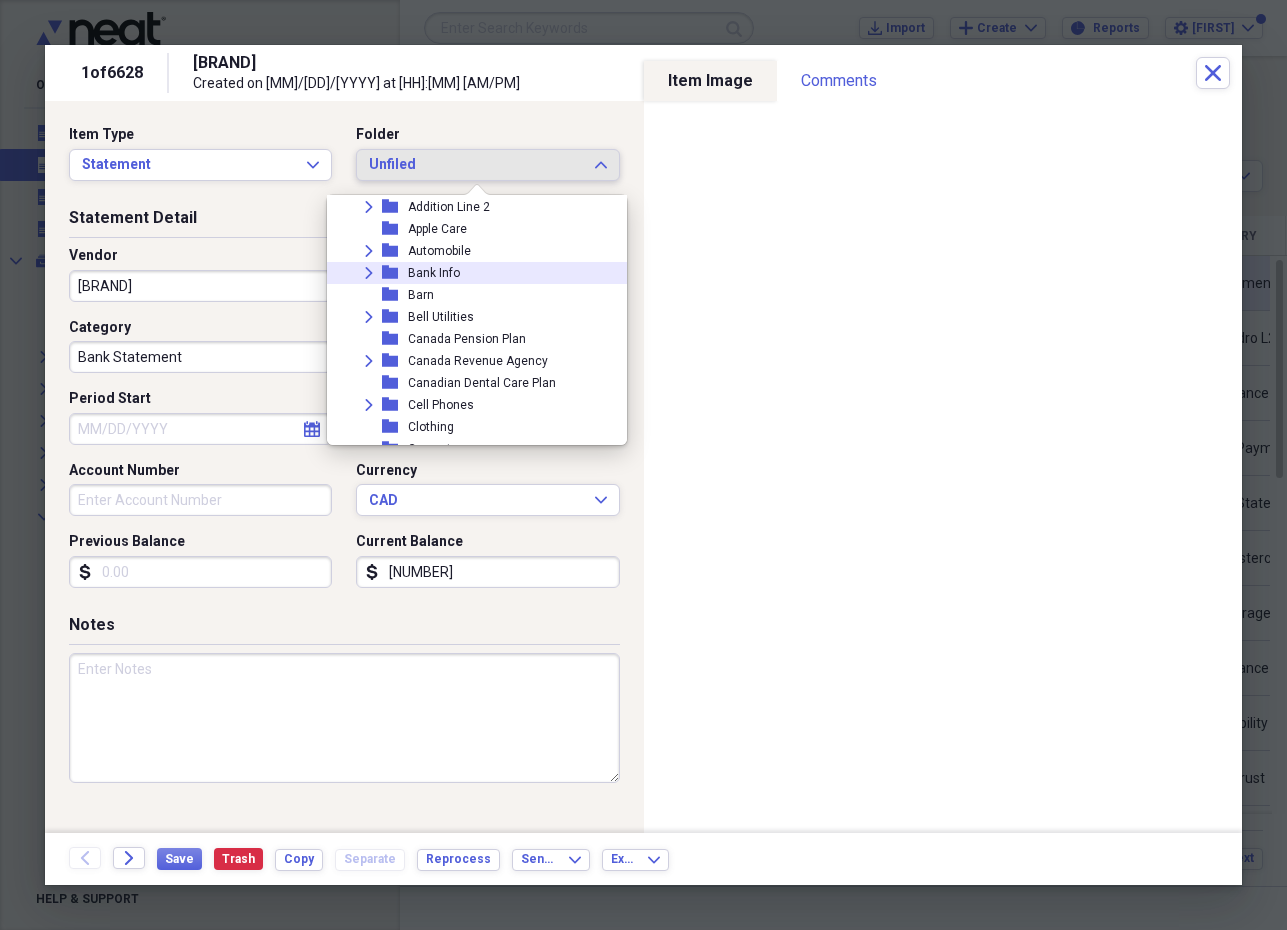 click on "Expand" 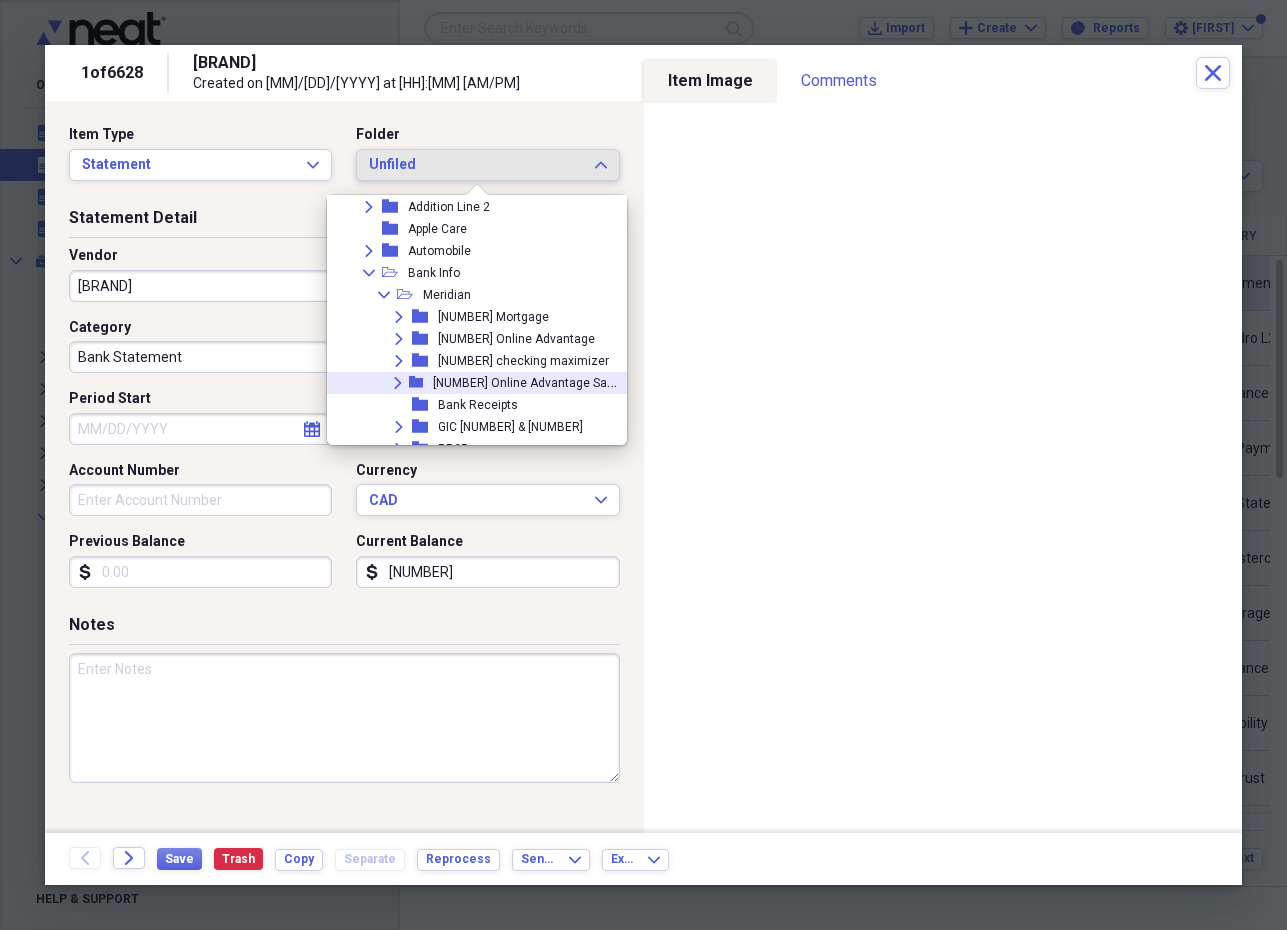 click on "Expand" 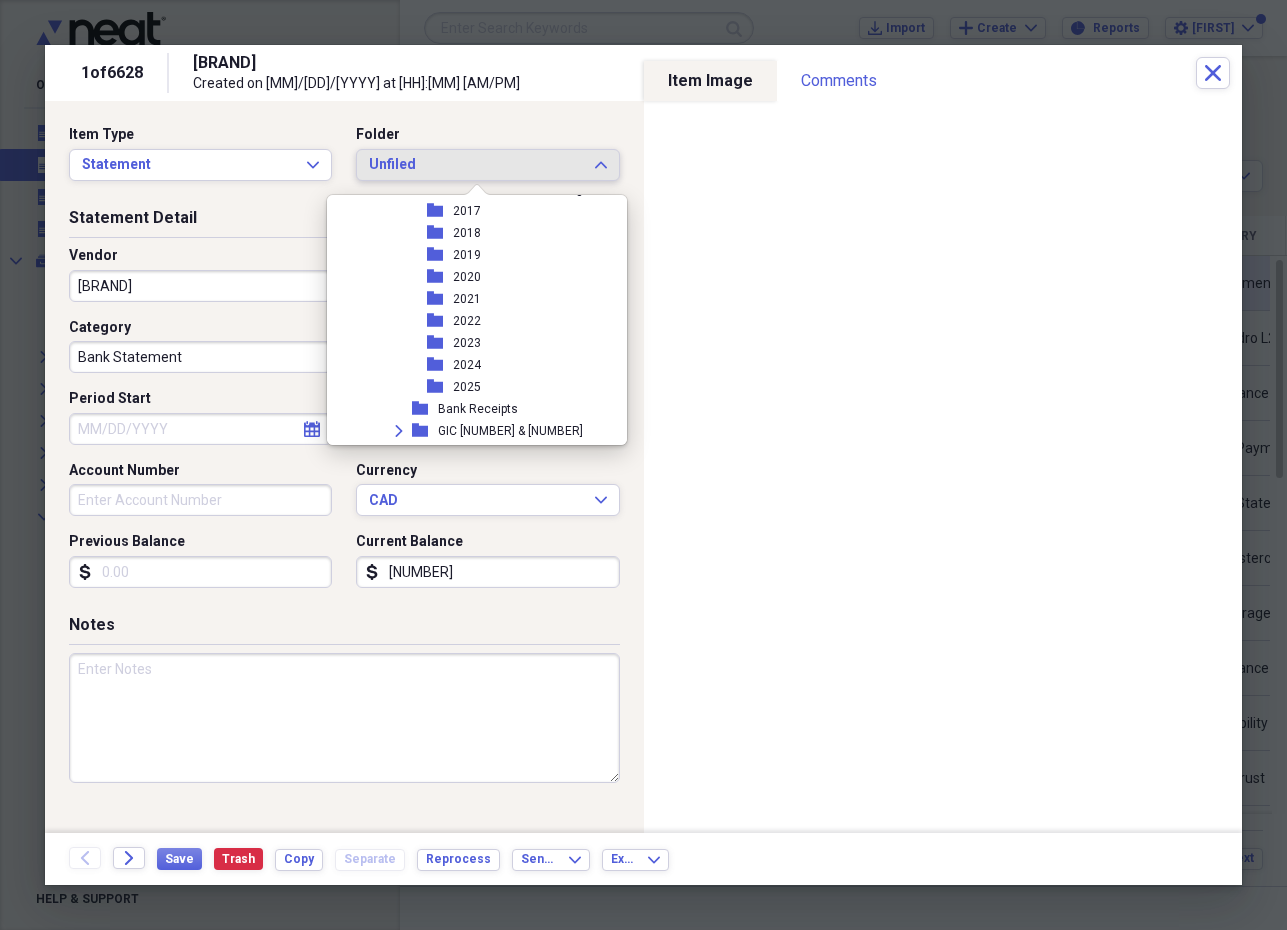 scroll, scrollTop: 447, scrollLeft: 0, axis: vertical 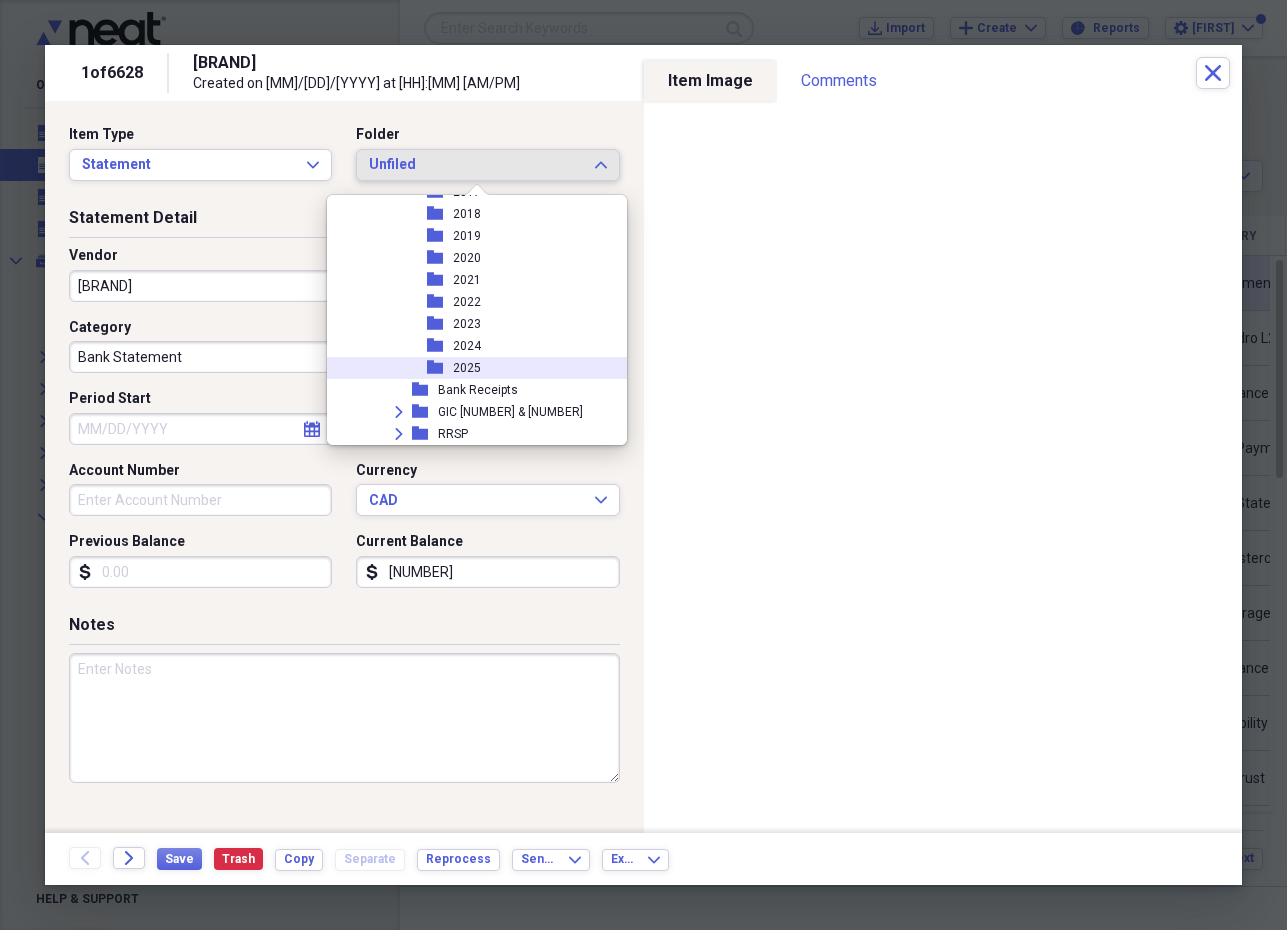 click on "folder 2025" at bounding box center [476, 368] 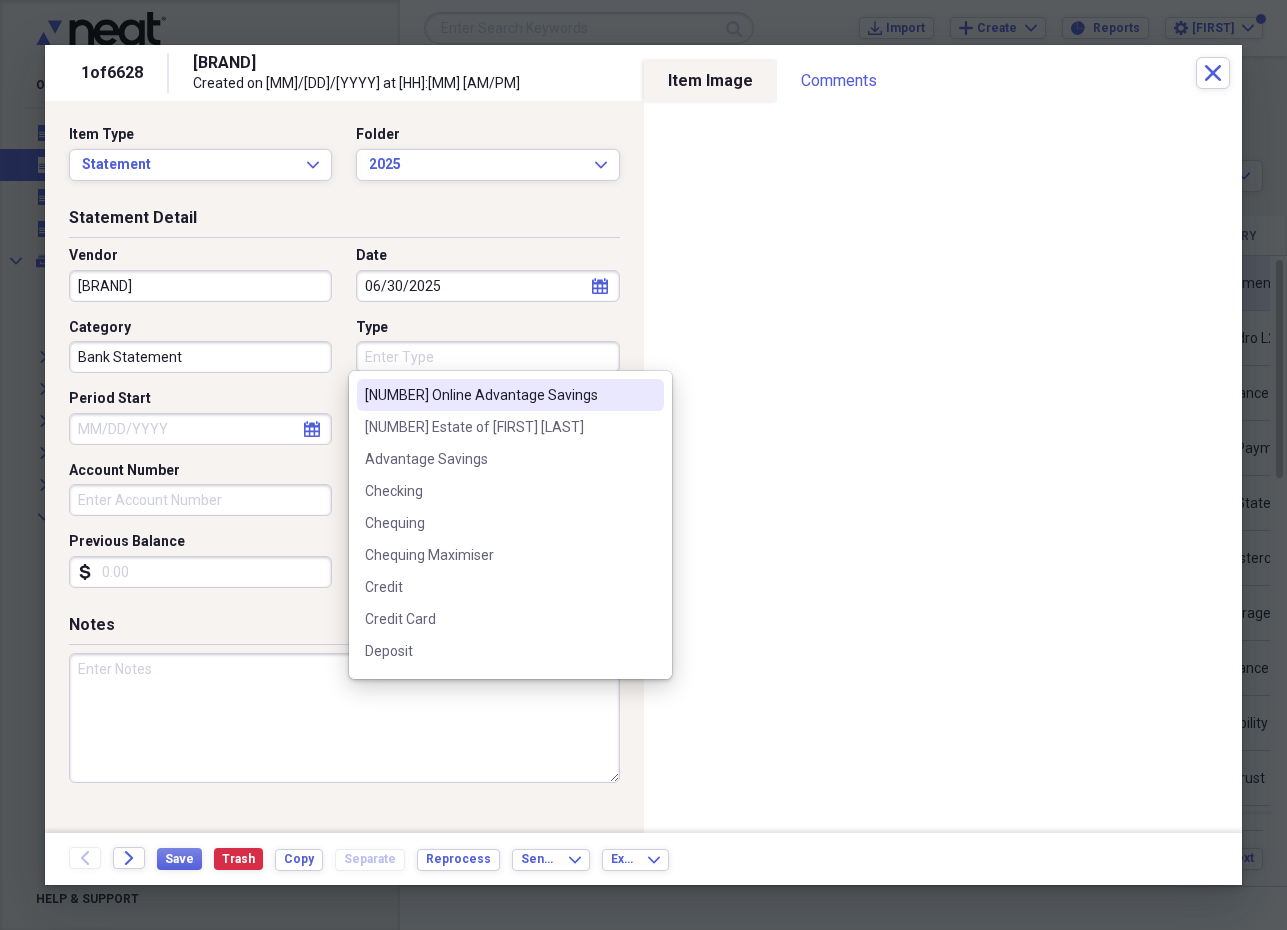 click on "Type" at bounding box center [487, 357] 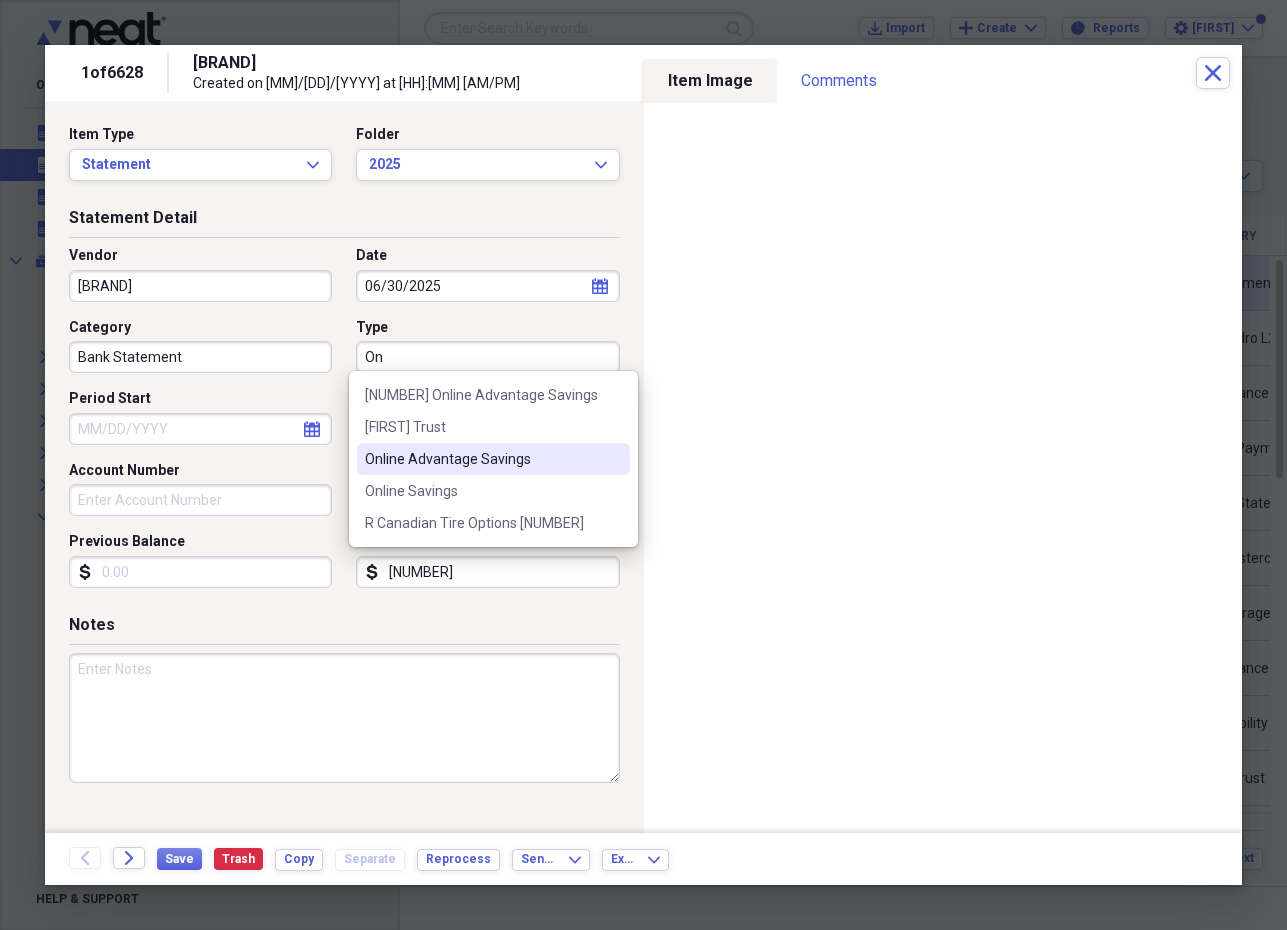 click on "Online Advantage Savings" at bounding box center [481, 459] 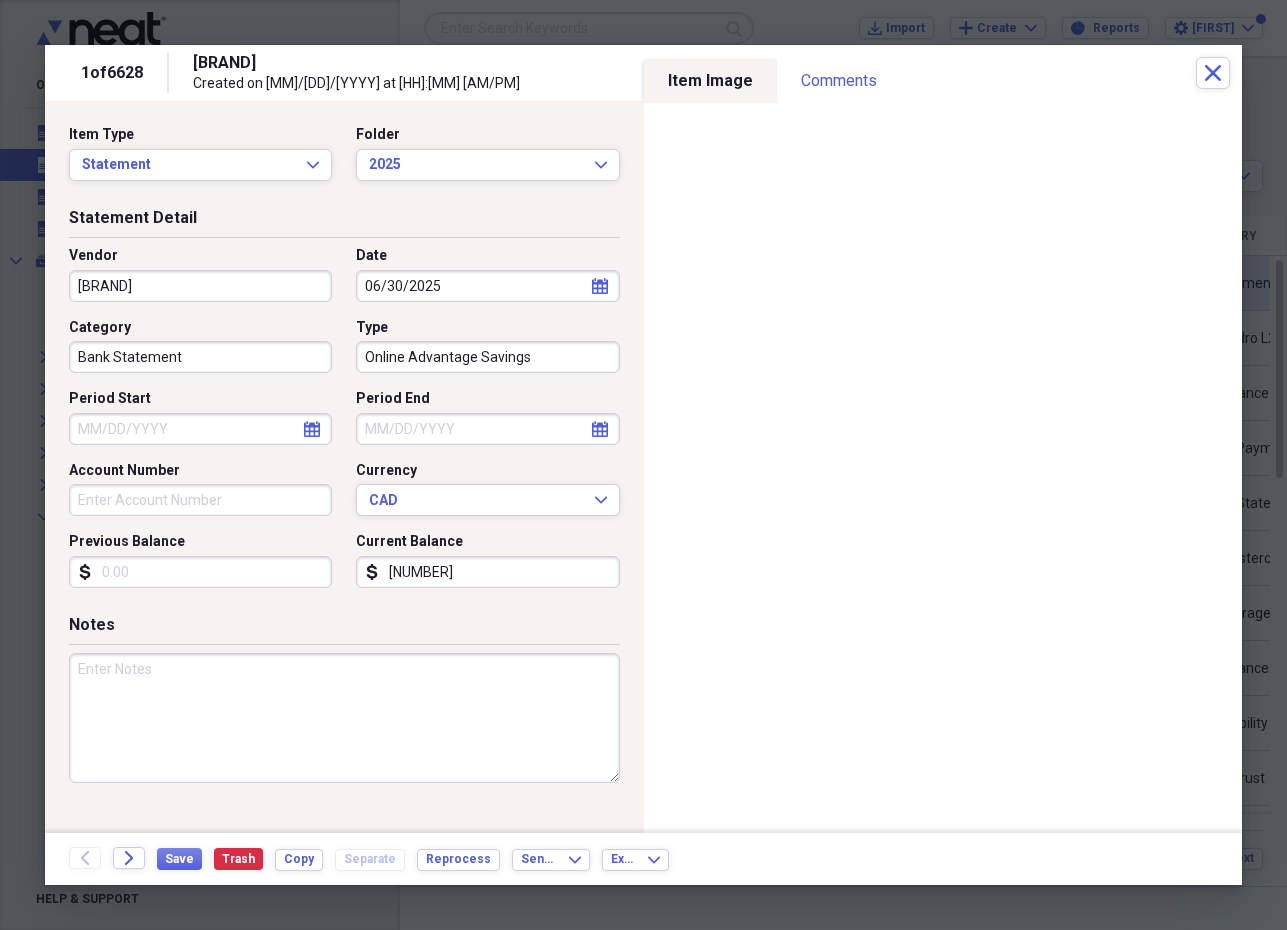 click on "calendar Calendar" at bounding box center (312, 429) 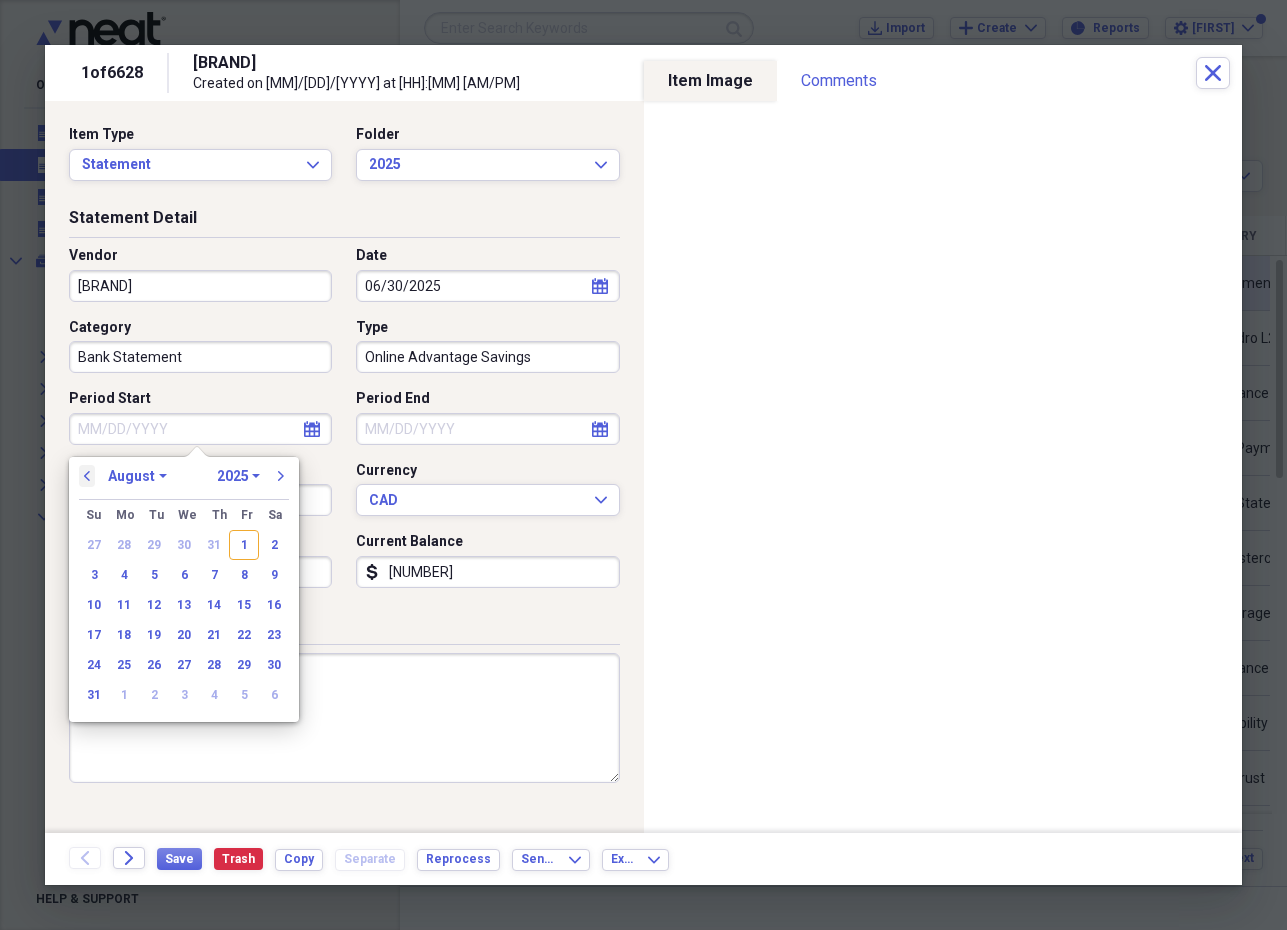 click on "previous" at bounding box center [87, 476] 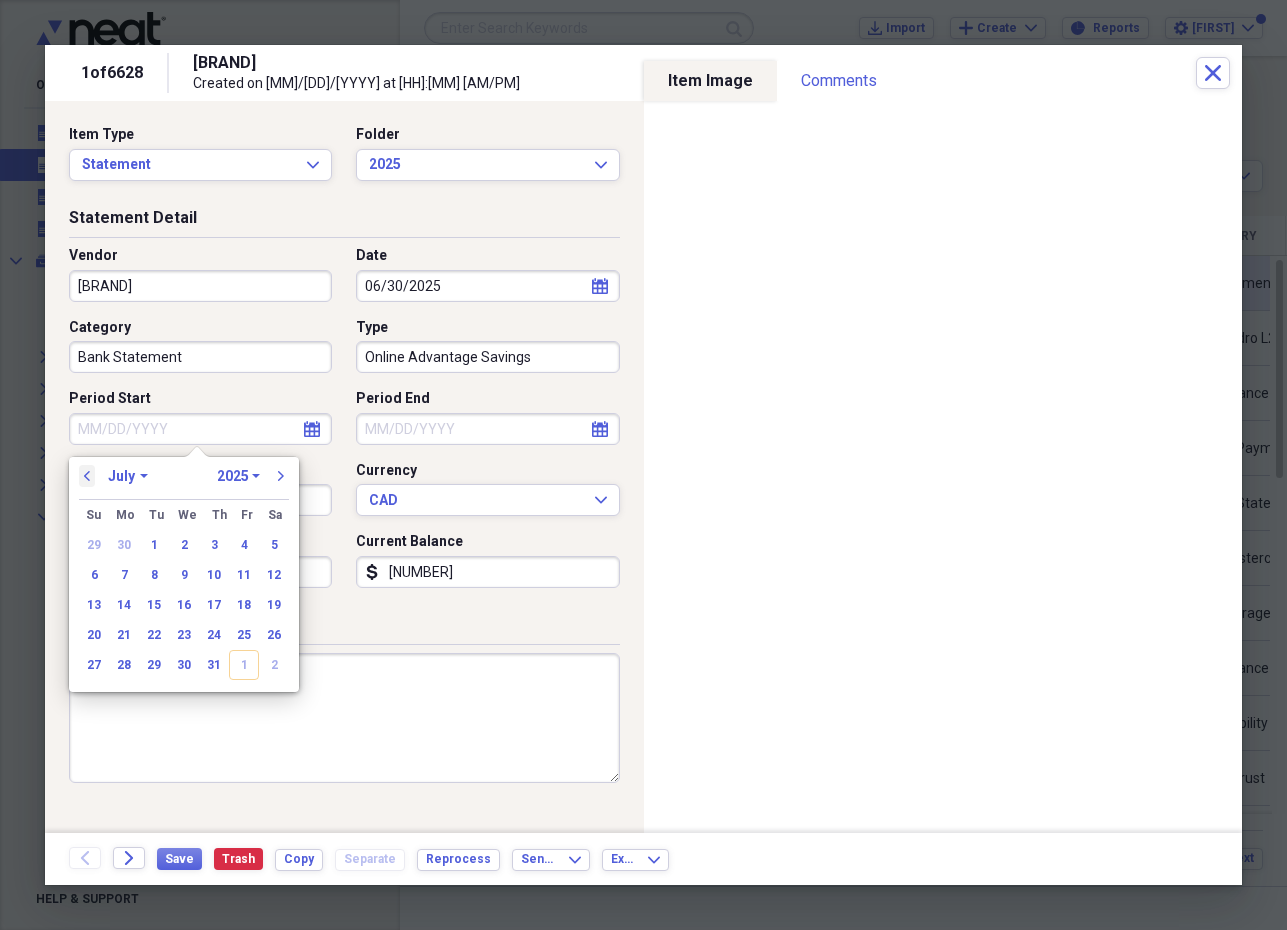 click on "previous" at bounding box center [87, 476] 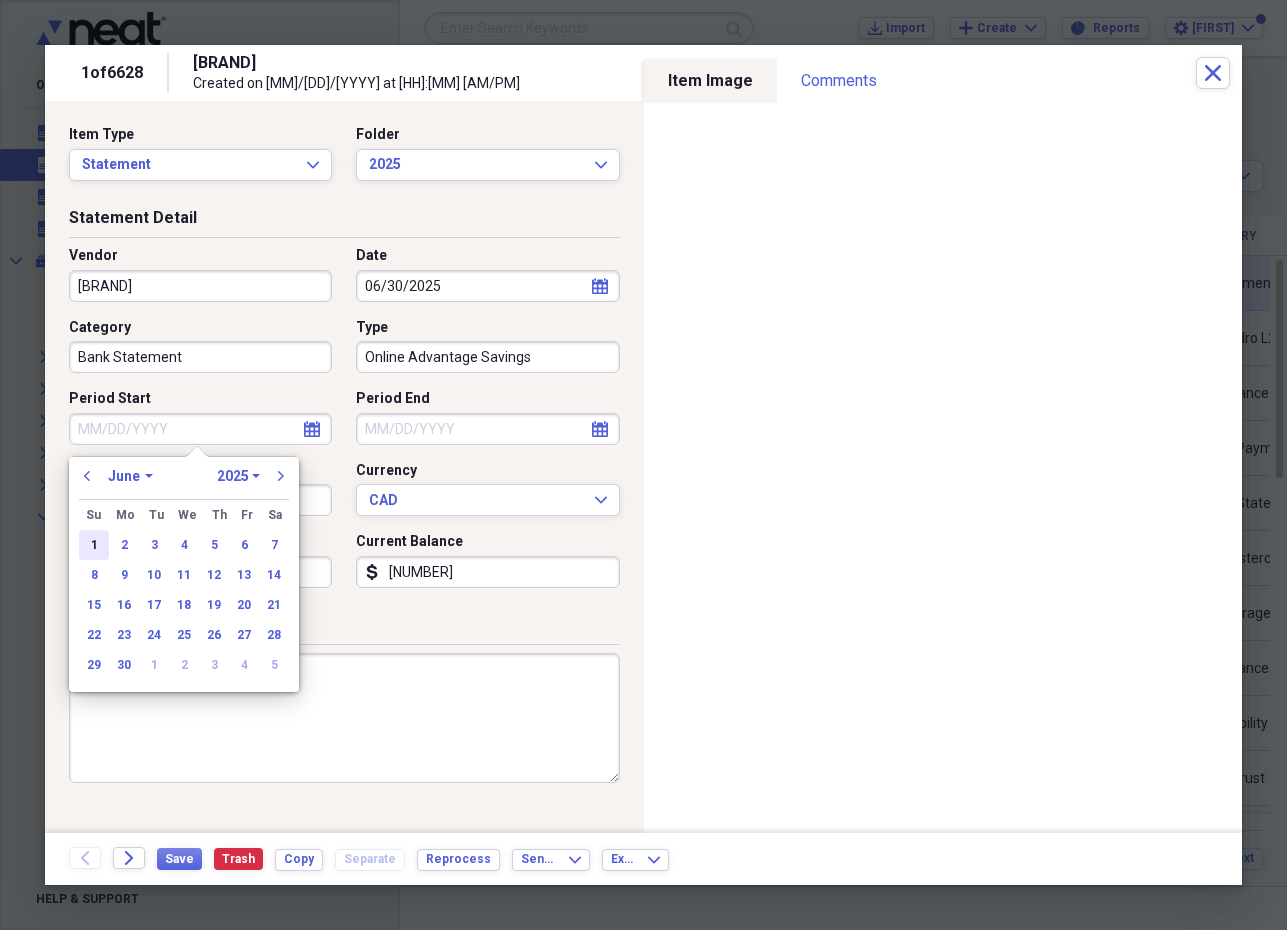 click on "1" at bounding box center (94, 545) 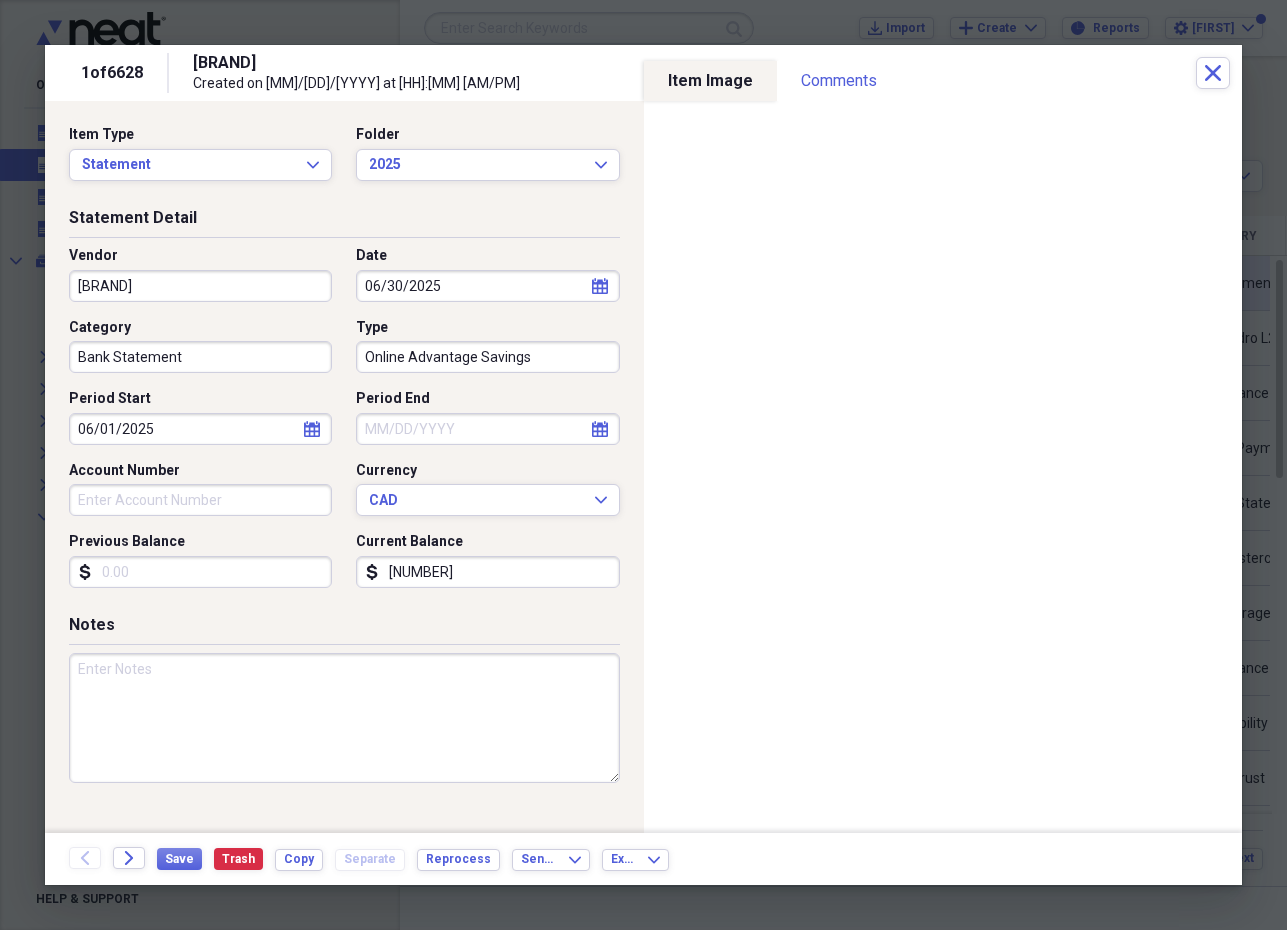 type on "06/01/2025" 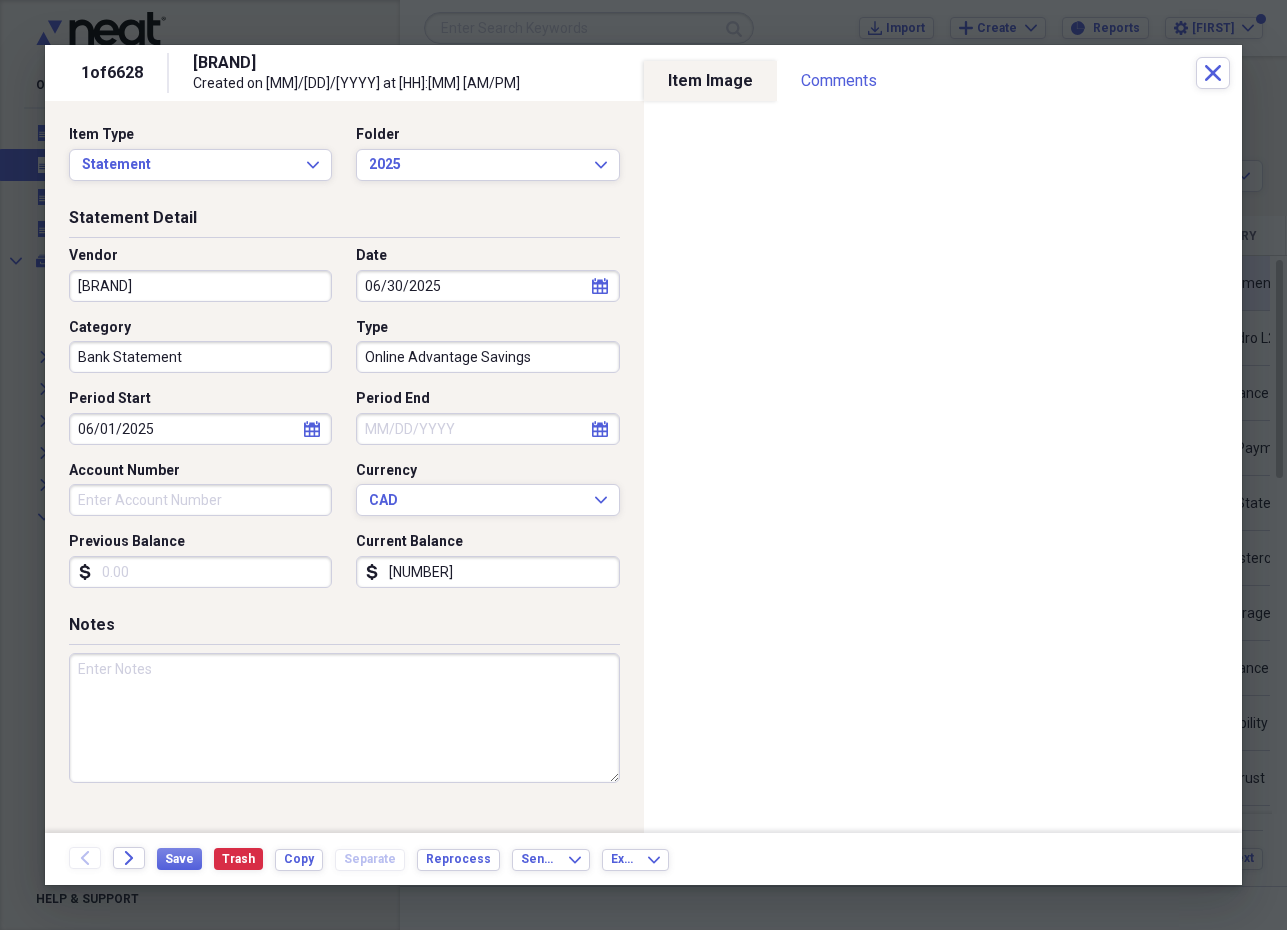 click 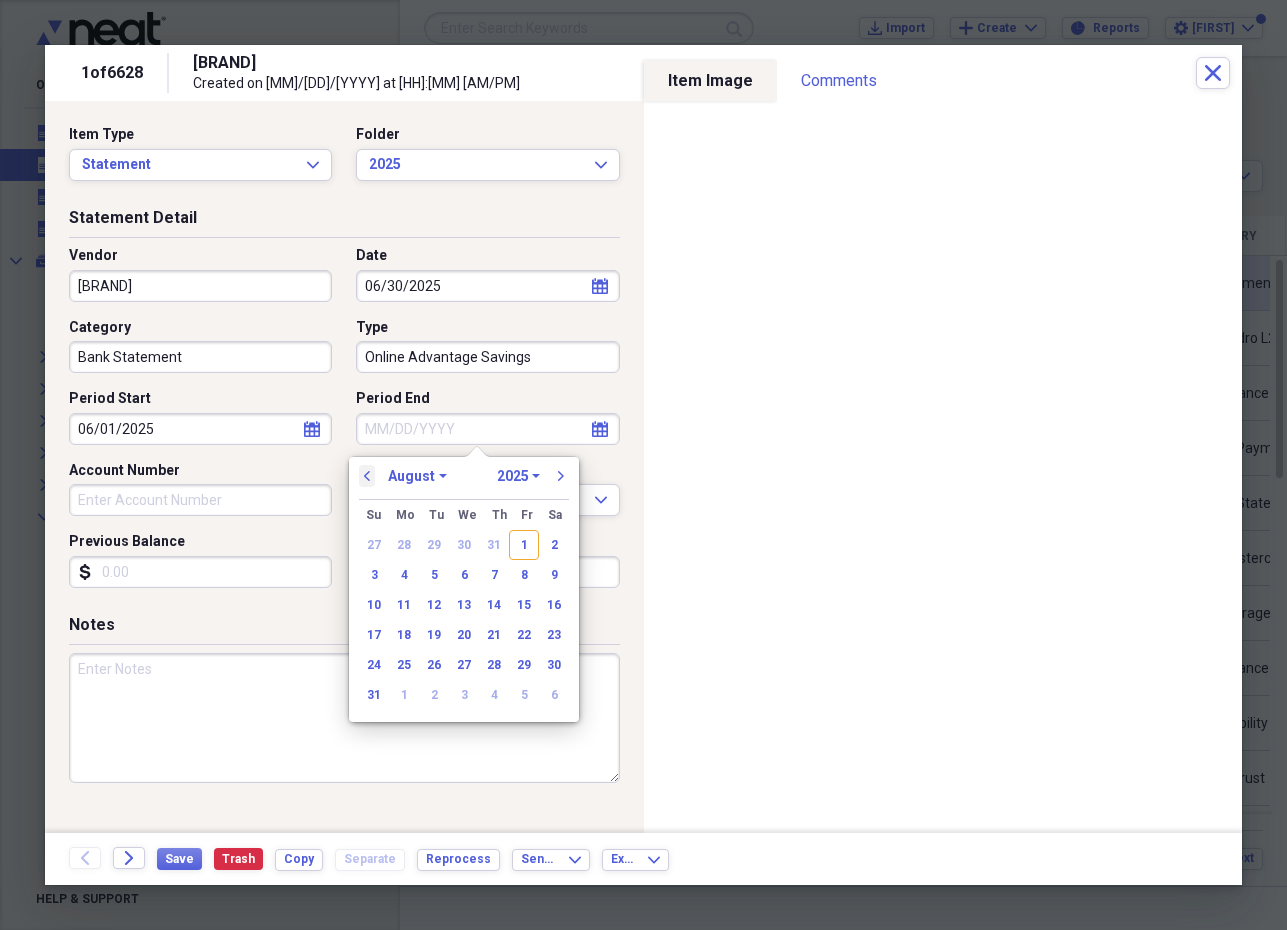 click on "previous" at bounding box center (367, 476) 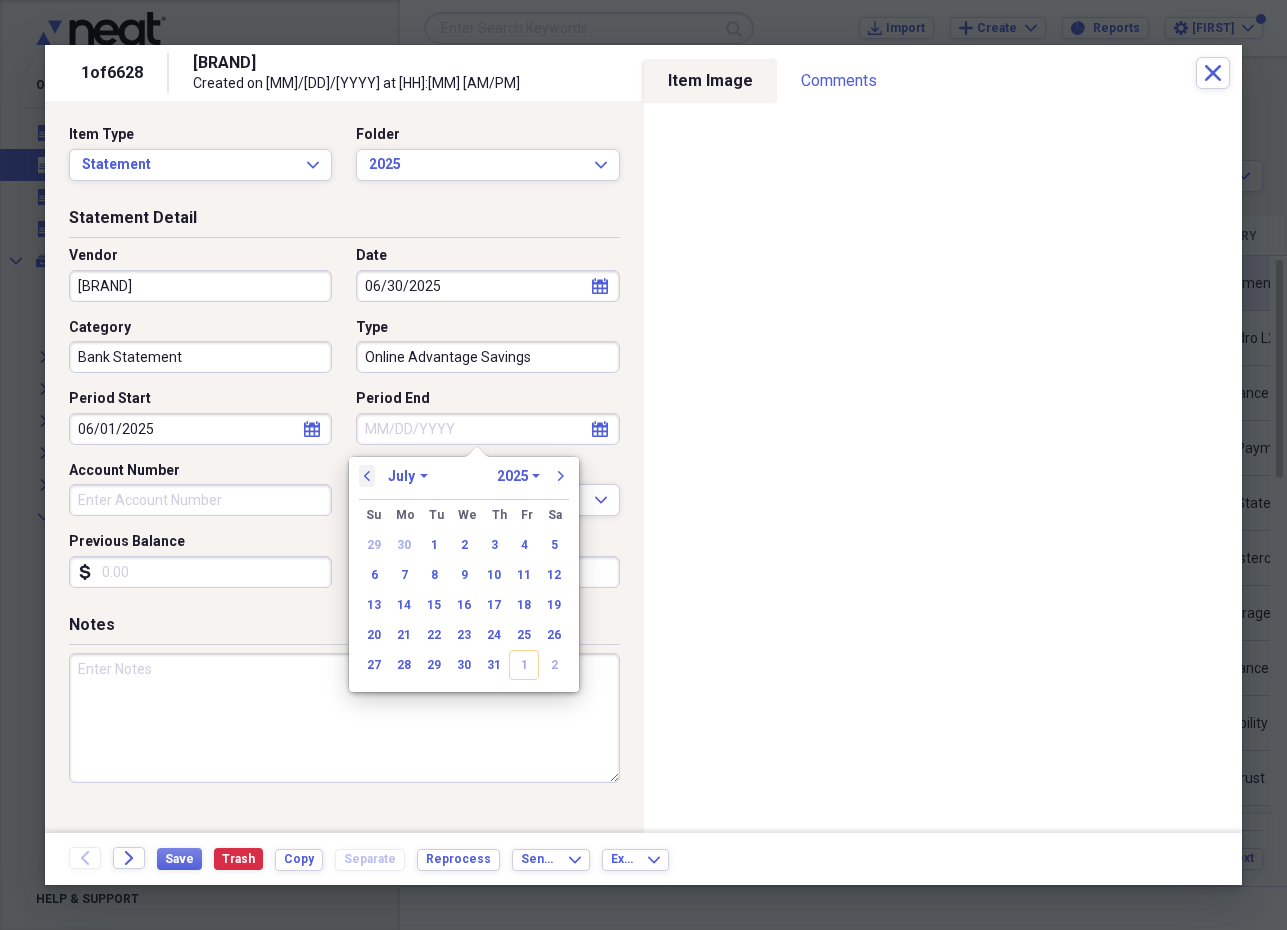 click on "previous" at bounding box center (367, 476) 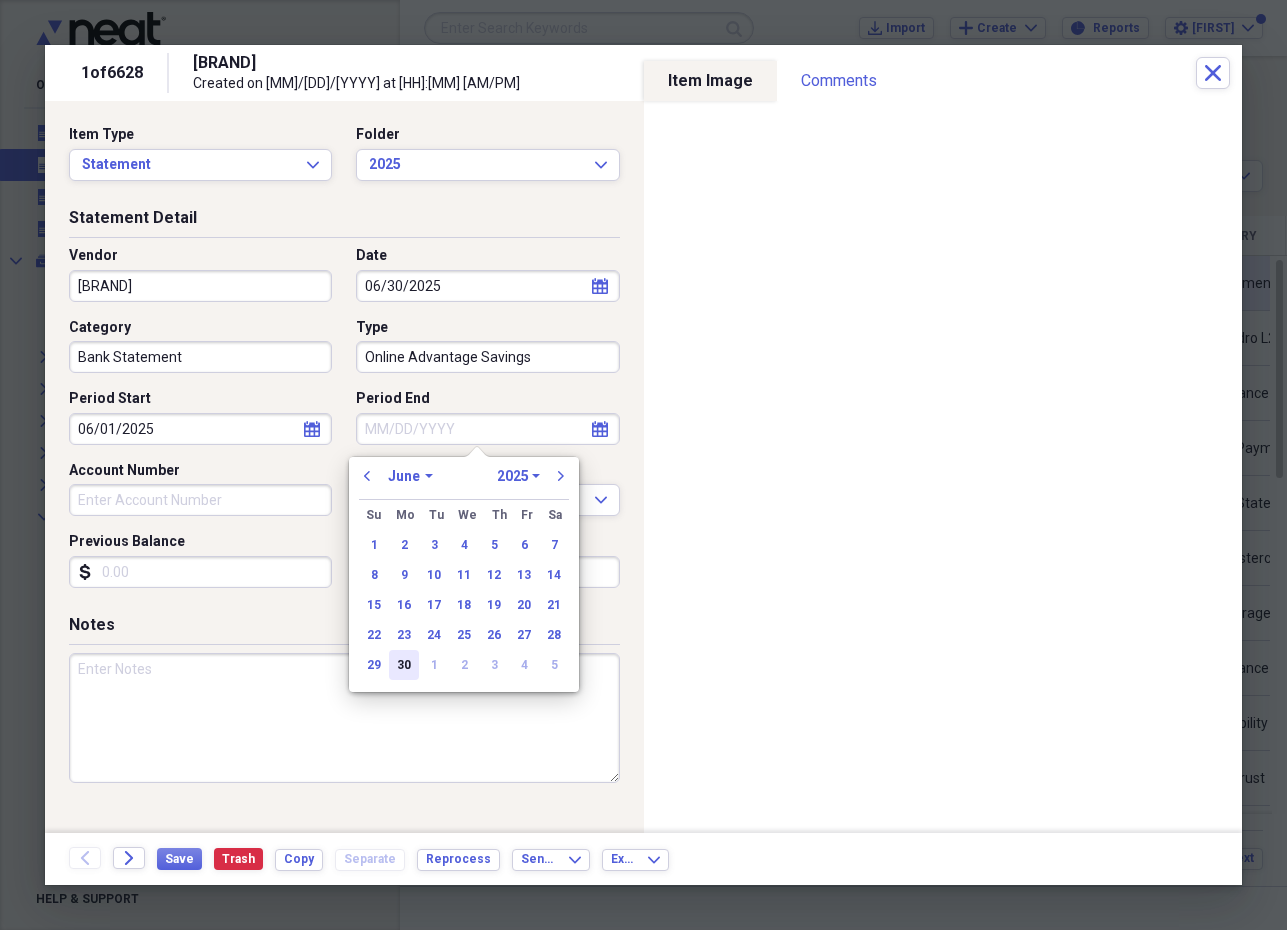 click on "30" at bounding box center (404, 665) 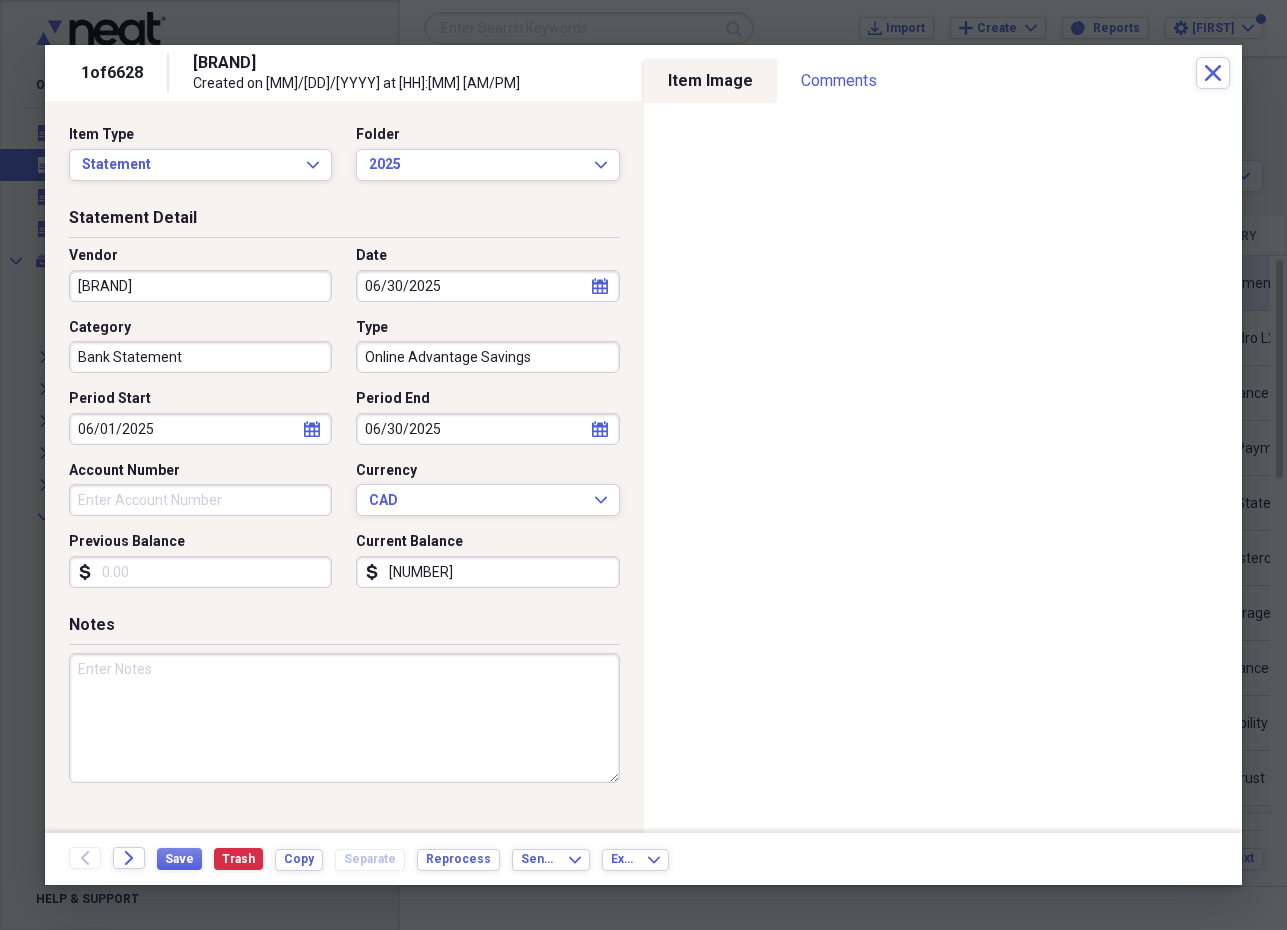 click on "Account Number" at bounding box center [200, 500] 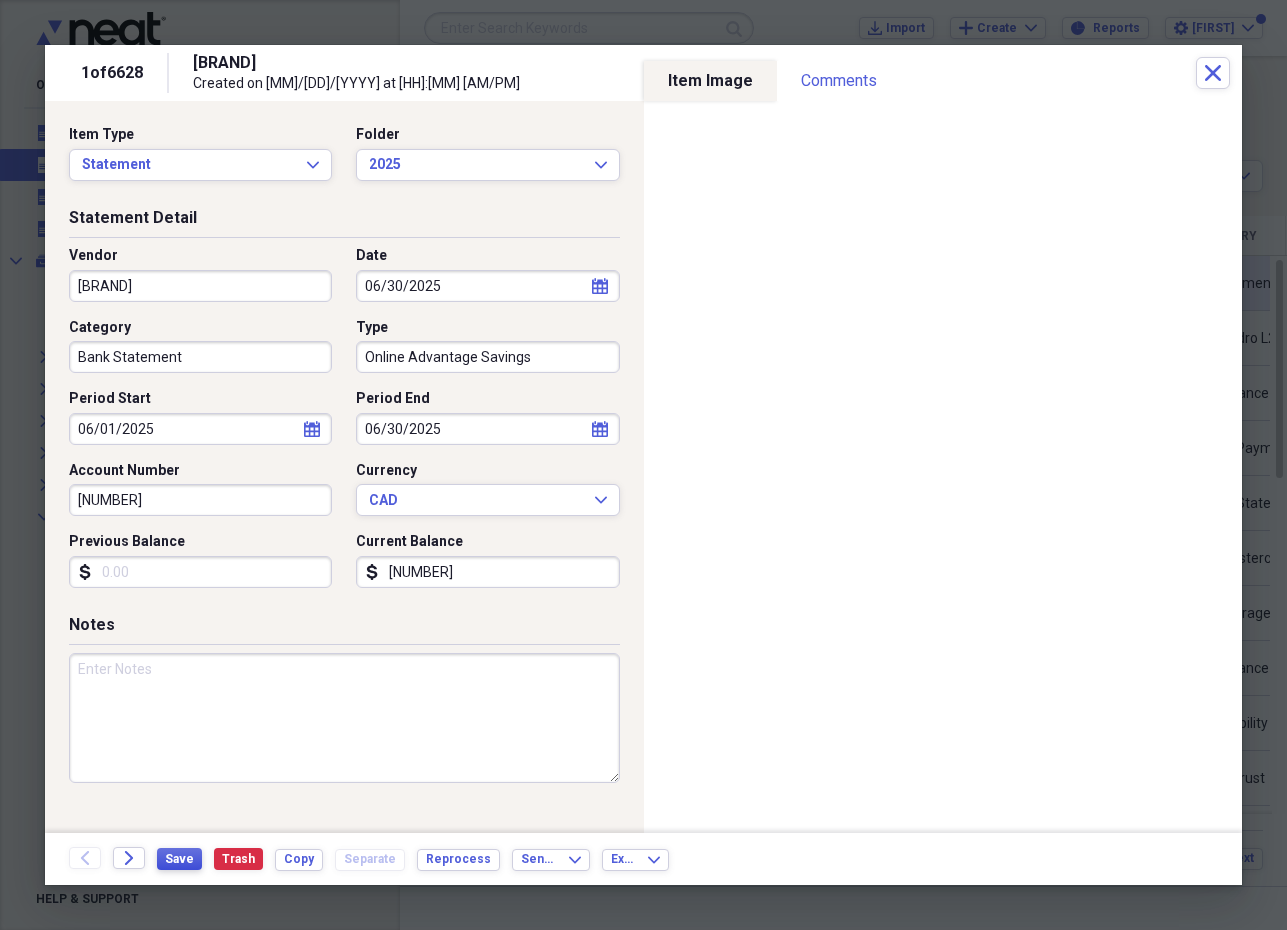 type on "622050" 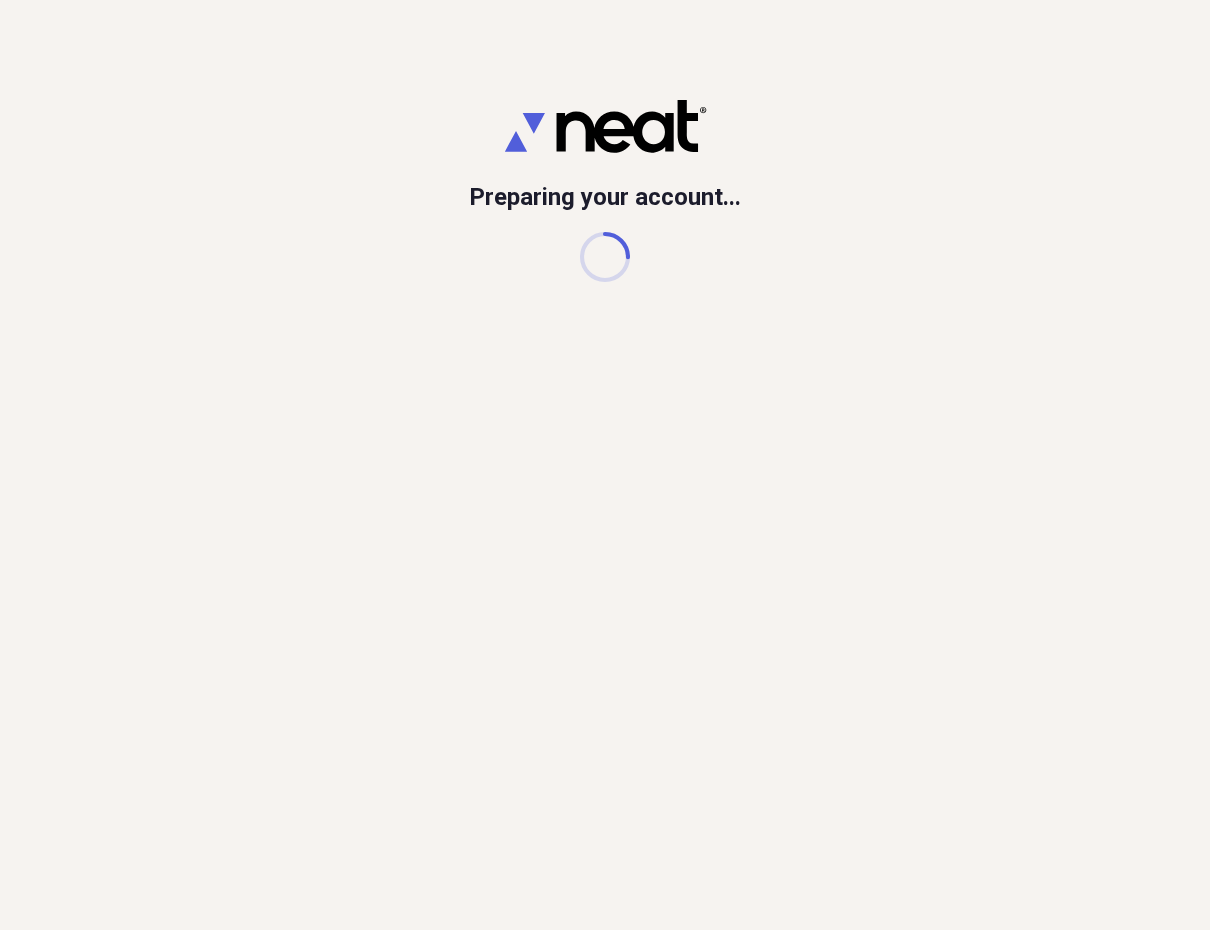 scroll, scrollTop: 0, scrollLeft: 0, axis: both 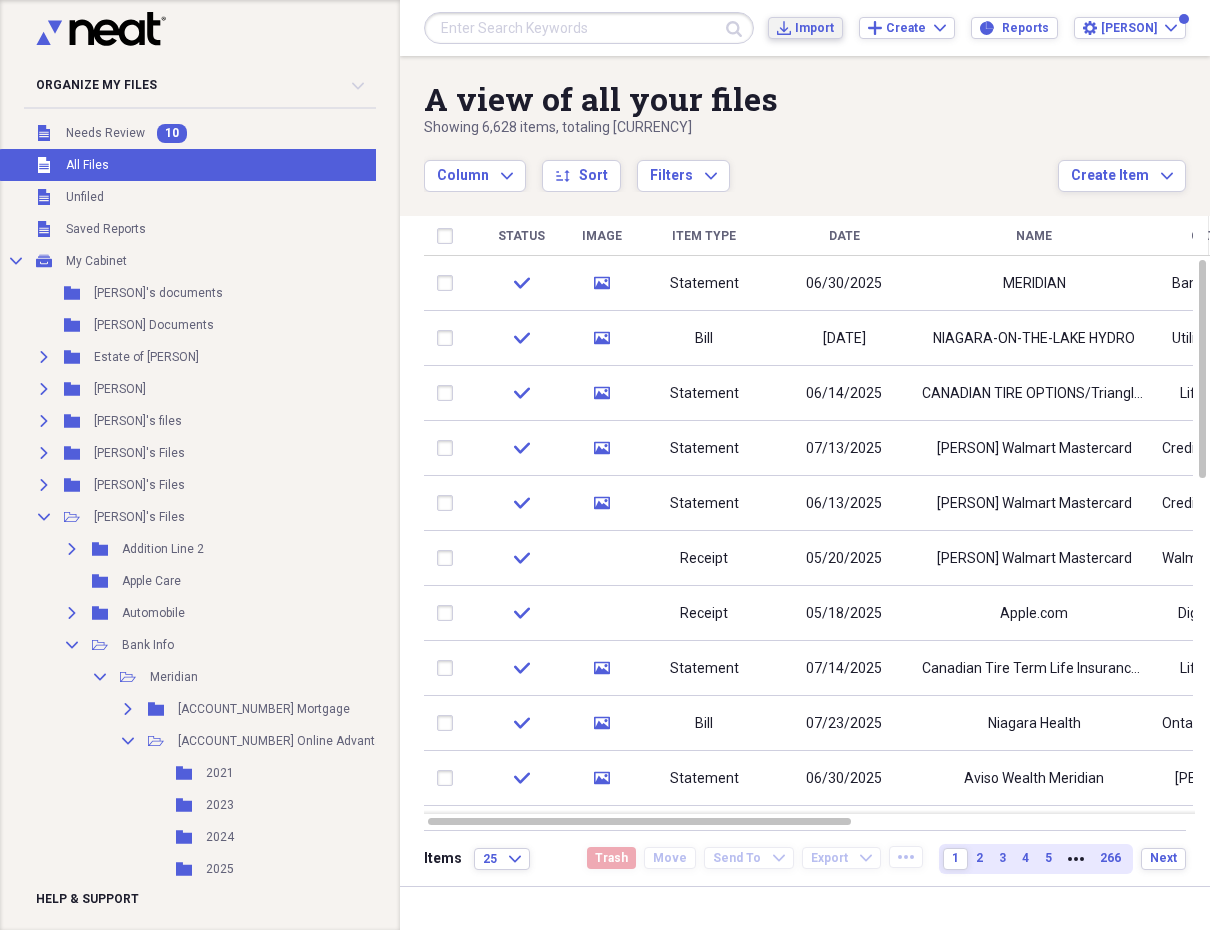 click on "Import" at bounding box center (814, 28) 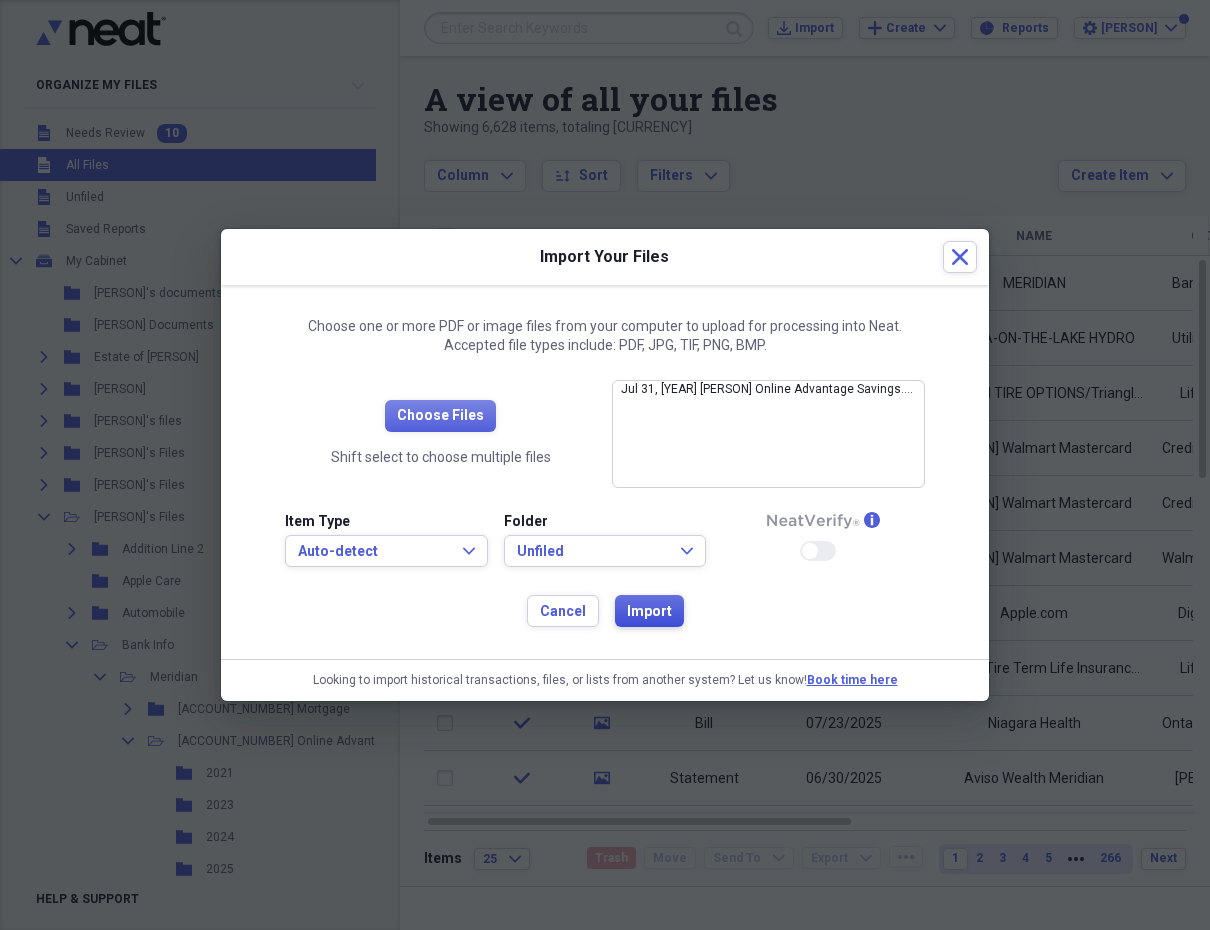 click on "Import" at bounding box center [649, 612] 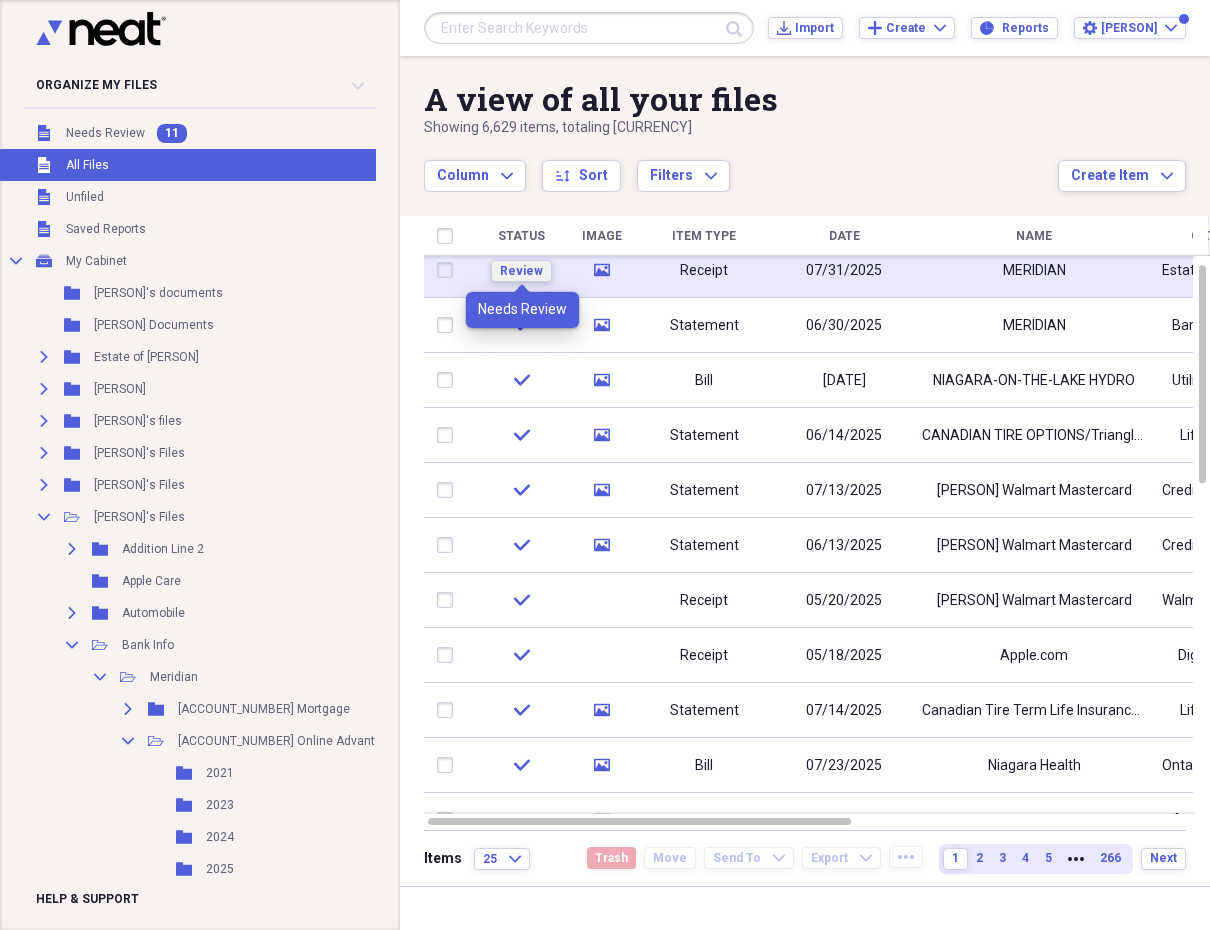 click on "Review" at bounding box center (521, 271) 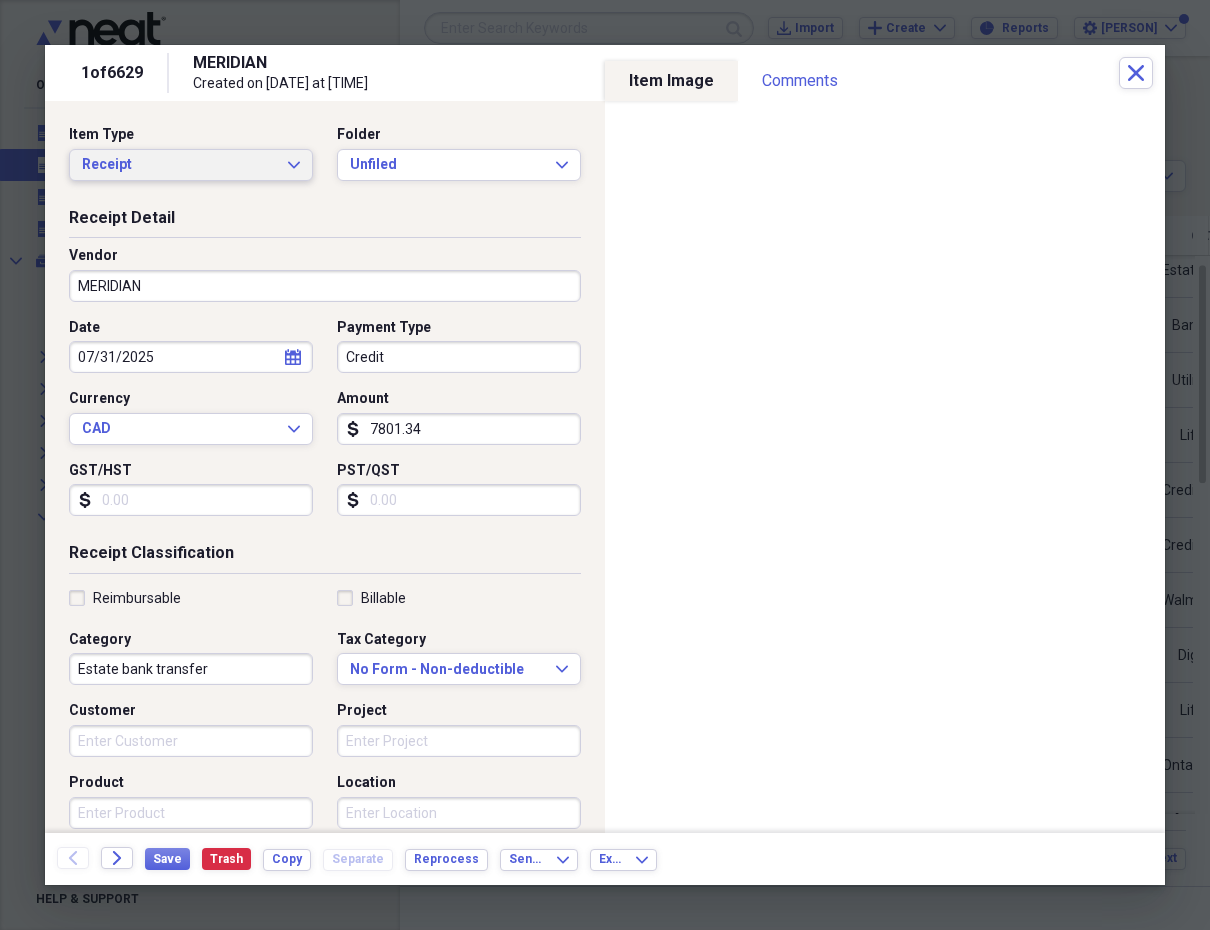 click on "Expand" 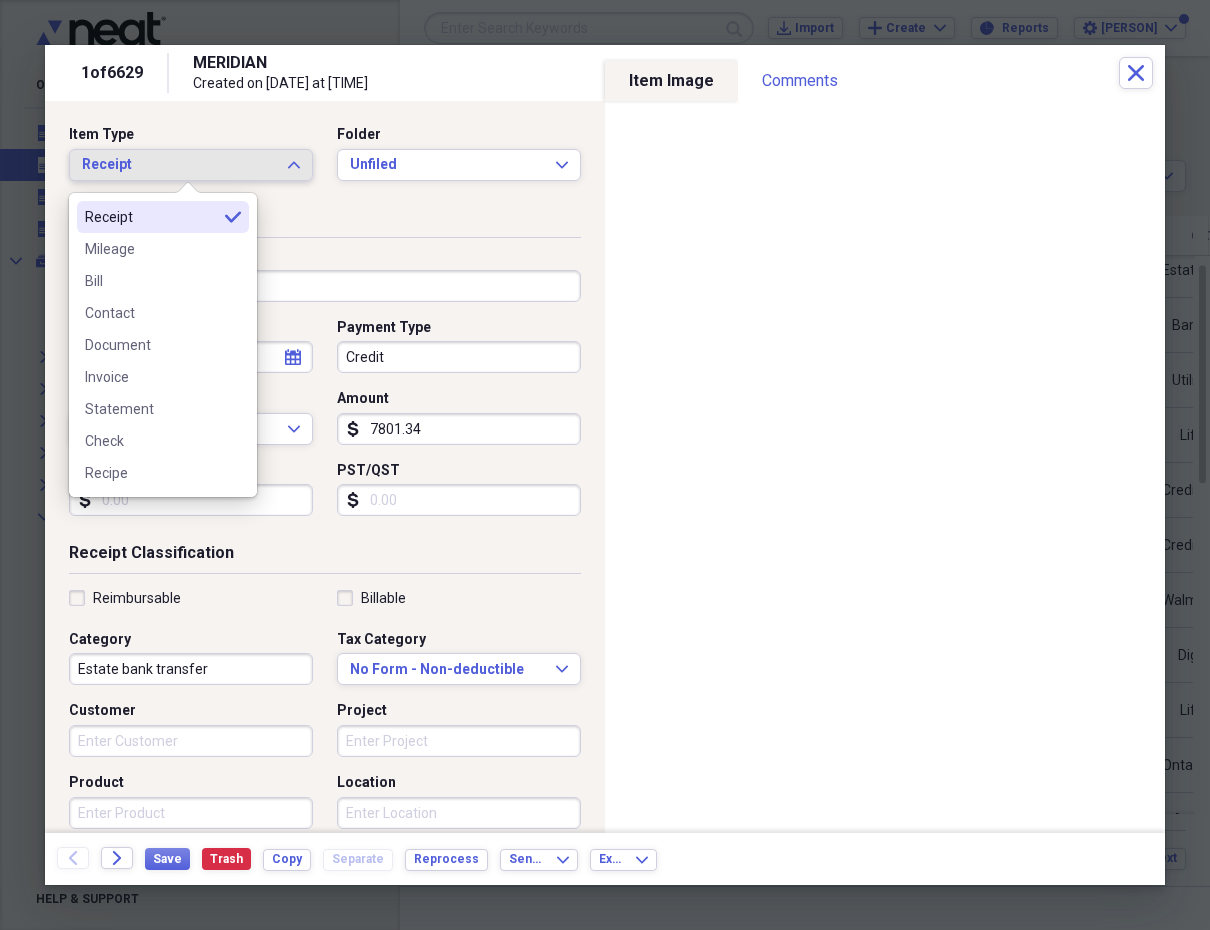 scroll, scrollTop: 3, scrollLeft: 0, axis: vertical 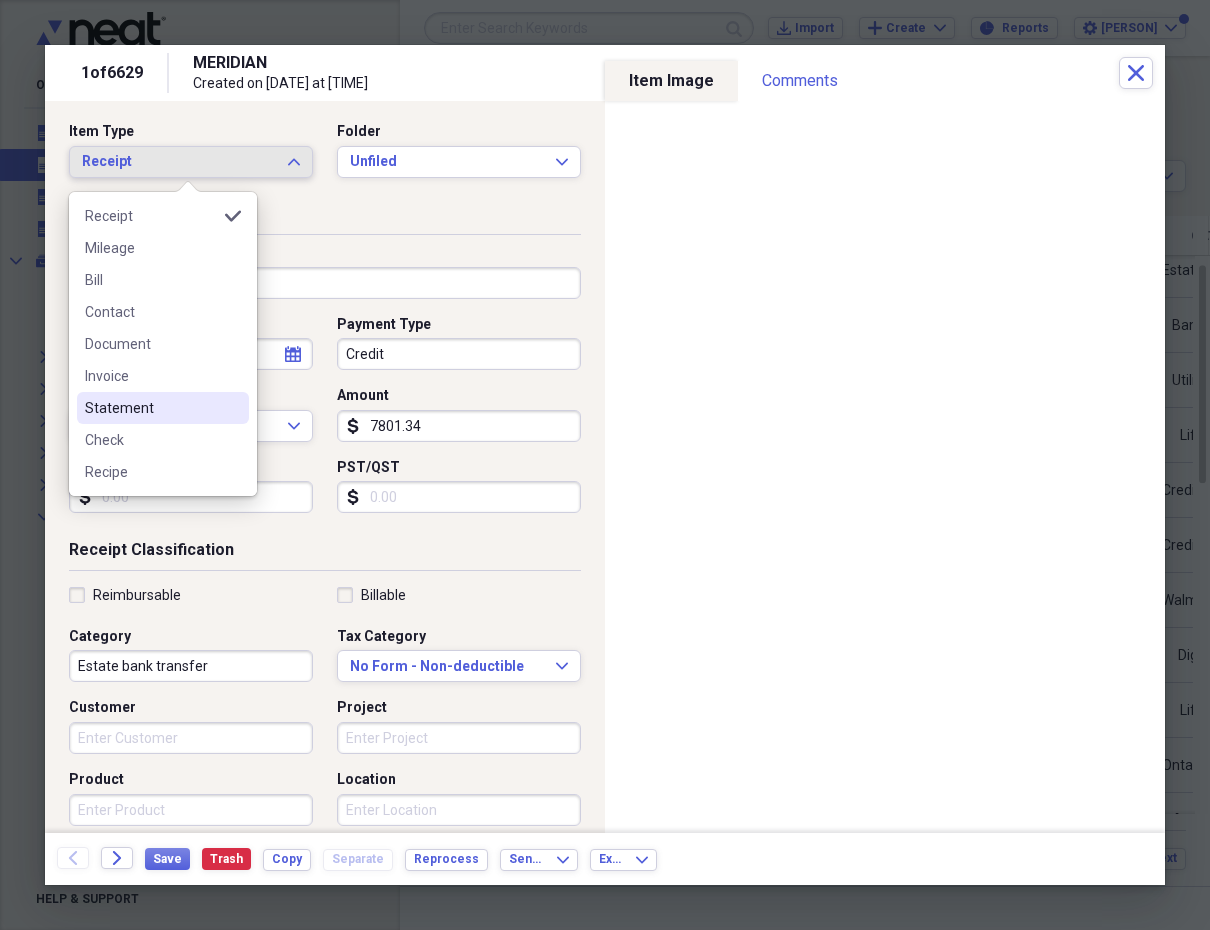 click on "Statement" at bounding box center [151, 408] 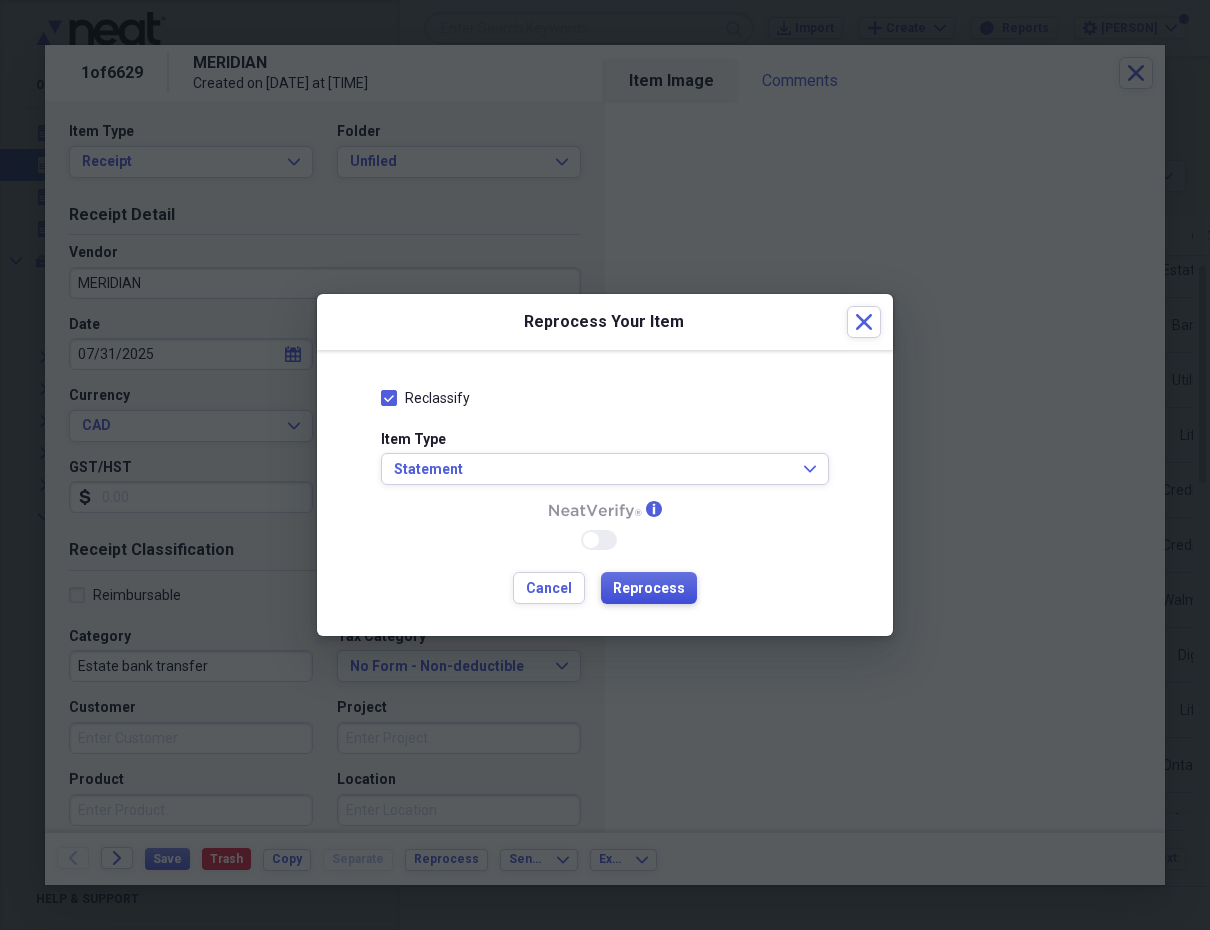 click on "Reprocess" at bounding box center [649, 589] 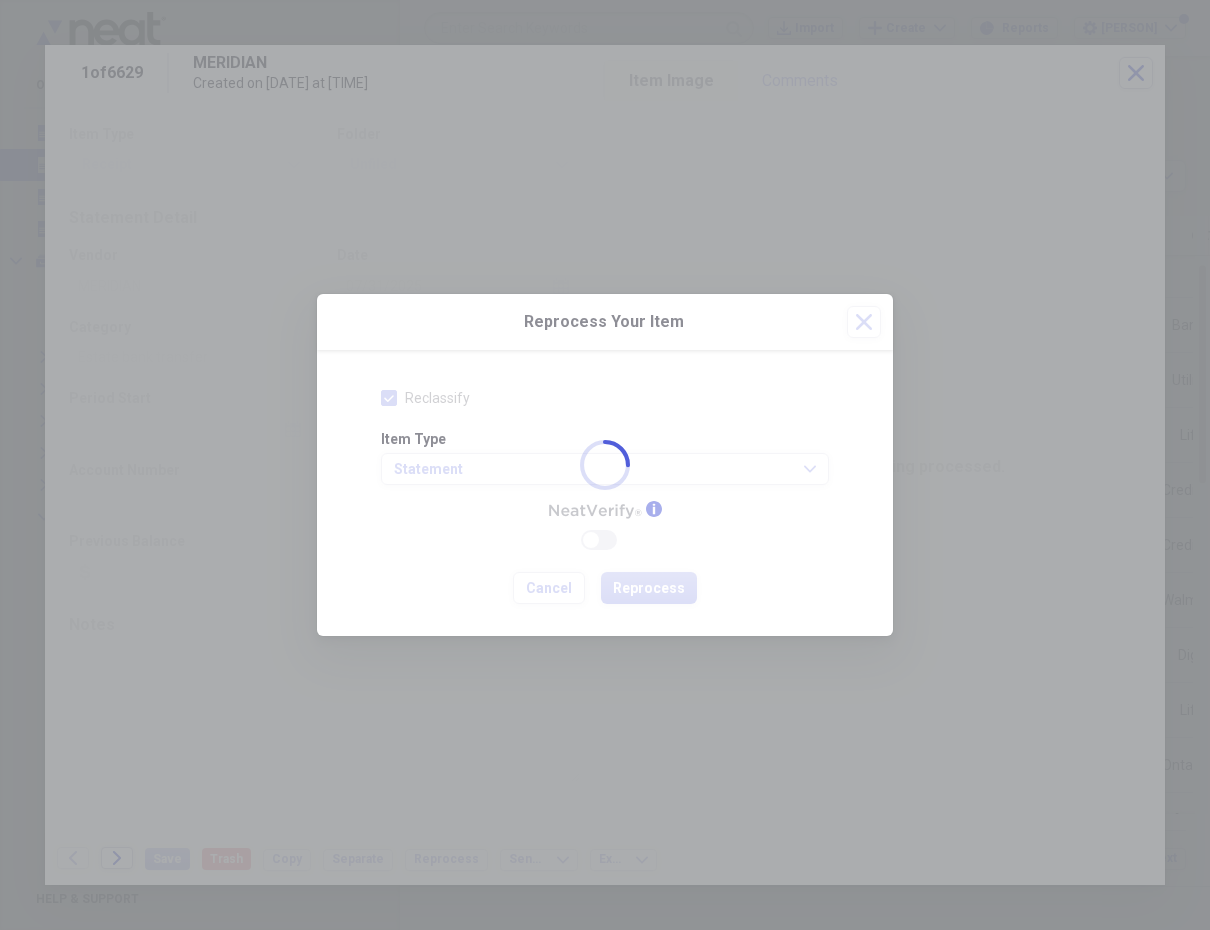 type on "7801.34" 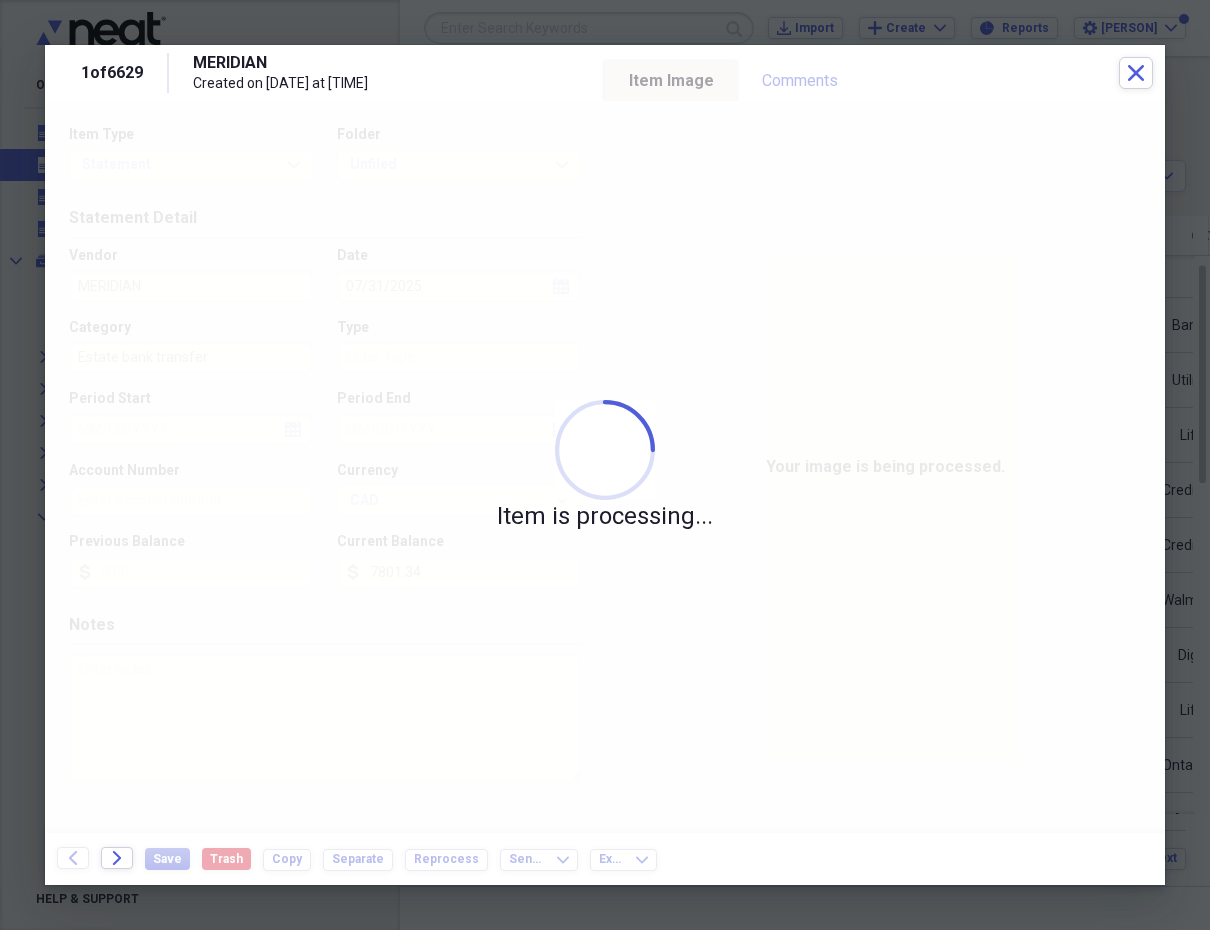 type on "Bank Statement" 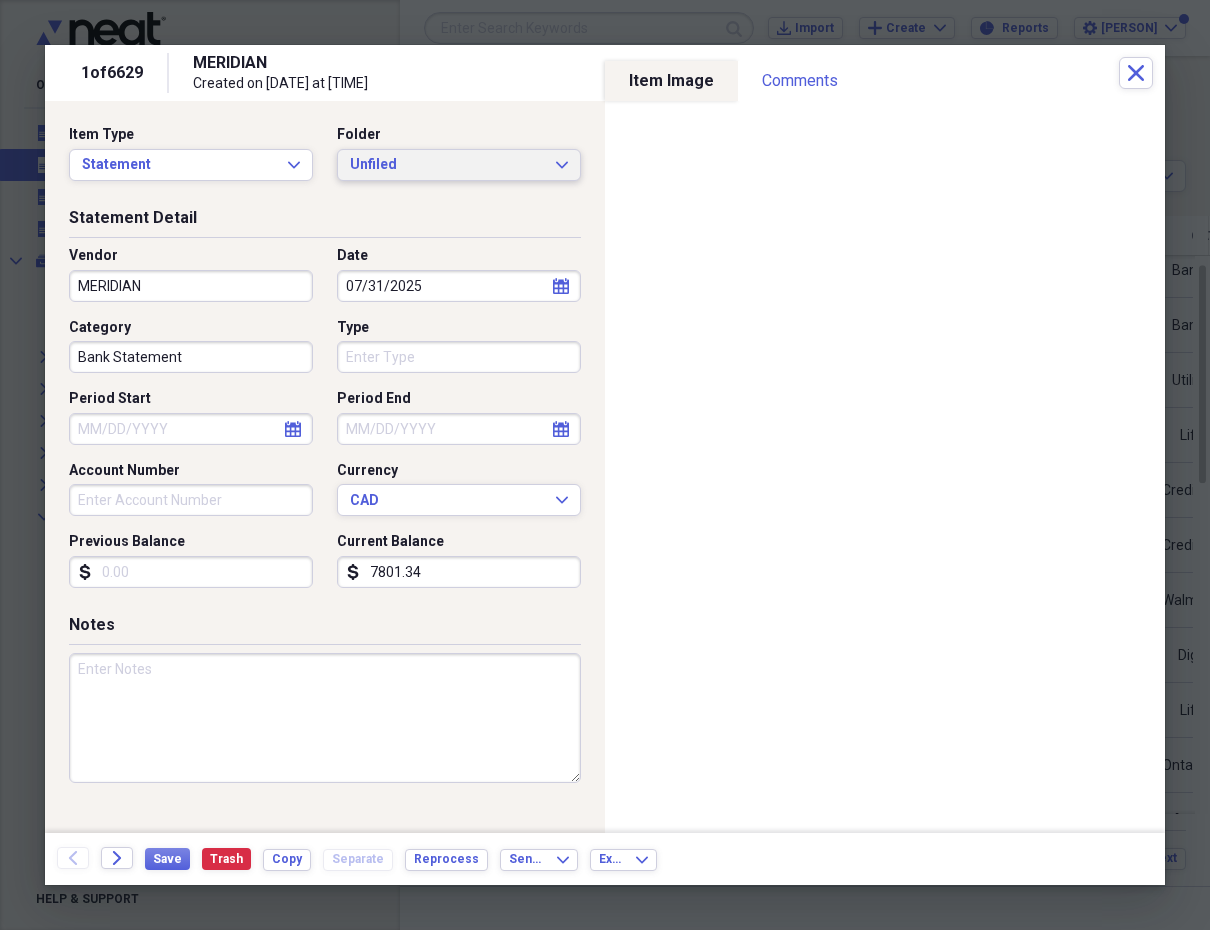 click on "Unfiled Expand" at bounding box center [459, 165] 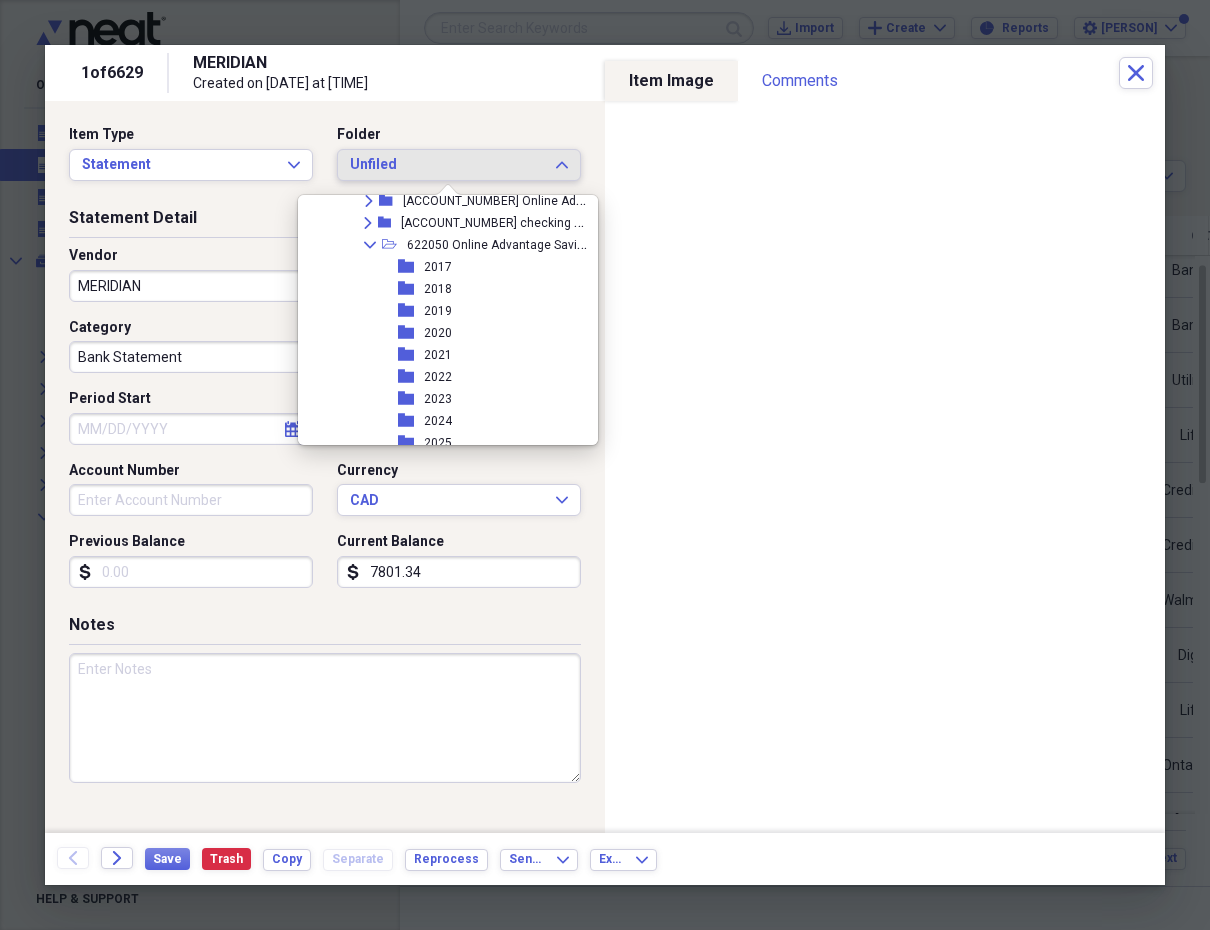 scroll, scrollTop: 391, scrollLeft: 0, axis: vertical 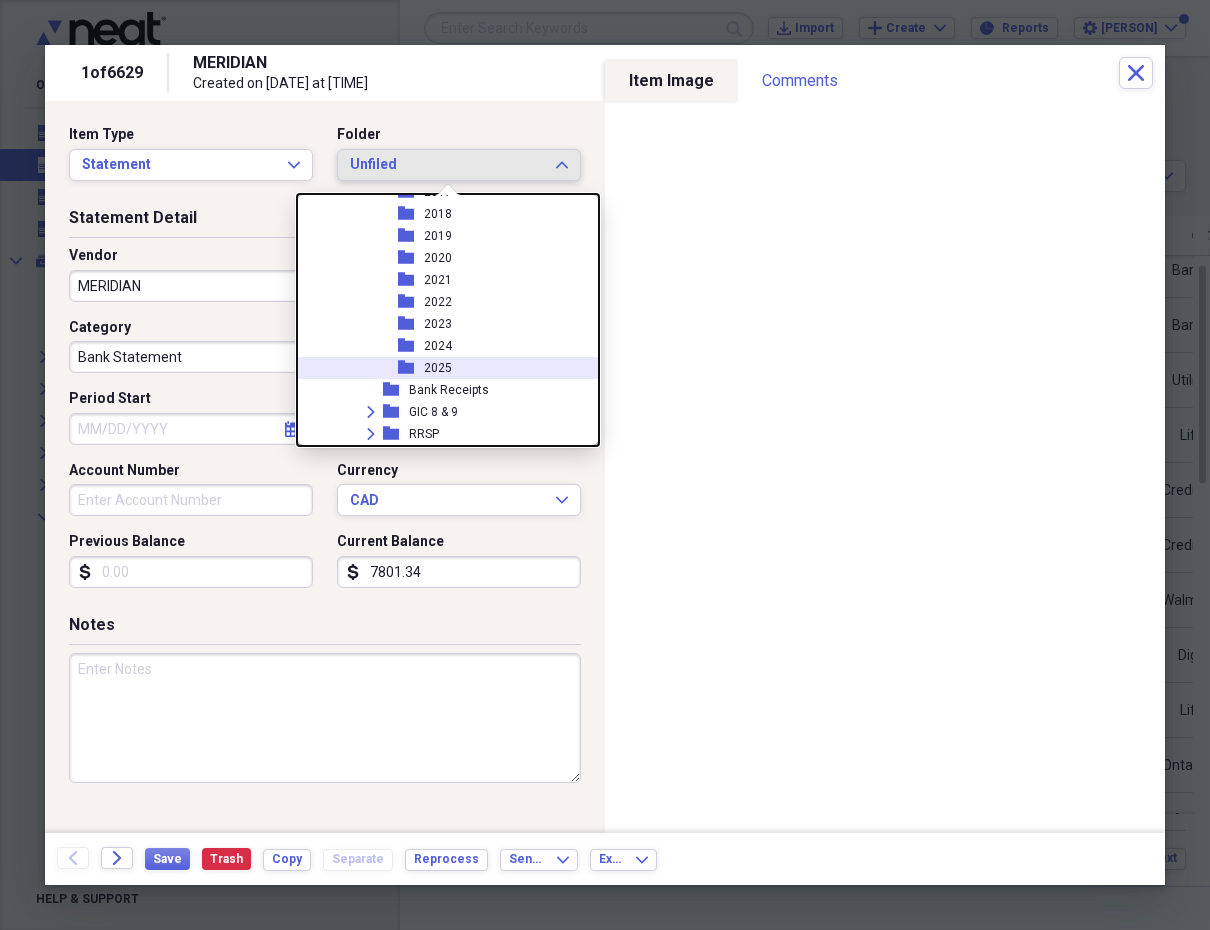 click on "folder 2025" at bounding box center [447, 368] 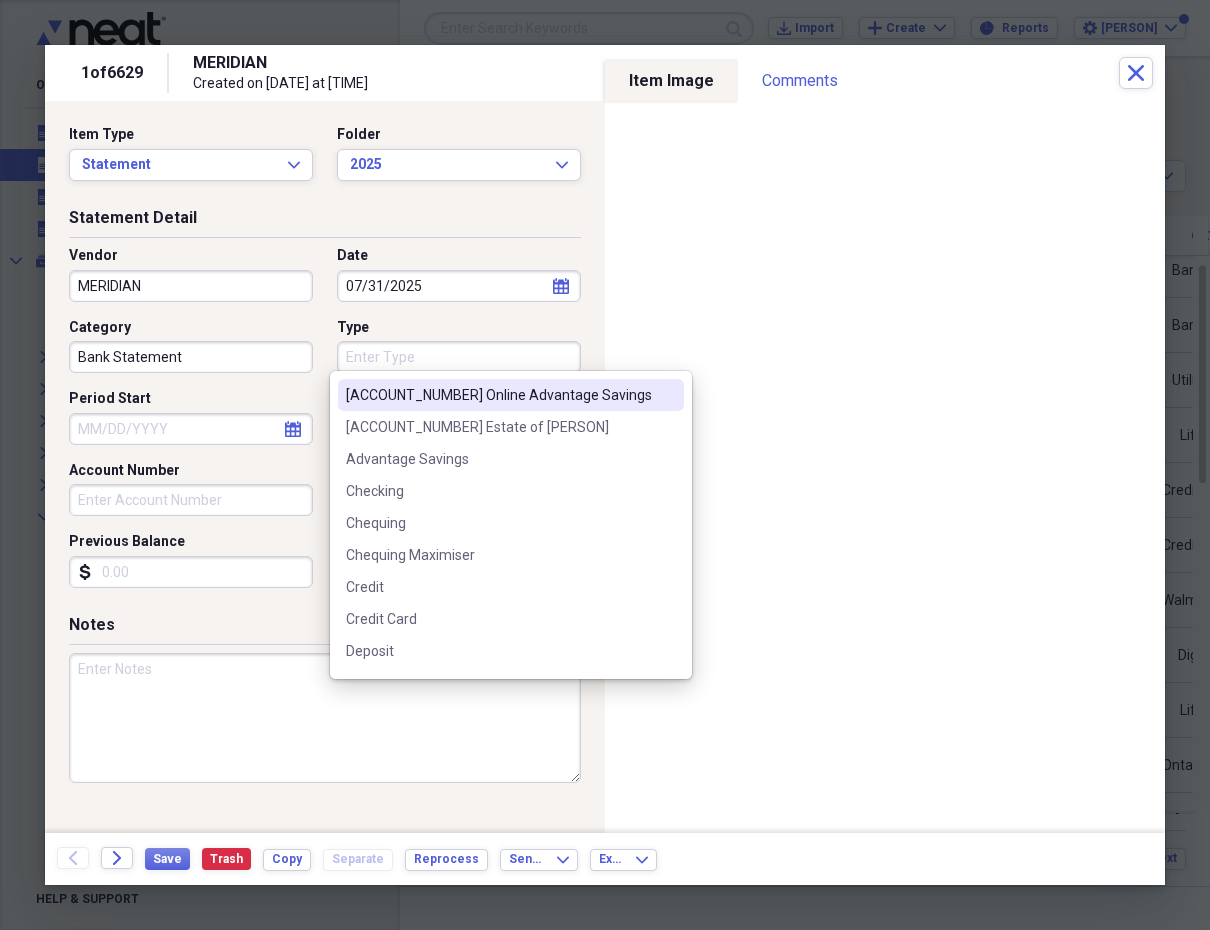 click on "Type" at bounding box center (459, 357) 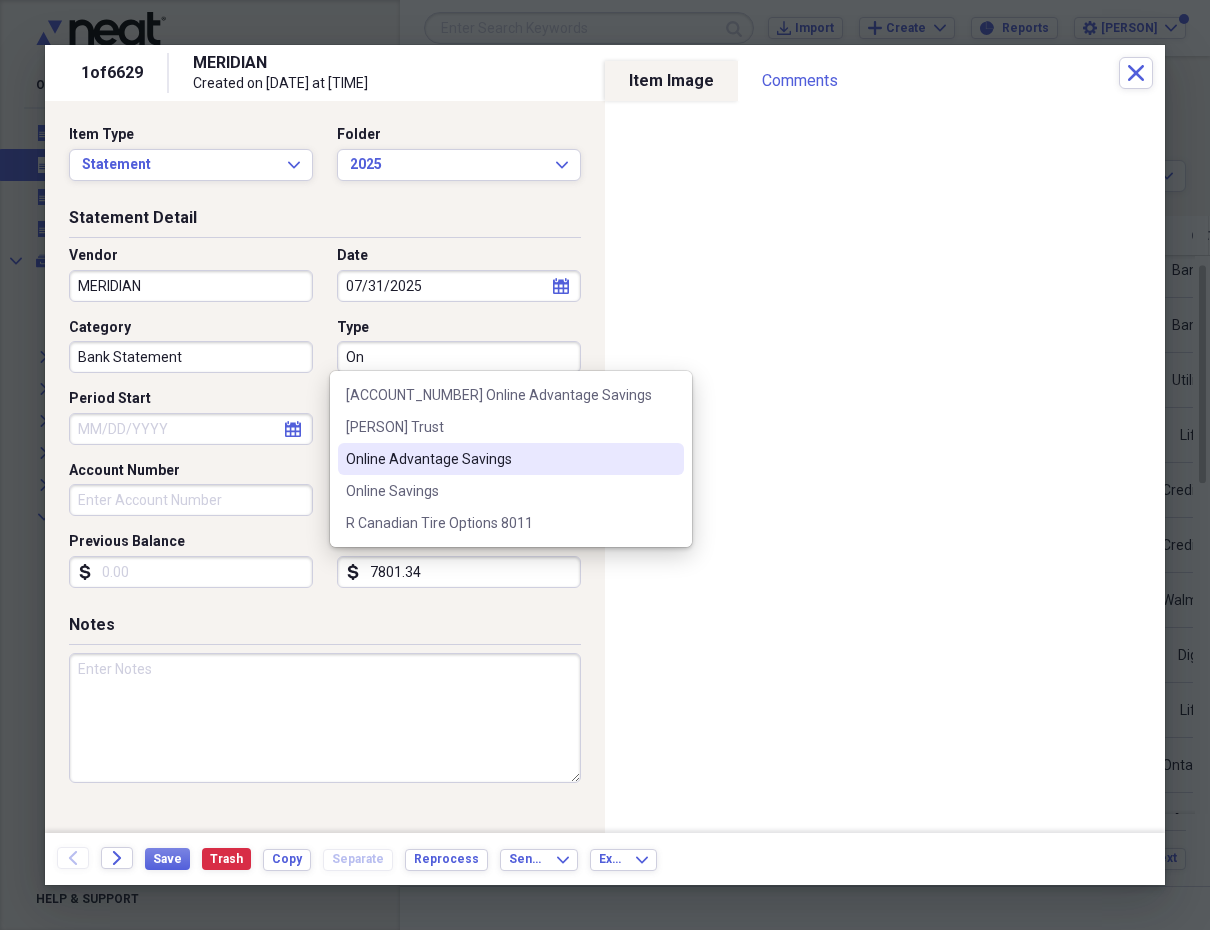 click on "Online Advantage Savings" at bounding box center [499, 459] 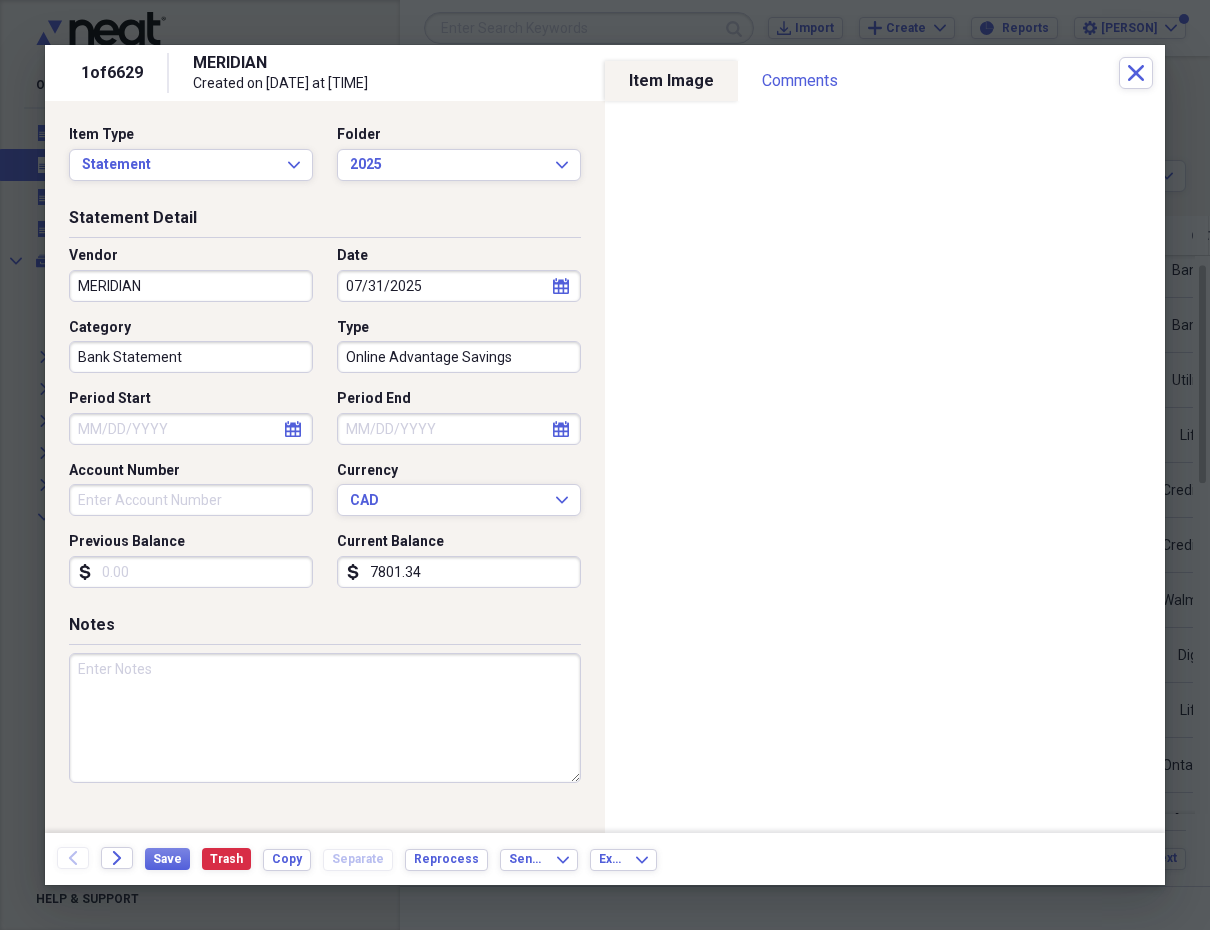 click 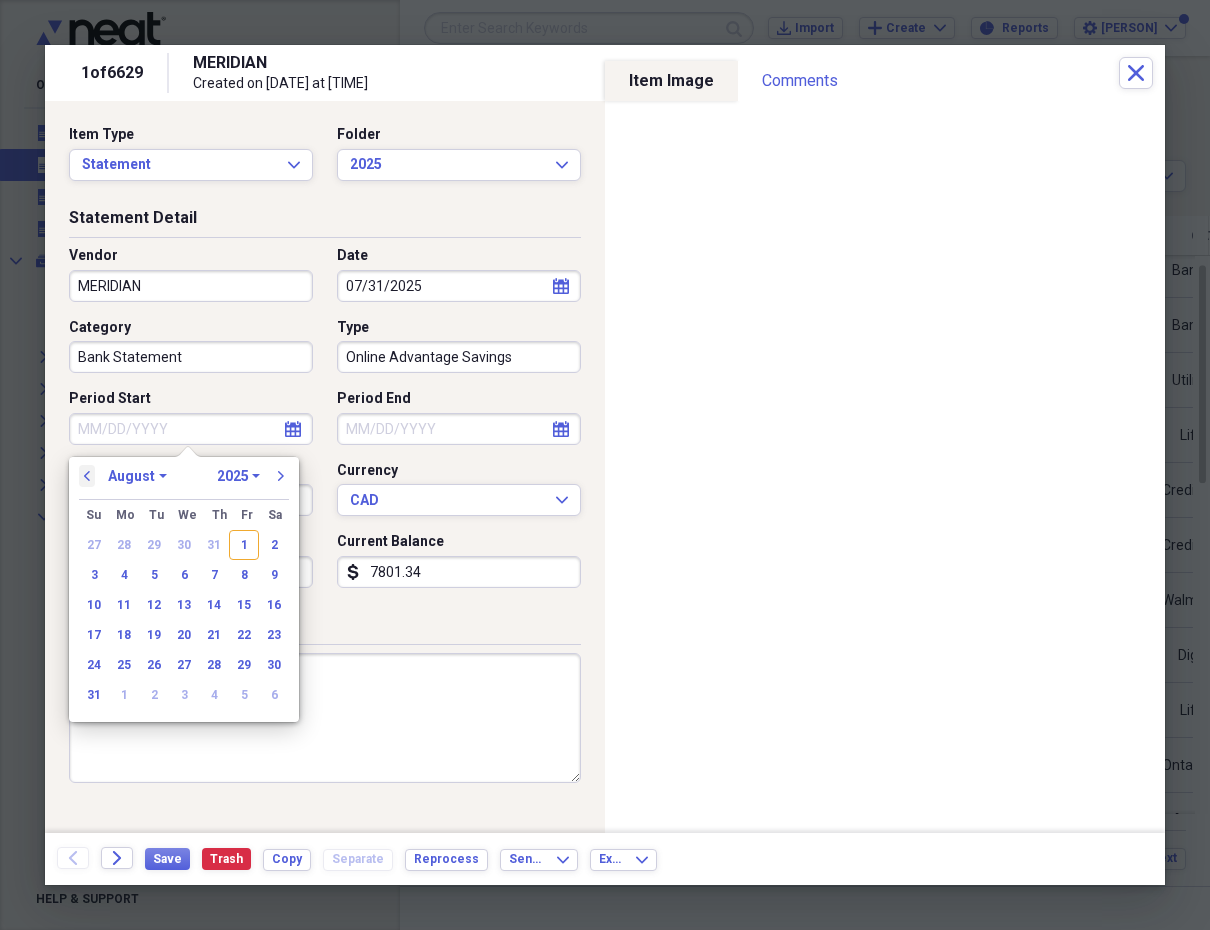 click on "previous" at bounding box center (87, 476) 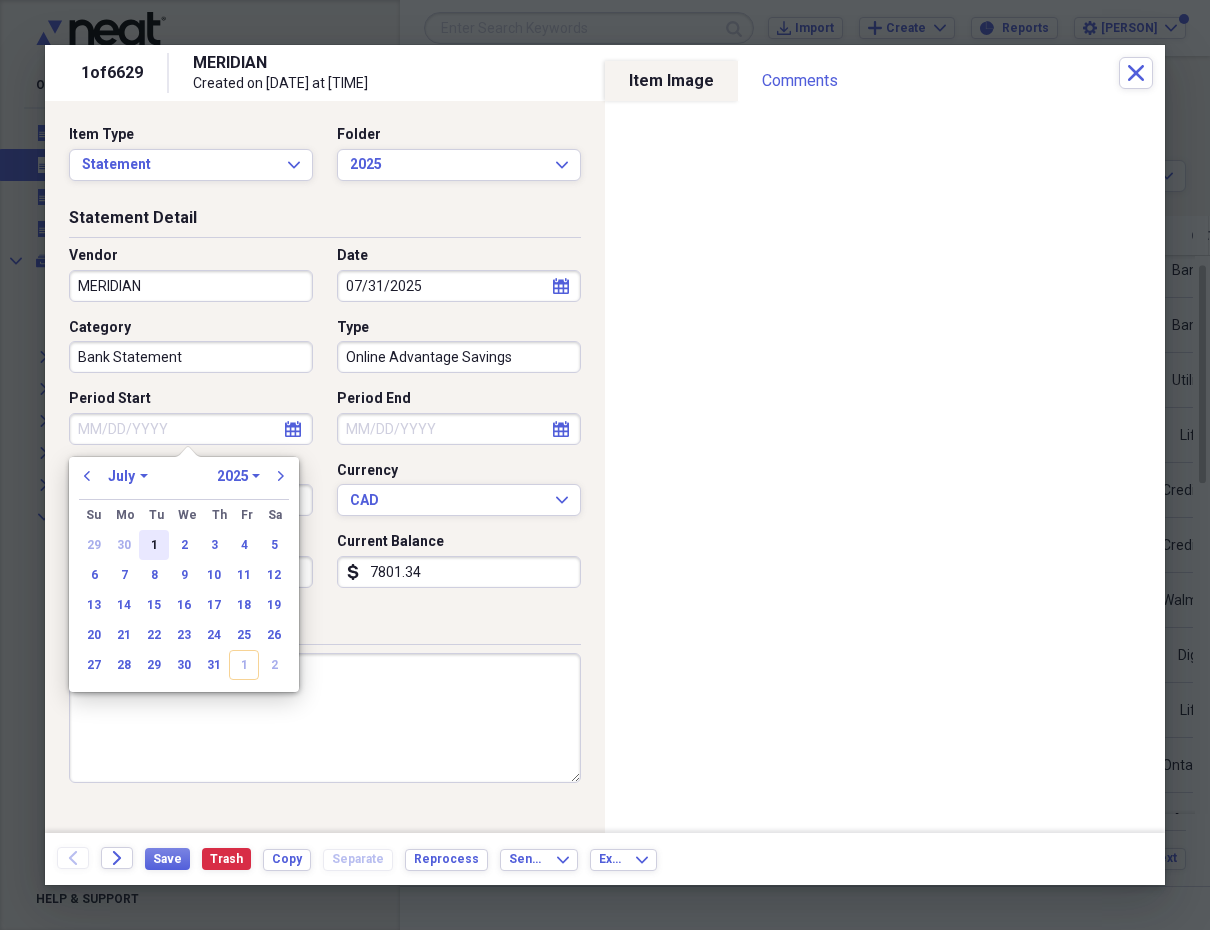 click on "1" at bounding box center (154, 545) 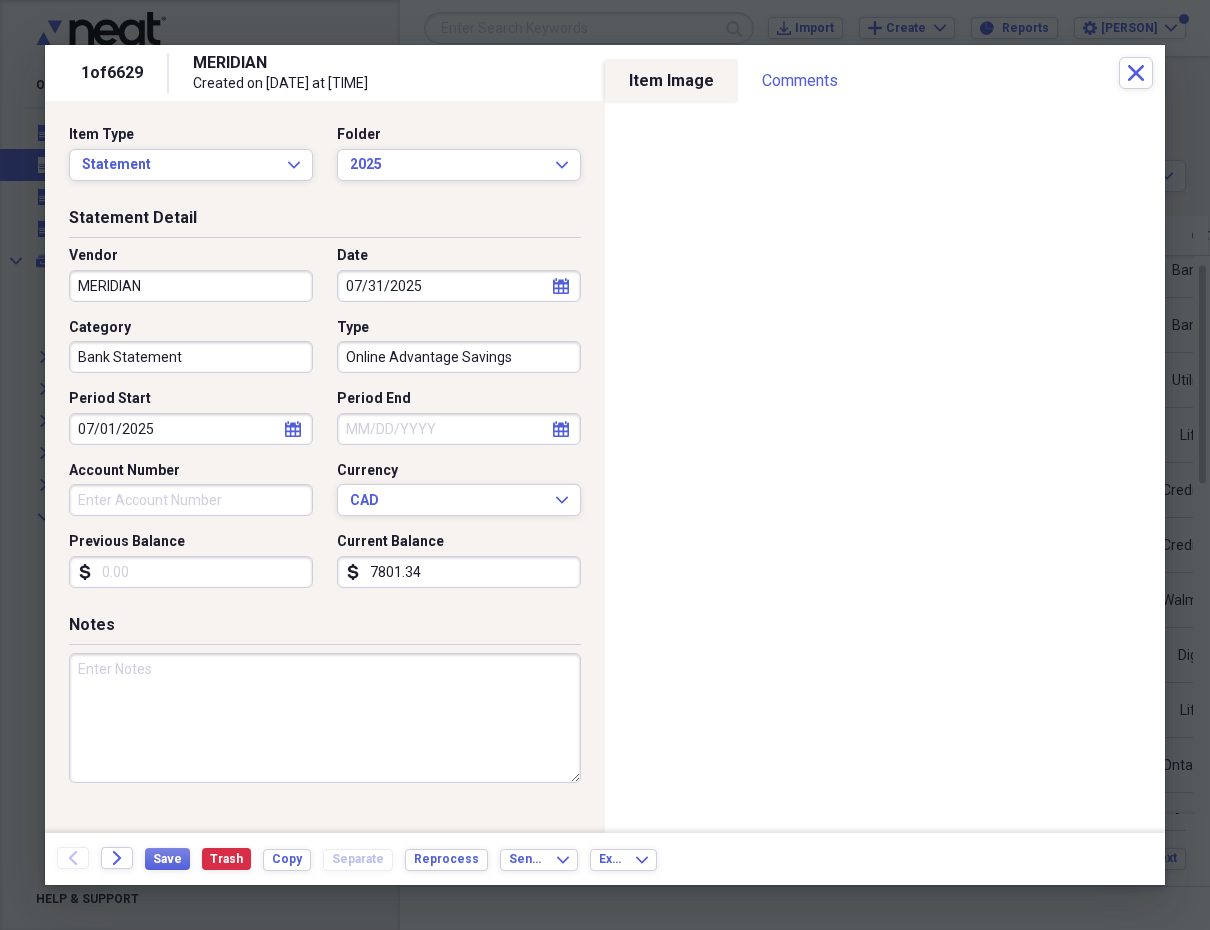 click on "calendar" 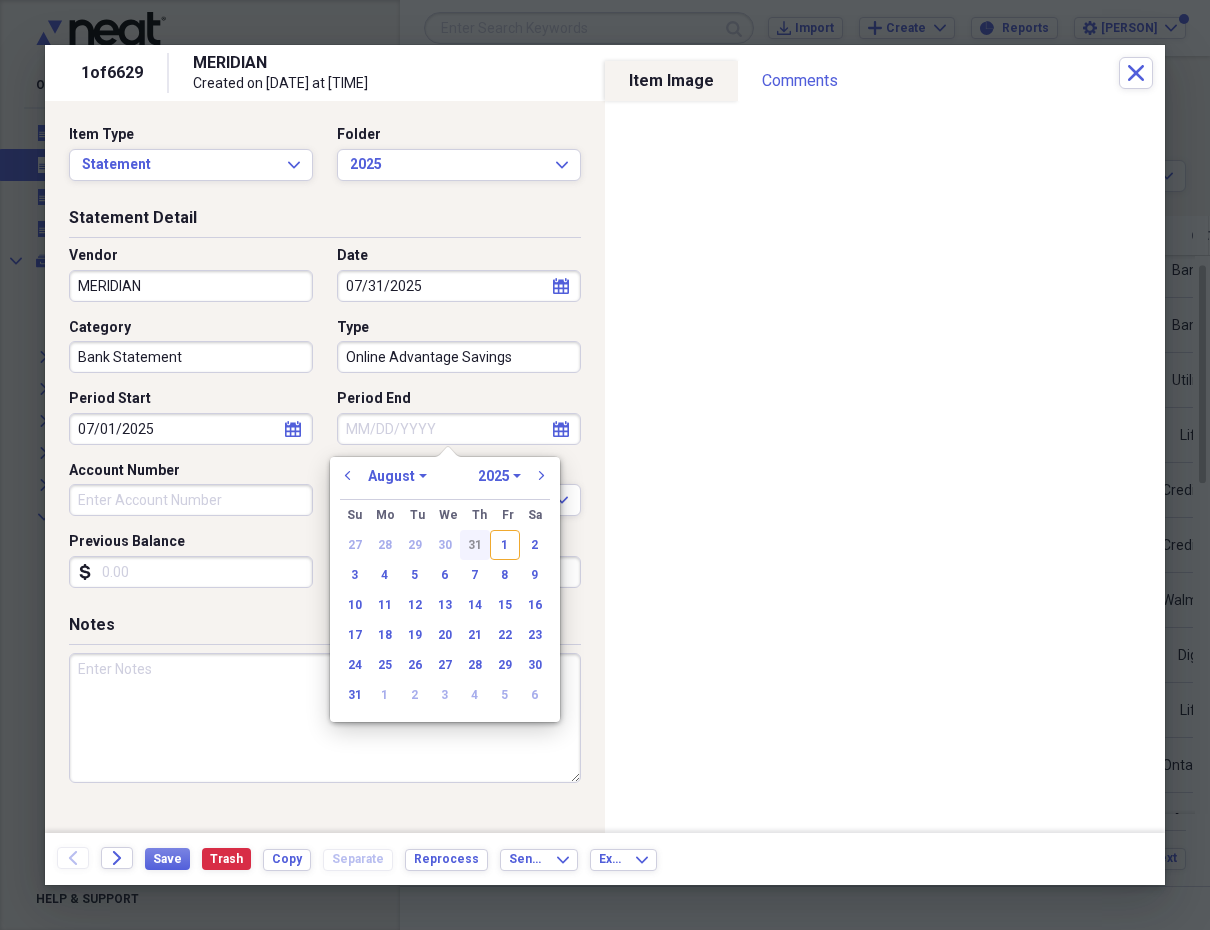 click on "31" at bounding box center [475, 545] 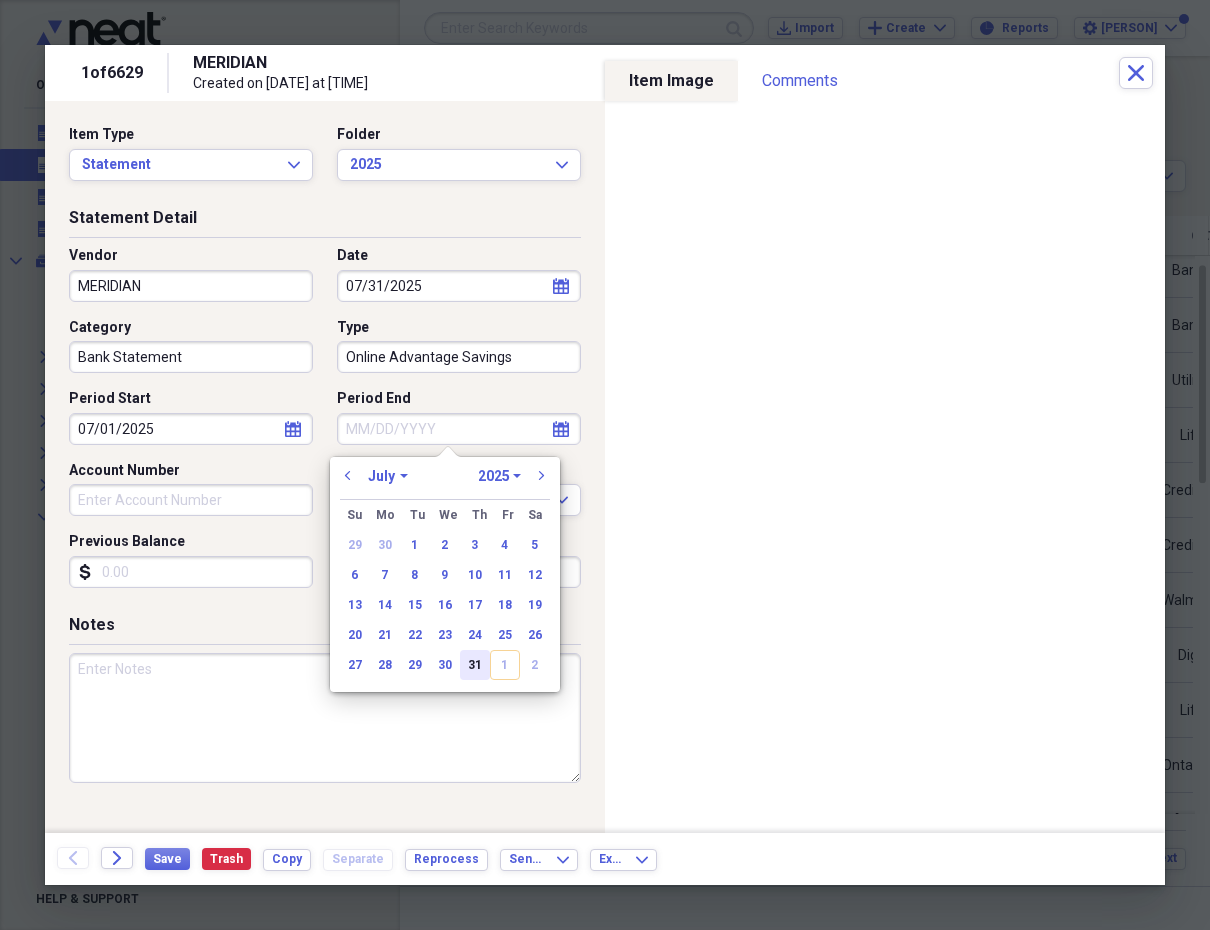 type on "07/31/2025" 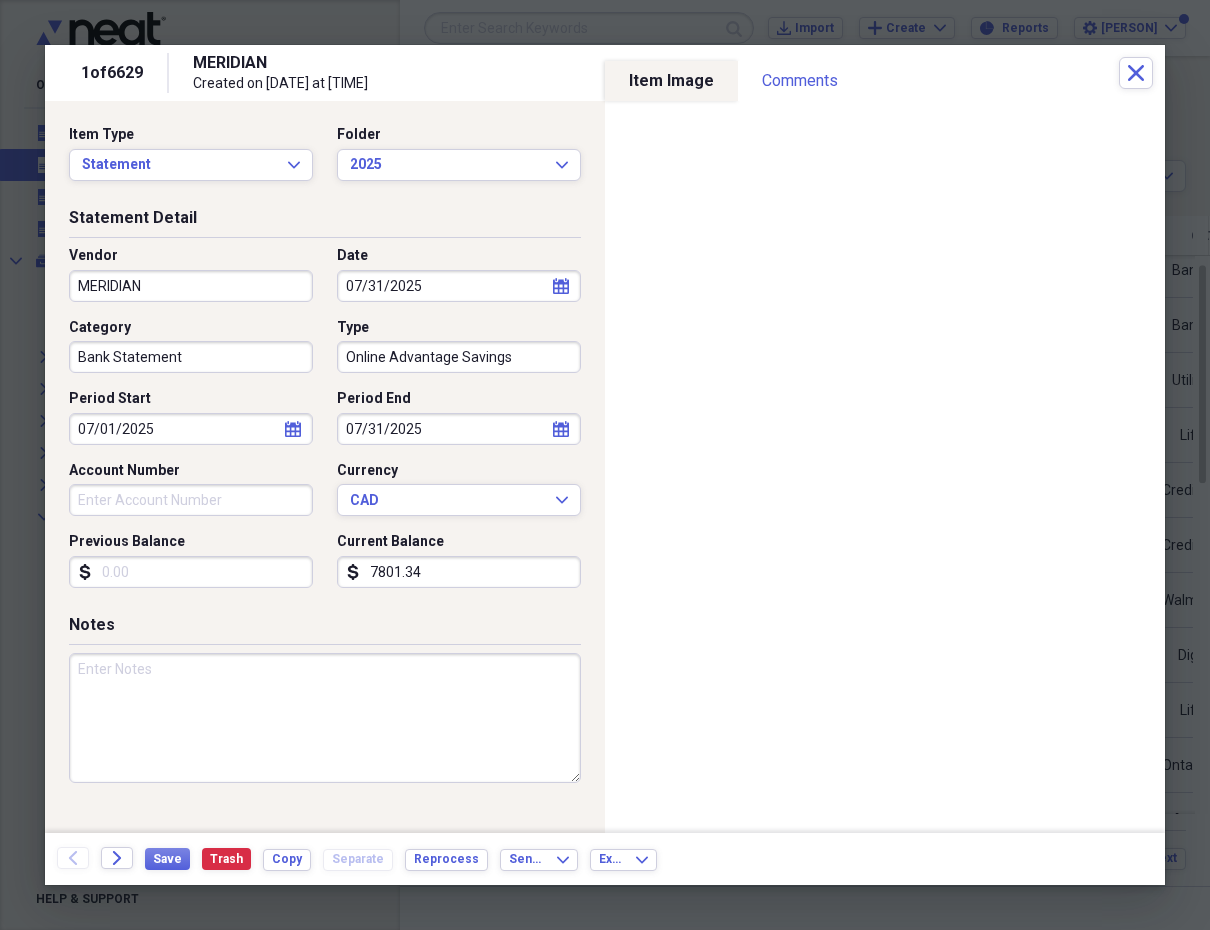 click on "Account Number" at bounding box center (191, 500) 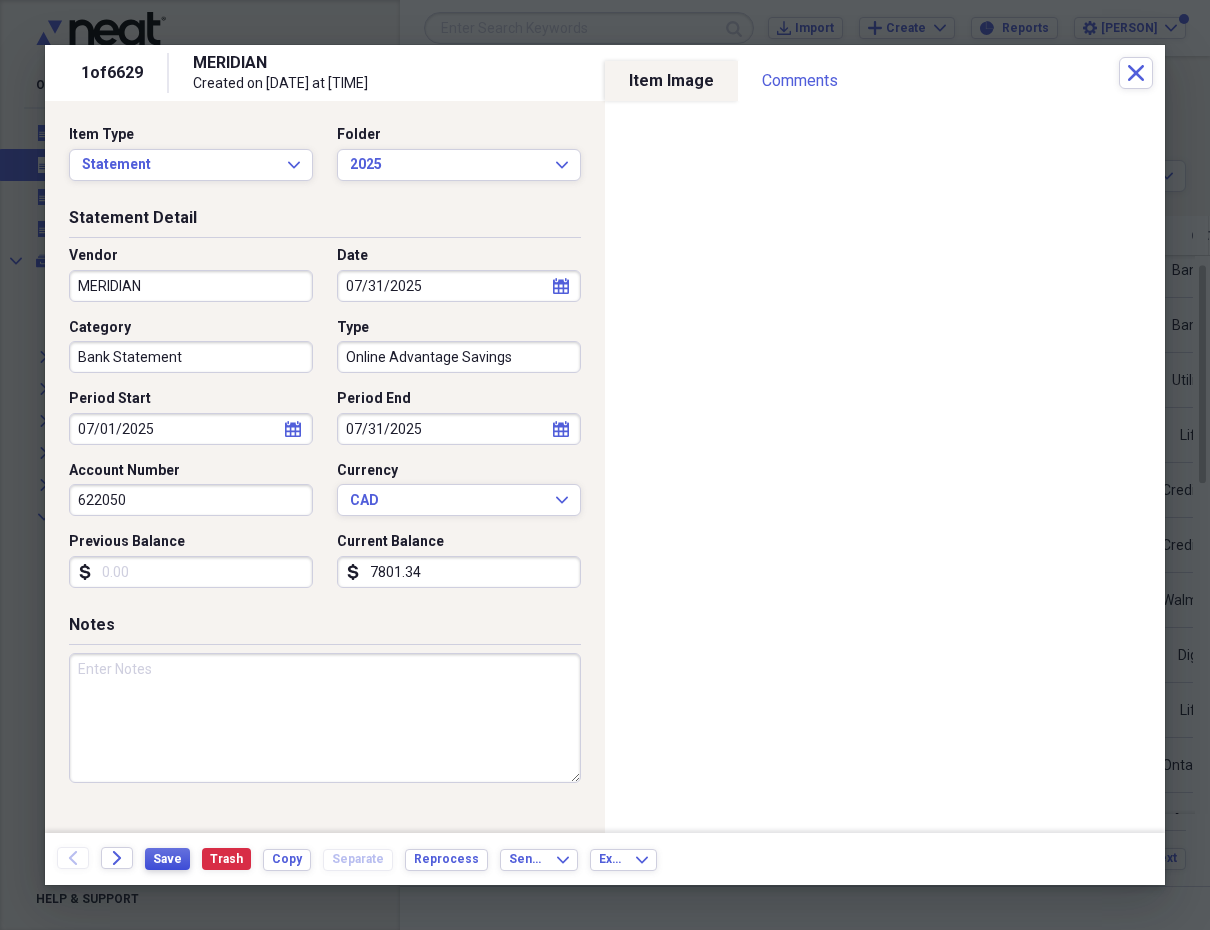 type on "622050" 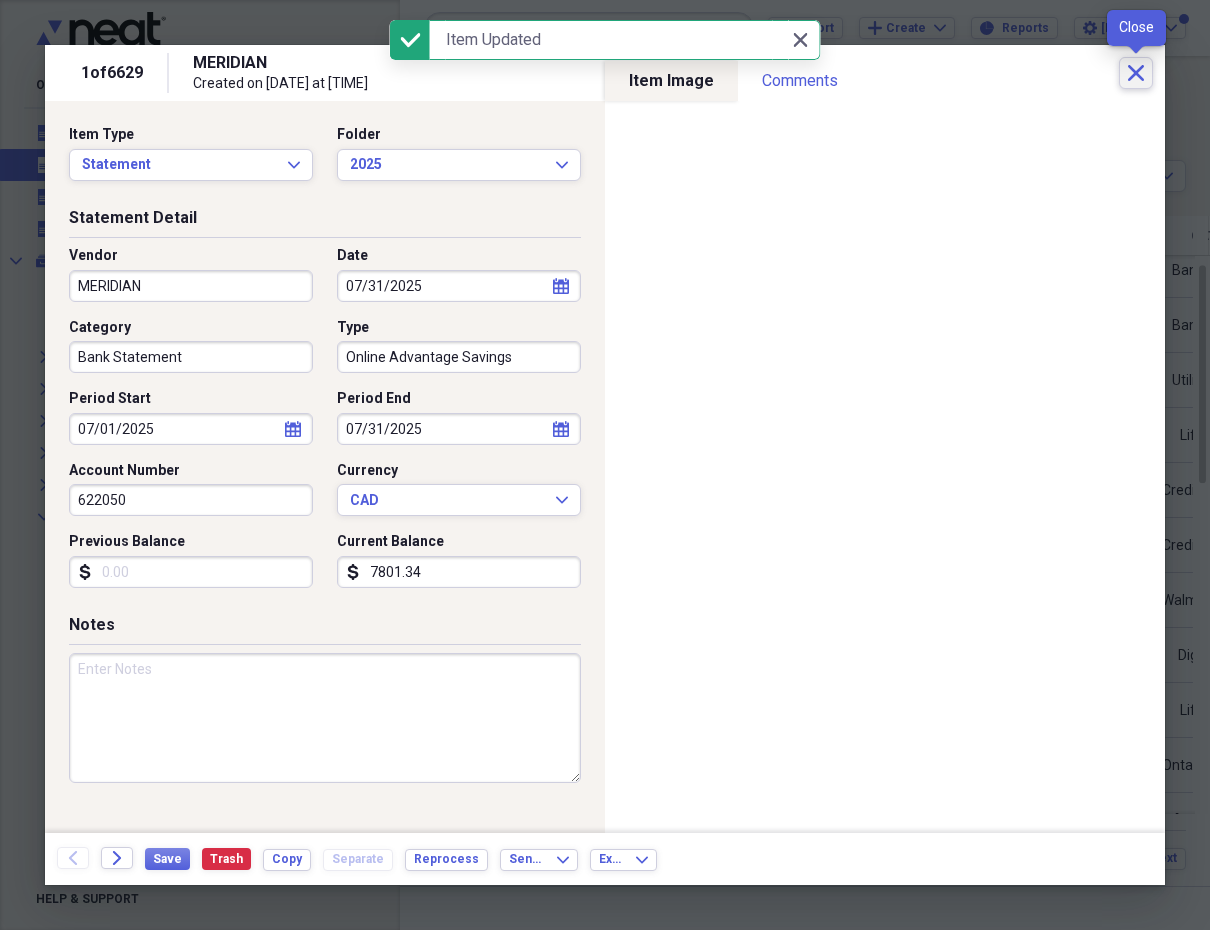click on "Close" 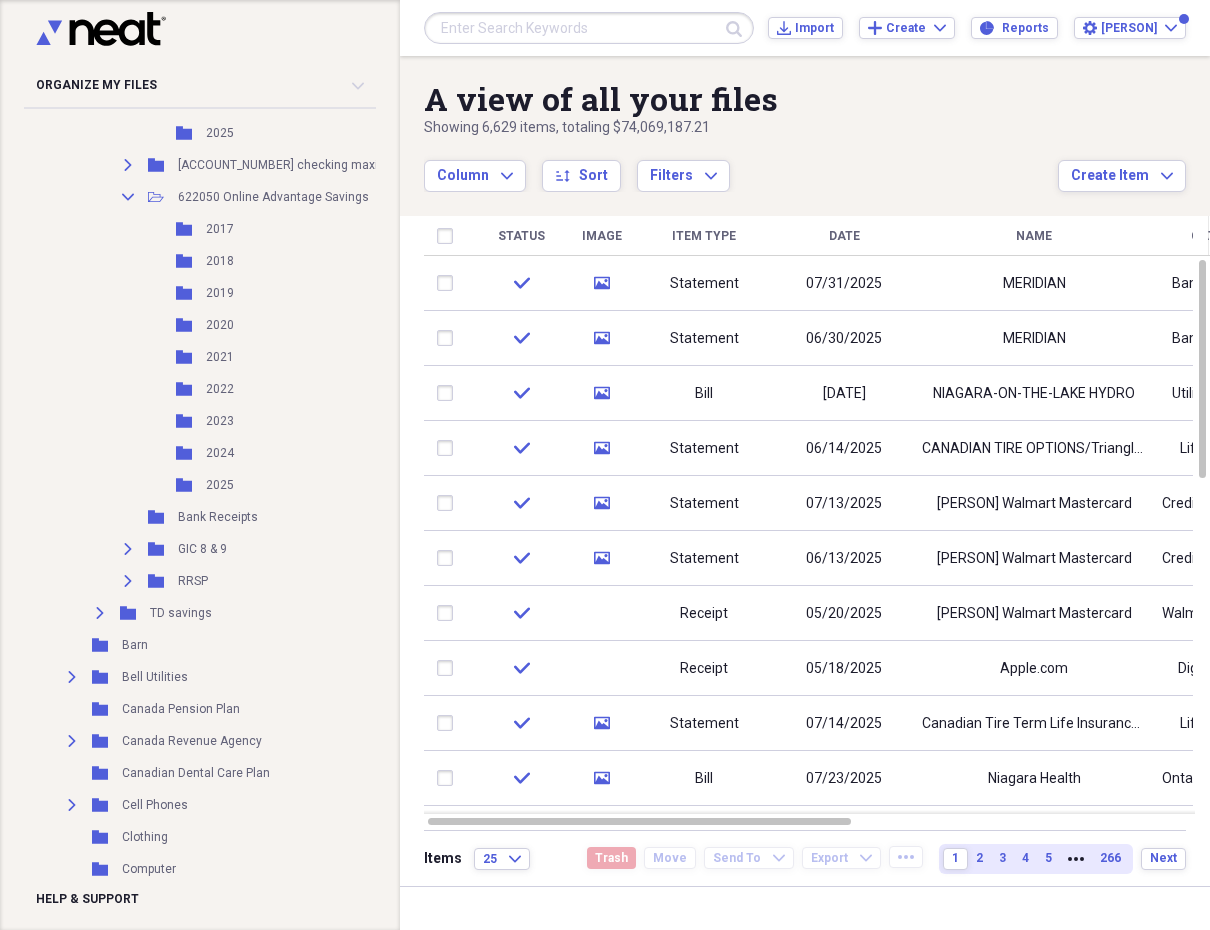 scroll, scrollTop: 751, scrollLeft: 0, axis: vertical 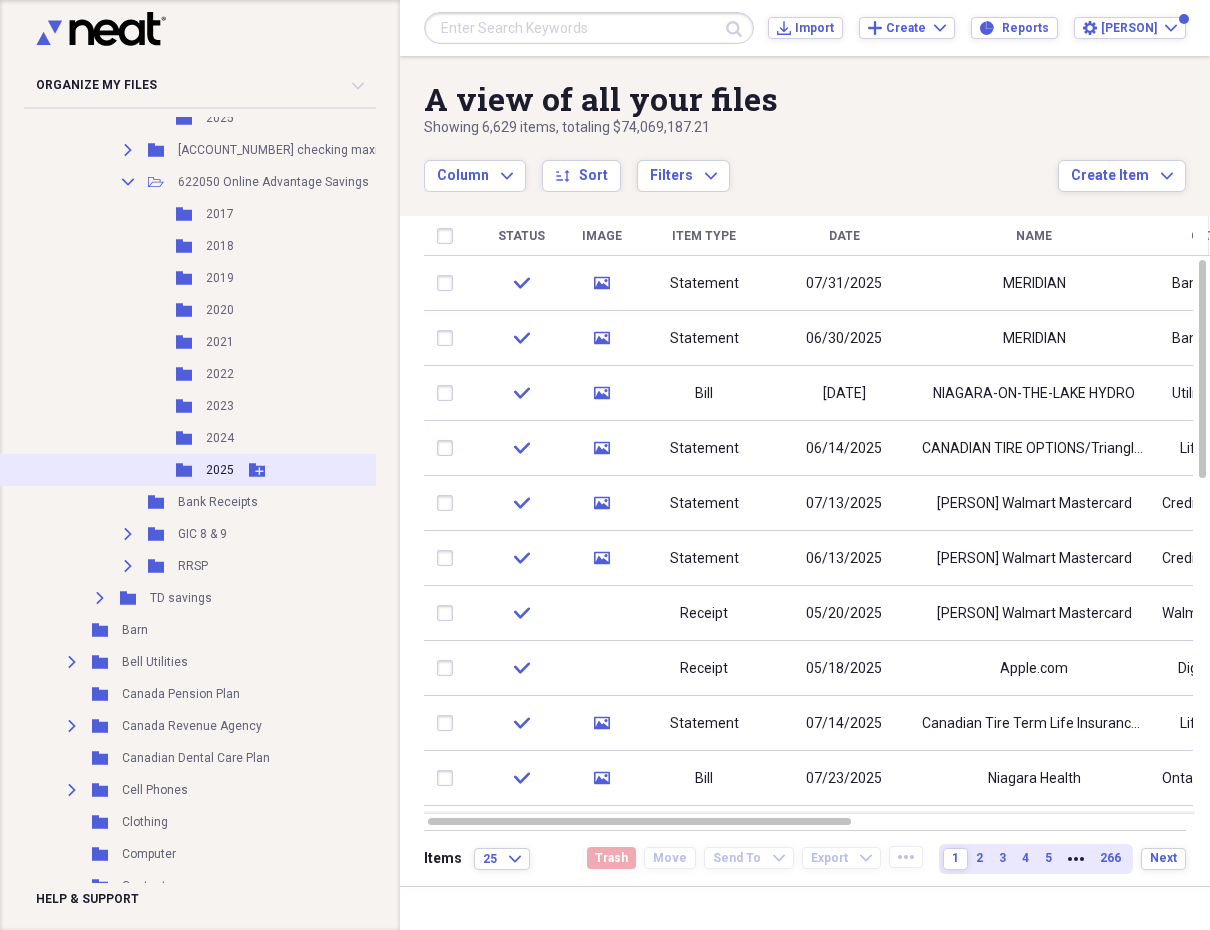 click on "2025" at bounding box center (220, 470) 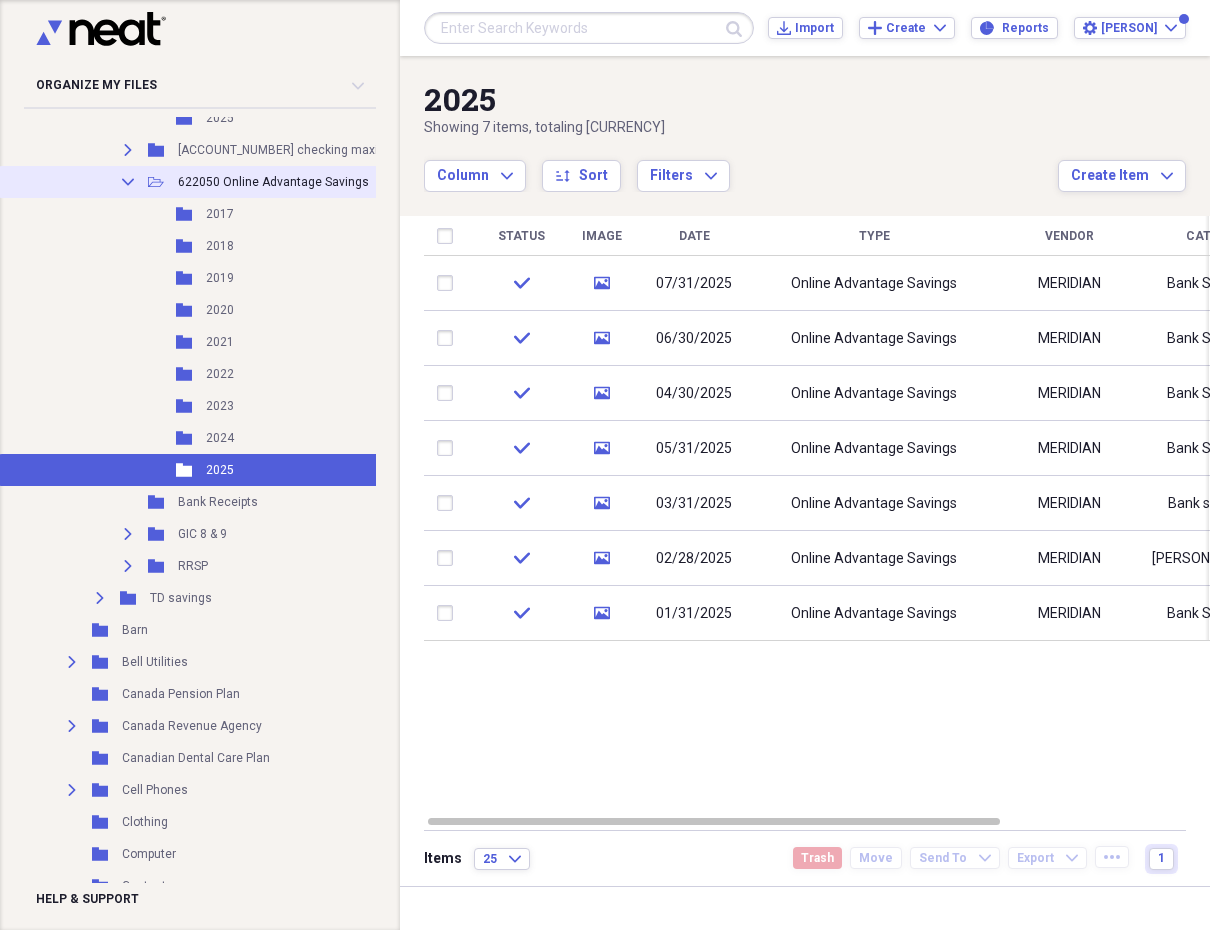 click 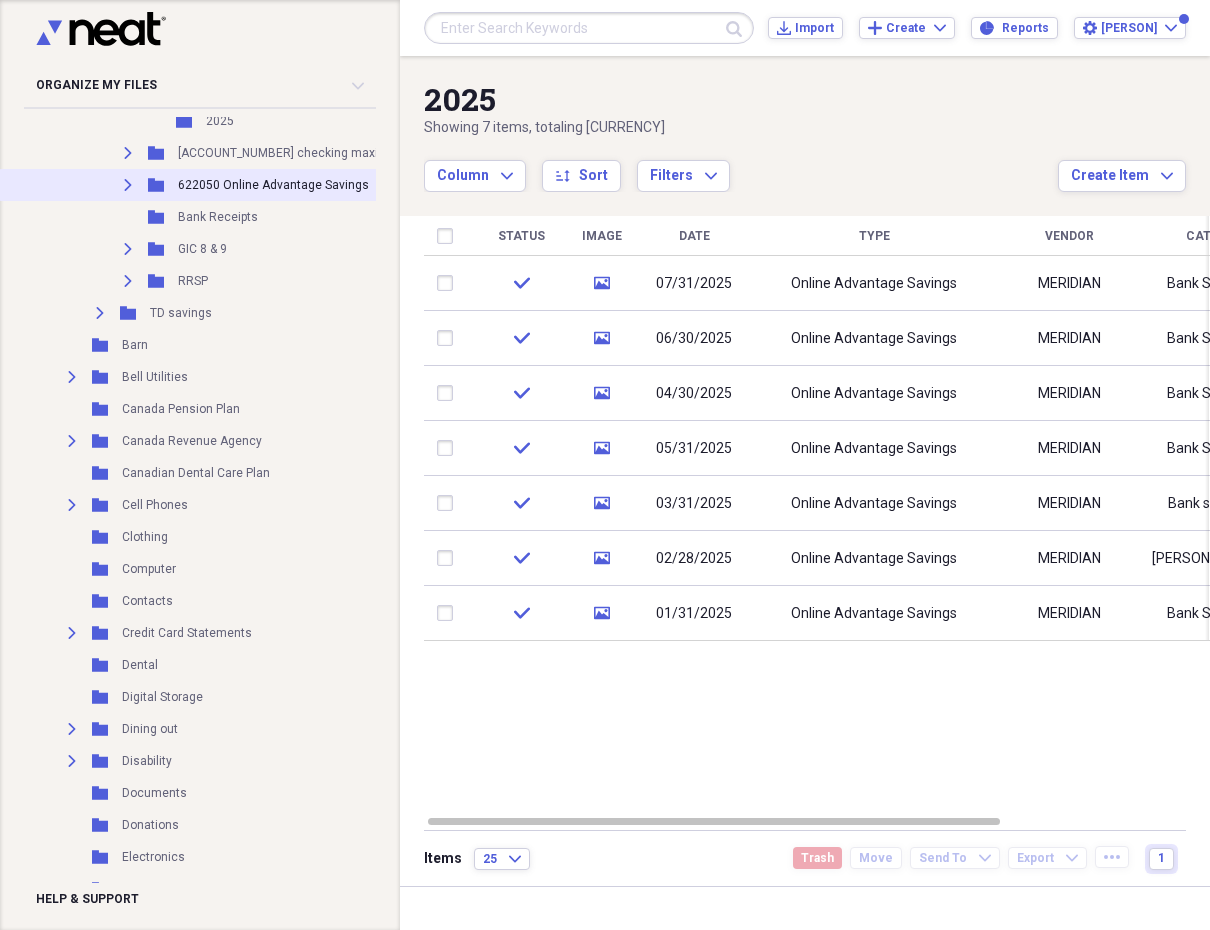 scroll, scrollTop: 747, scrollLeft: 0, axis: vertical 